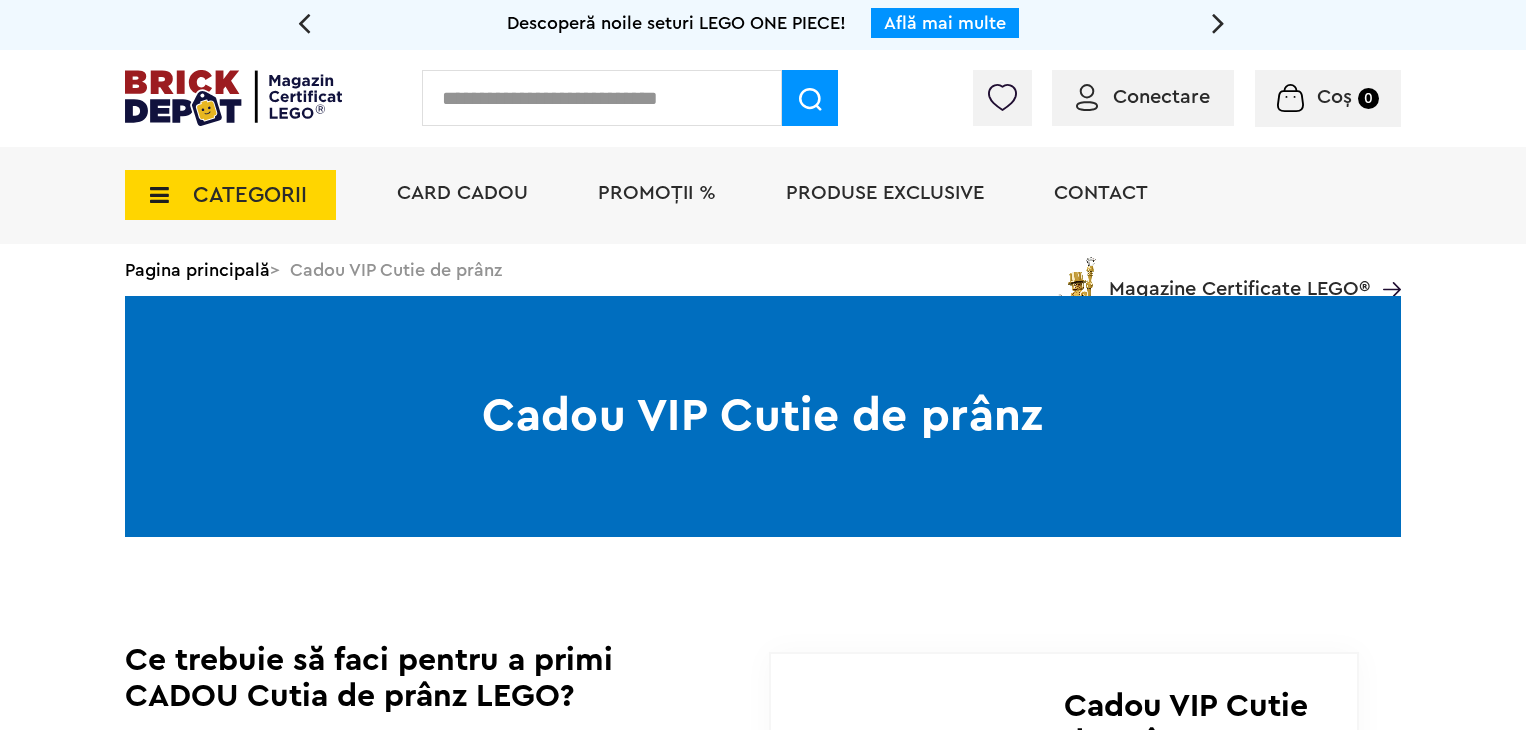 scroll, scrollTop: 0, scrollLeft: 0, axis: both 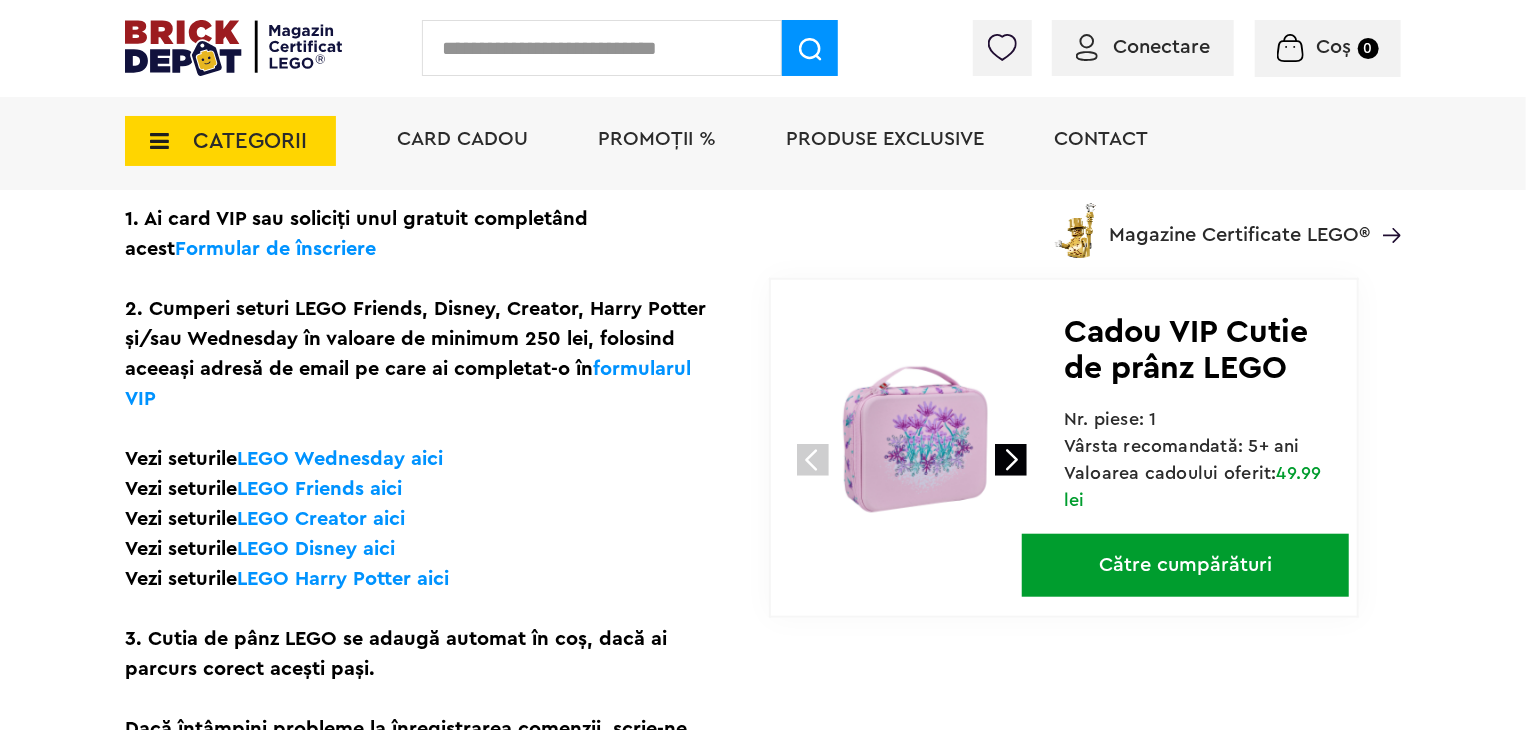 click on "LEGO Friends aici" at bounding box center [319, 489] 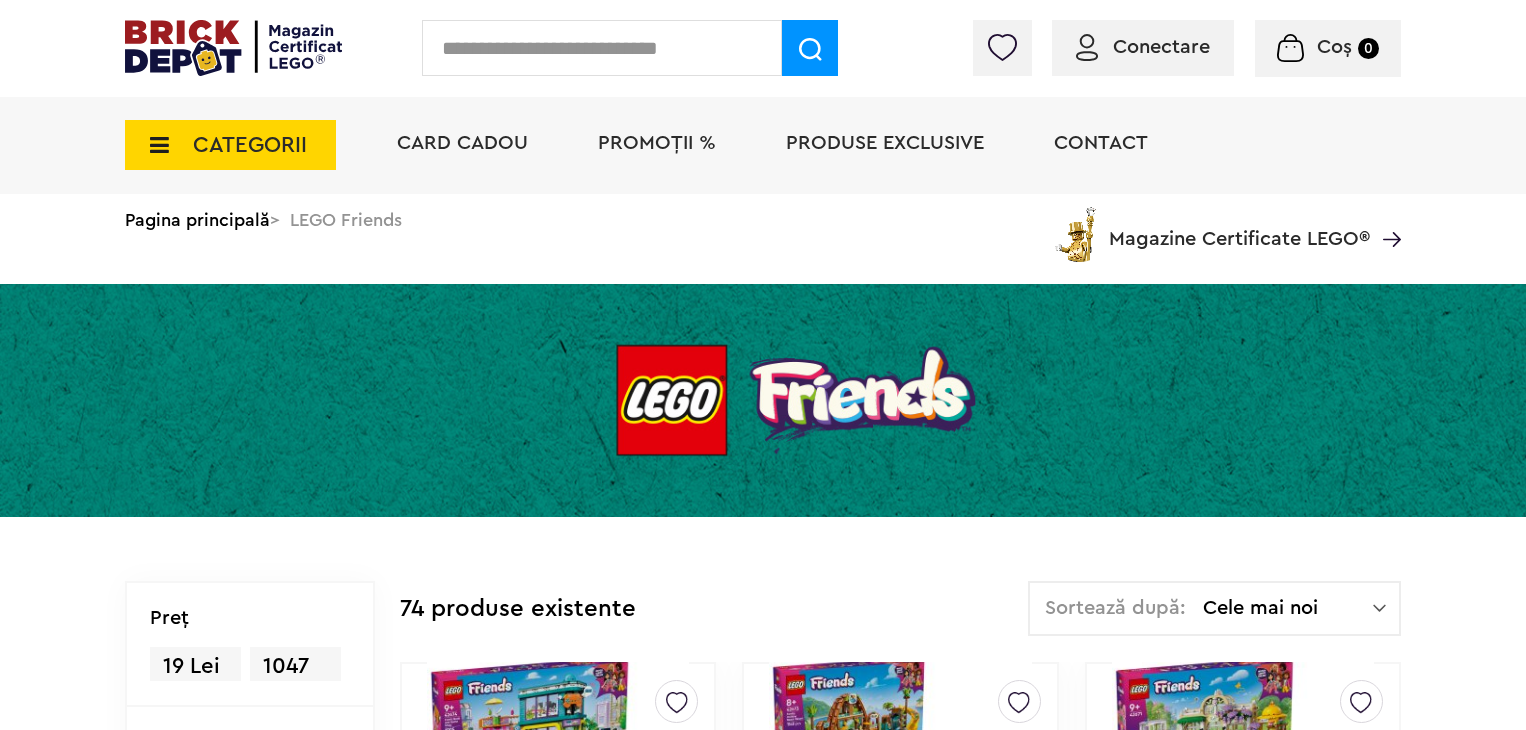 scroll, scrollTop: 0, scrollLeft: 0, axis: both 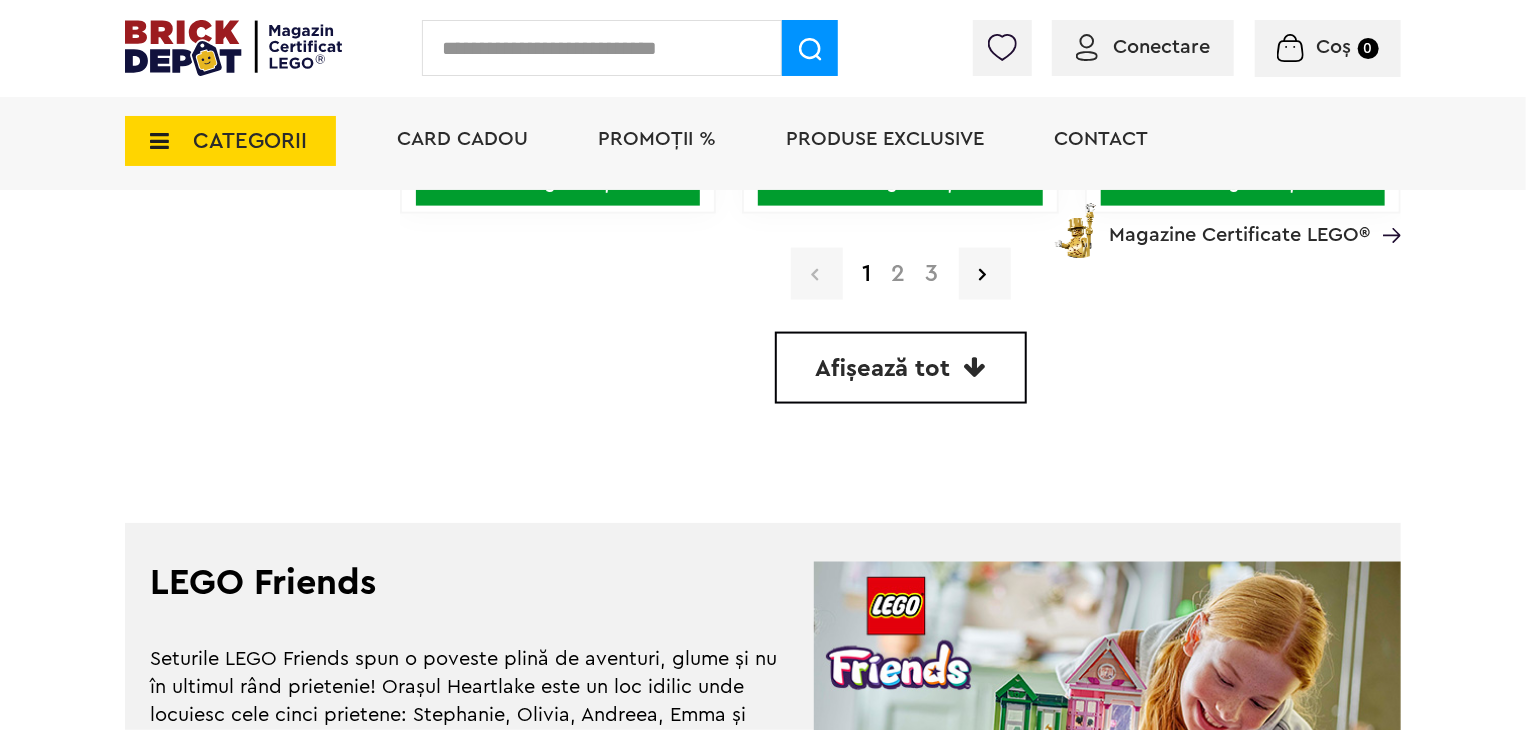 click on "2" at bounding box center [899, 274] 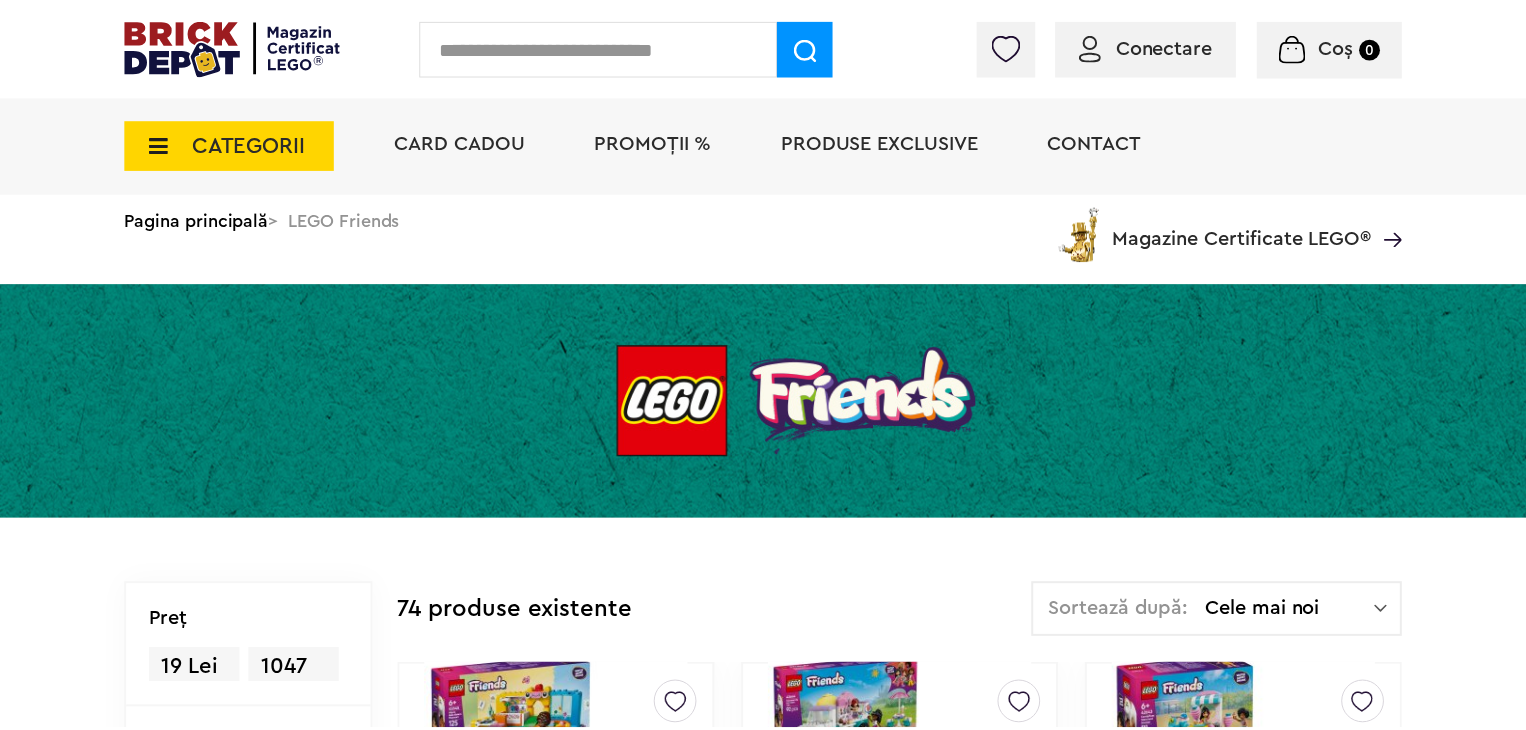 scroll, scrollTop: 0, scrollLeft: 0, axis: both 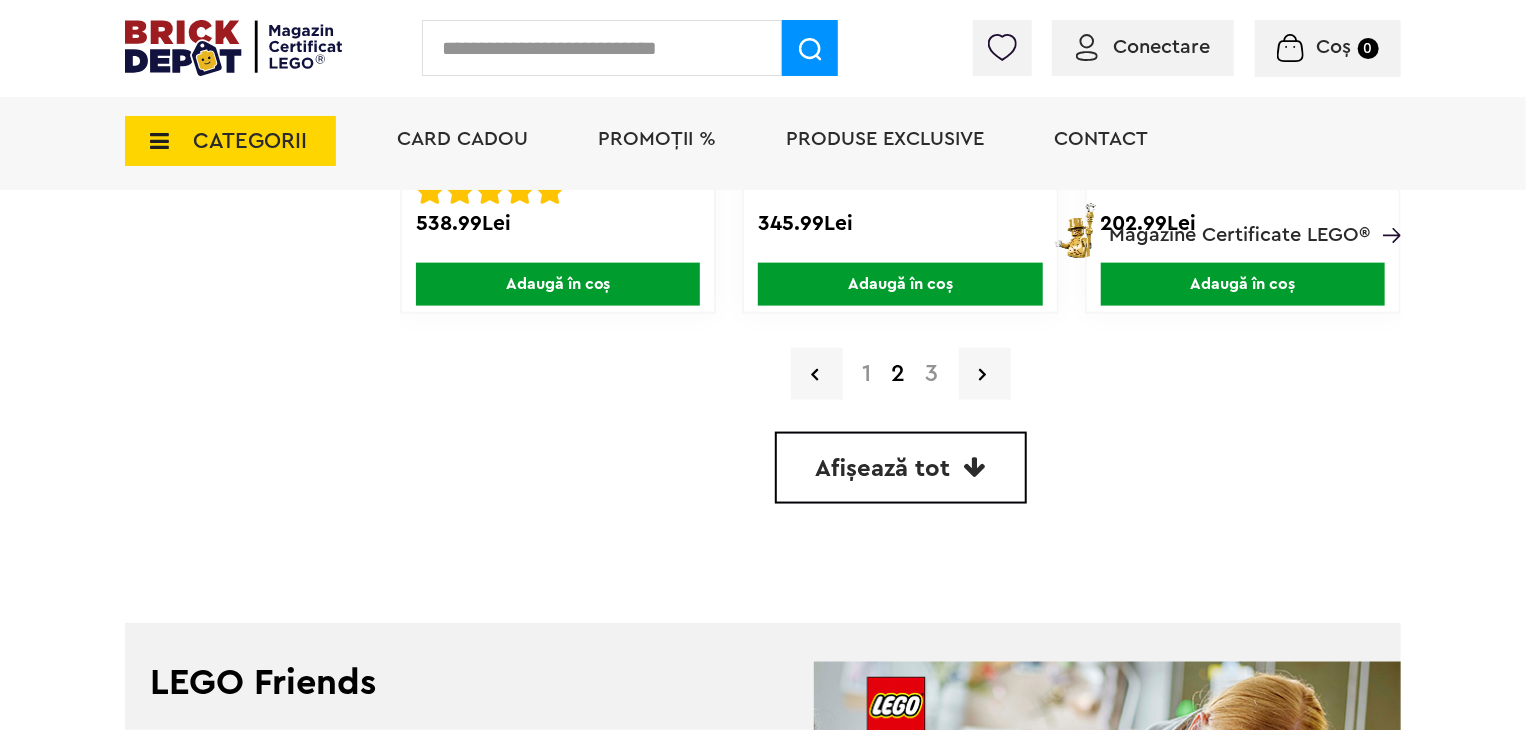 click on "3" at bounding box center (932, 374) 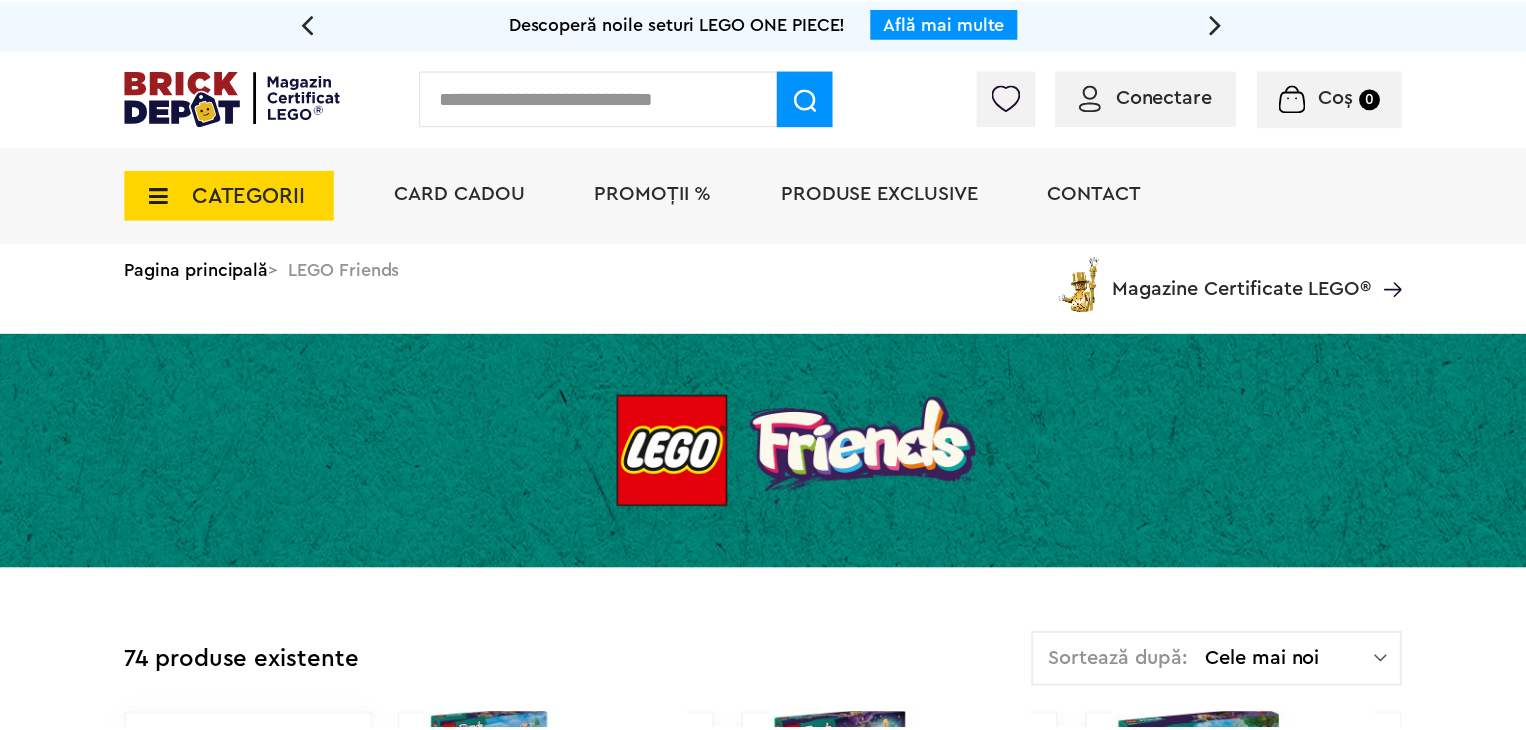 scroll, scrollTop: 0, scrollLeft: 0, axis: both 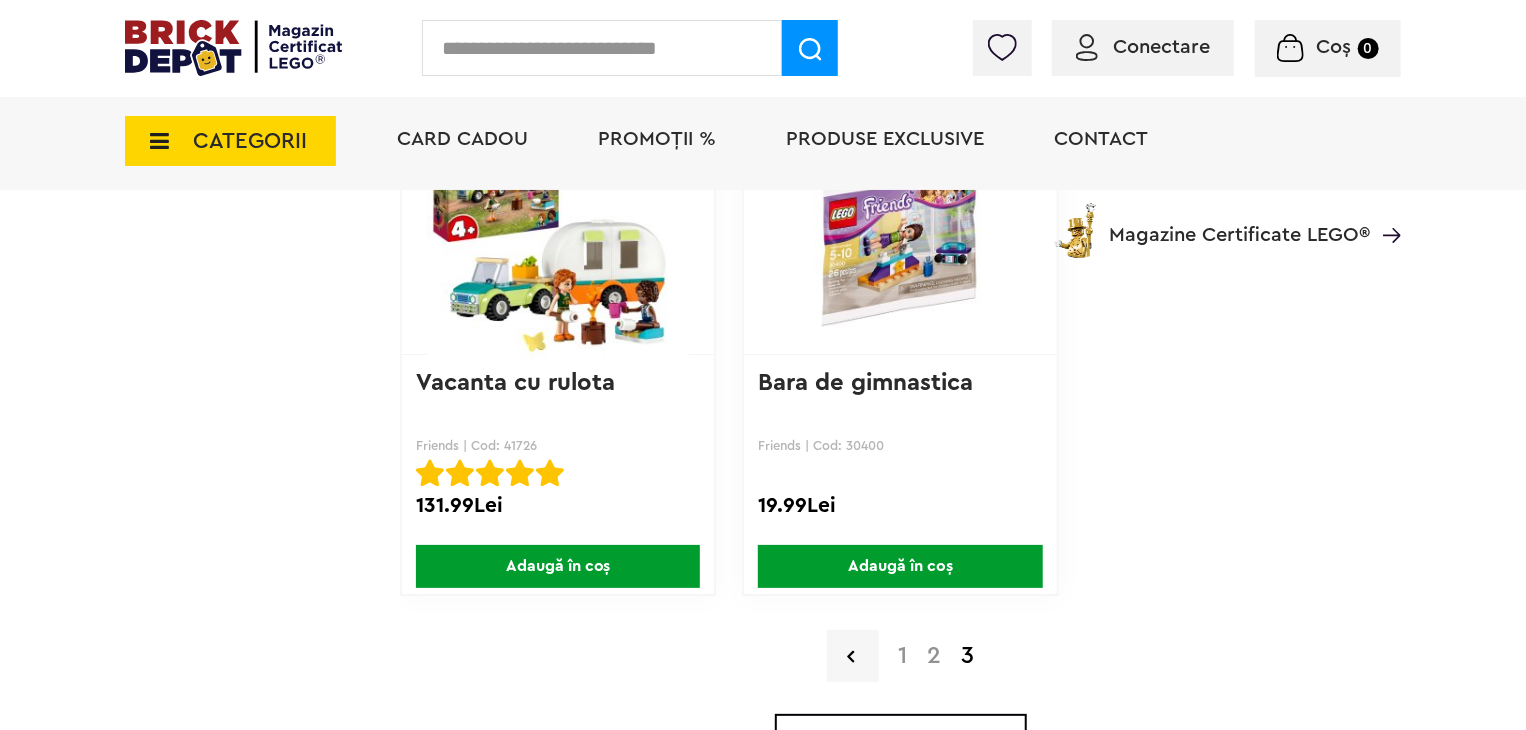 click on "1" at bounding box center [903, 656] 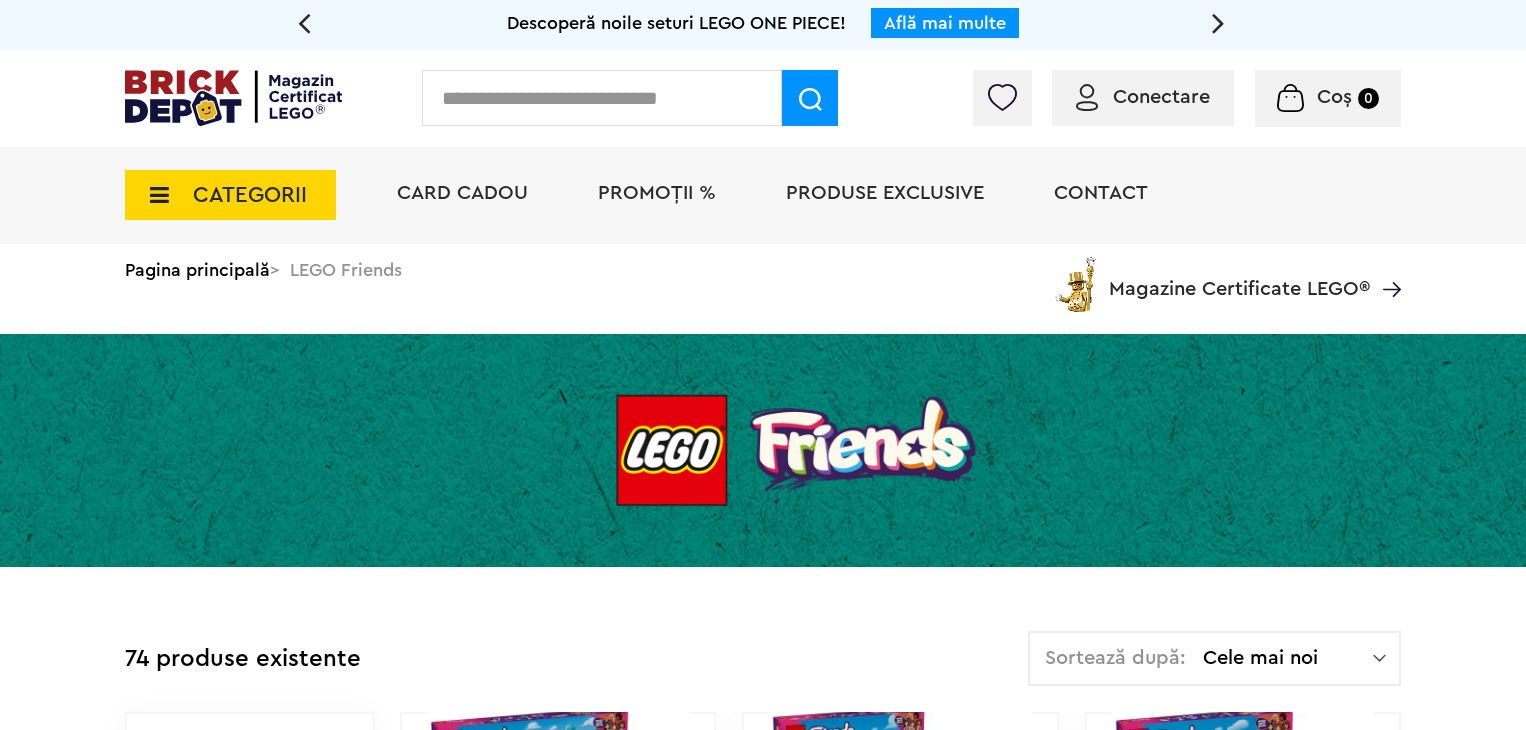 scroll, scrollTop: 0, scrollLeft: 0, axis: both 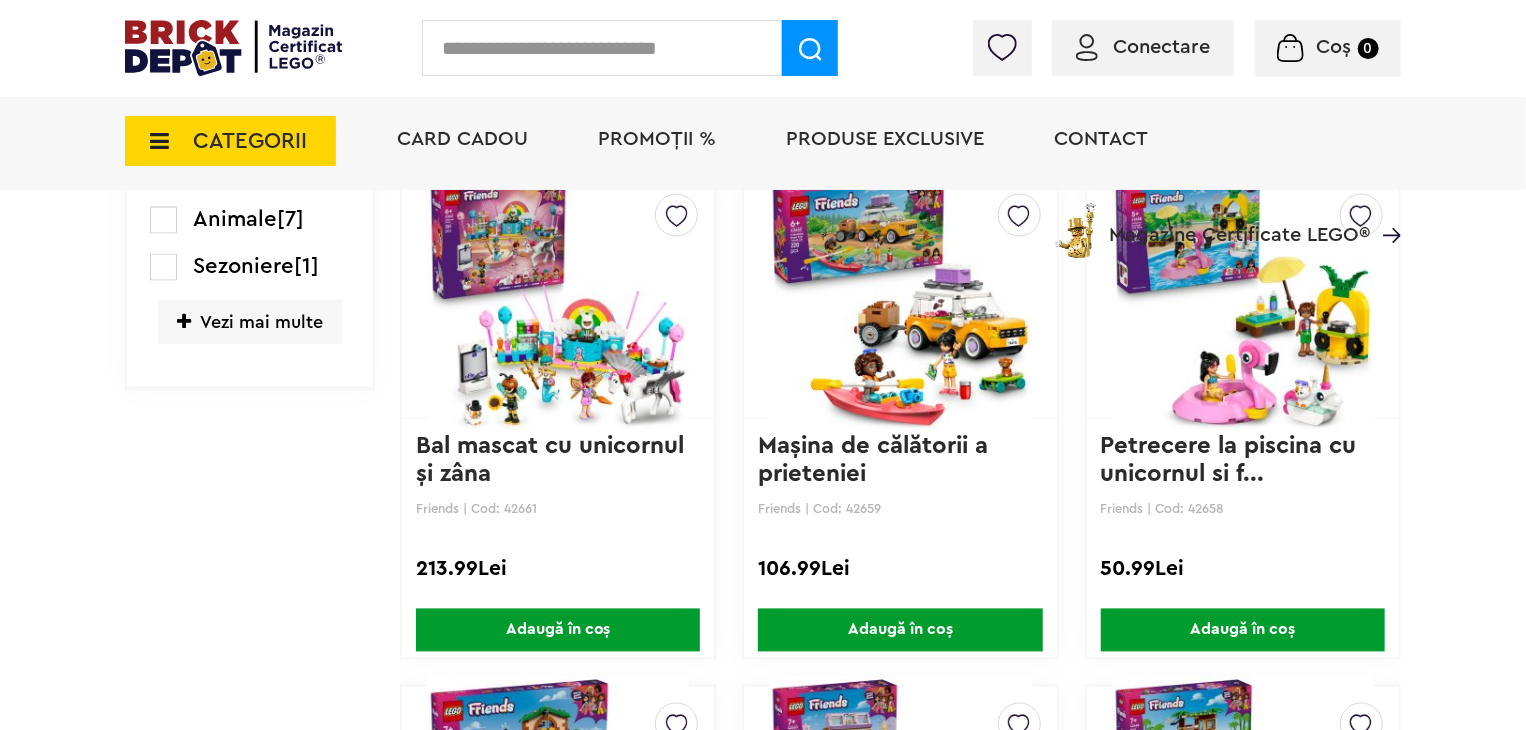 click on "Bal mascat cu unicornul şi zâna" at bounding box center (553, 461) 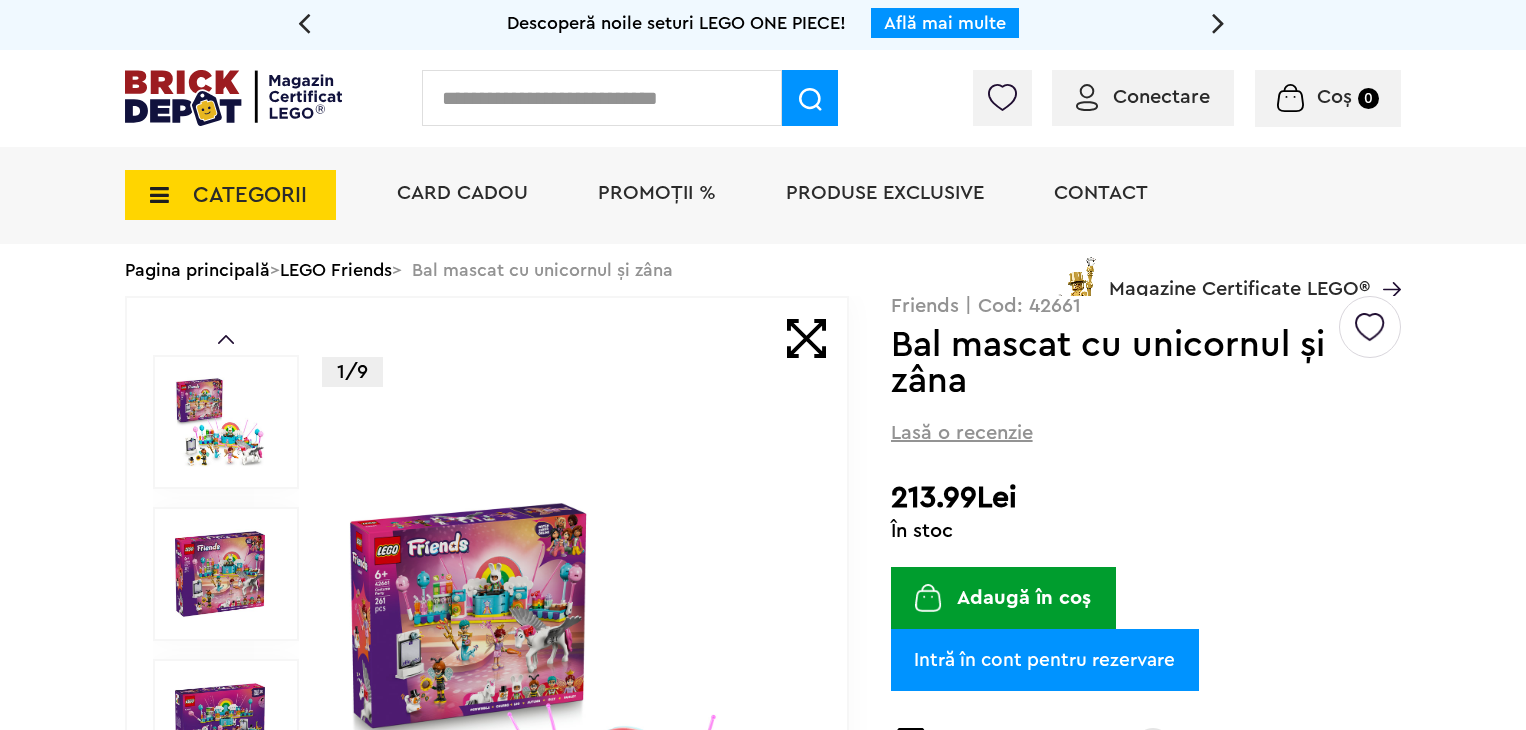 scroll, scrollTop: 0, scrollLeft: 0, axis: both 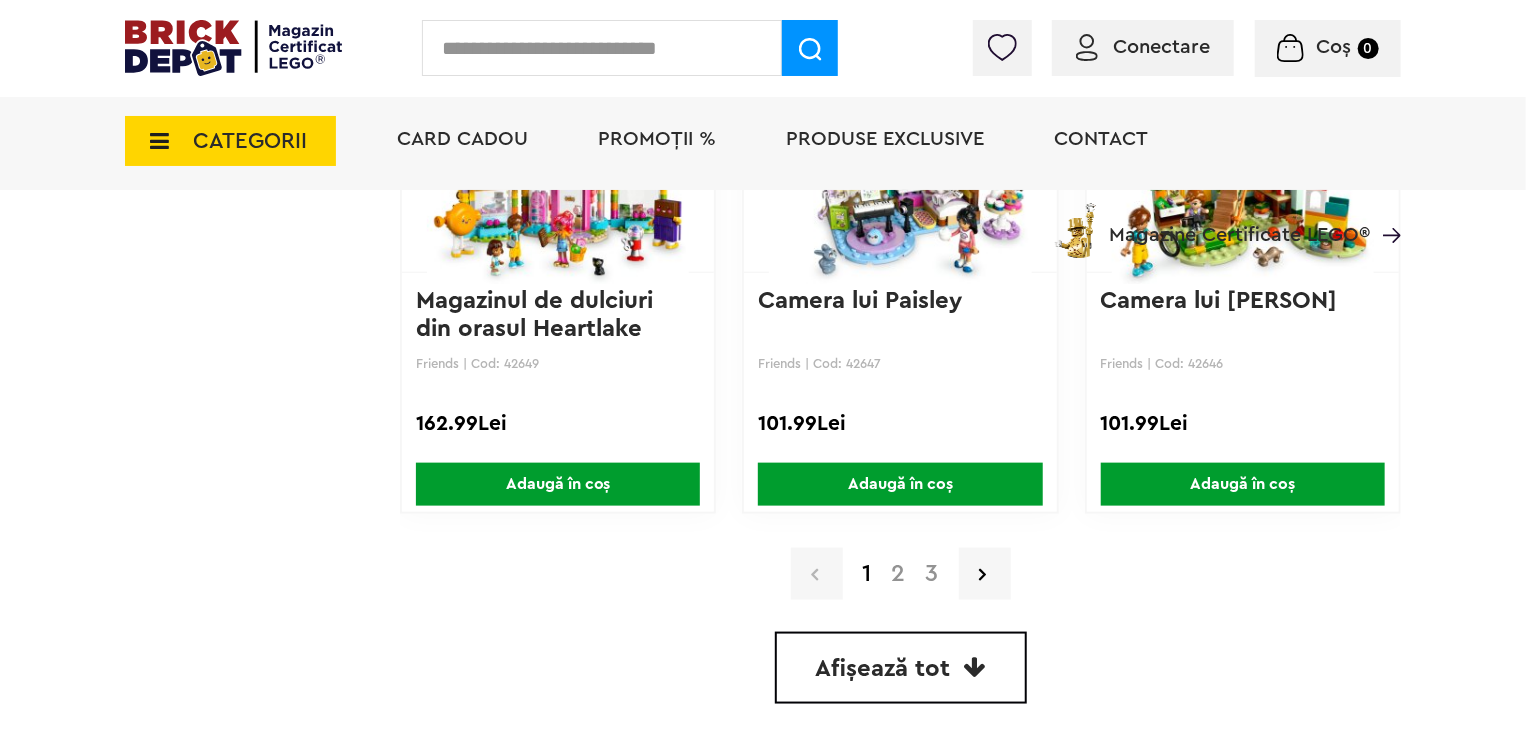 click on "2" at bounding box center (899, 574) 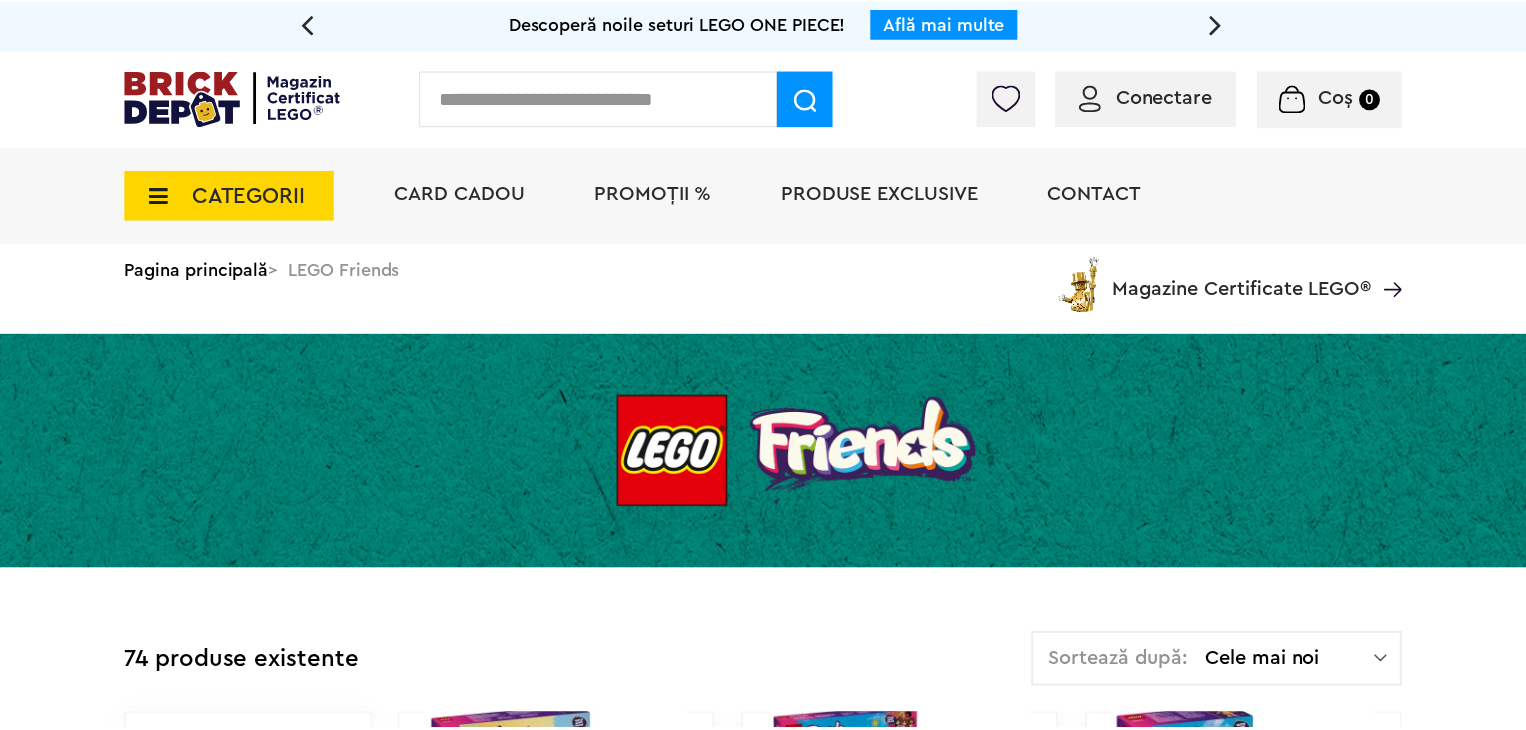 scroll, scrollTop: 0, scrollLeft: 0, axis: both 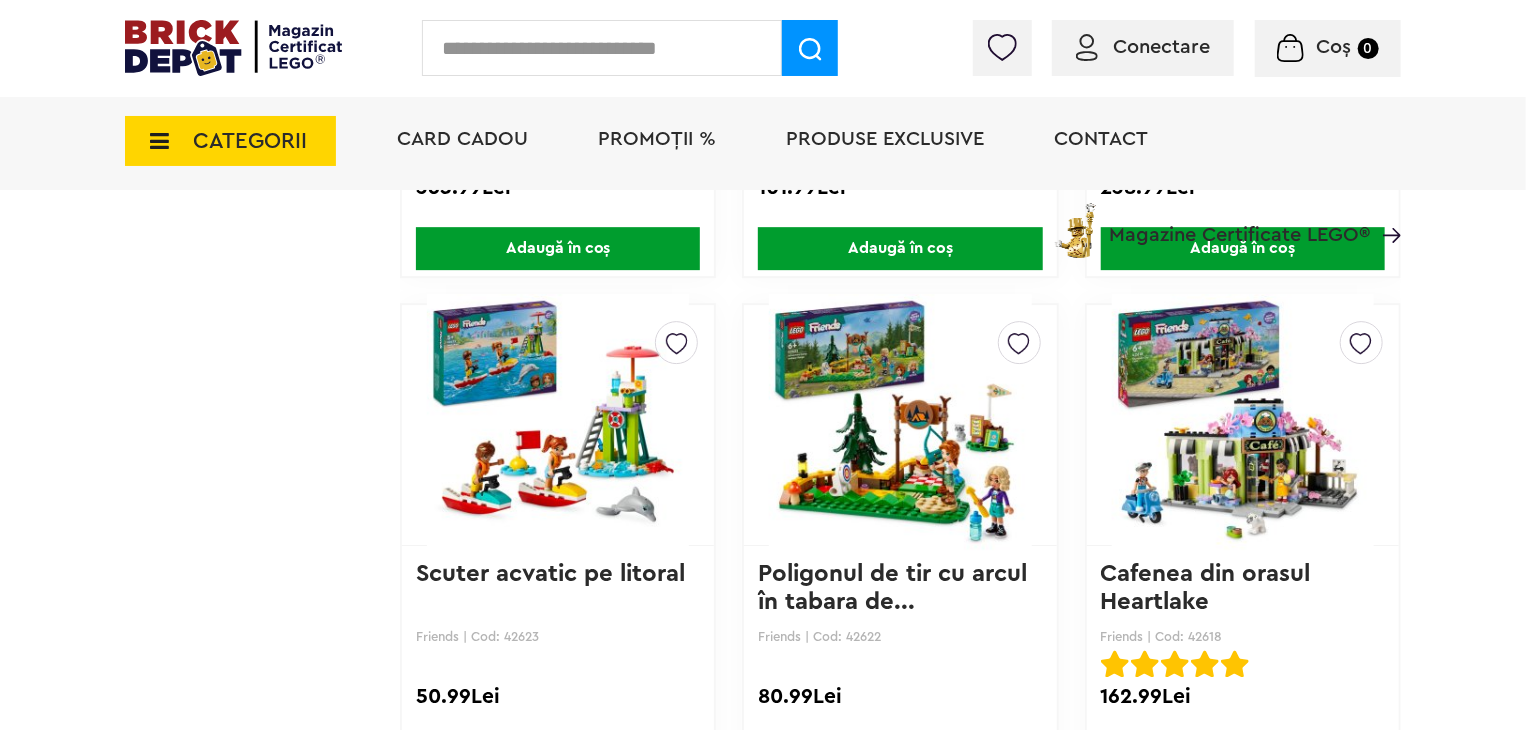 click on "Cafenea din orasul Heartlake" at bounding box center (1209, 588) 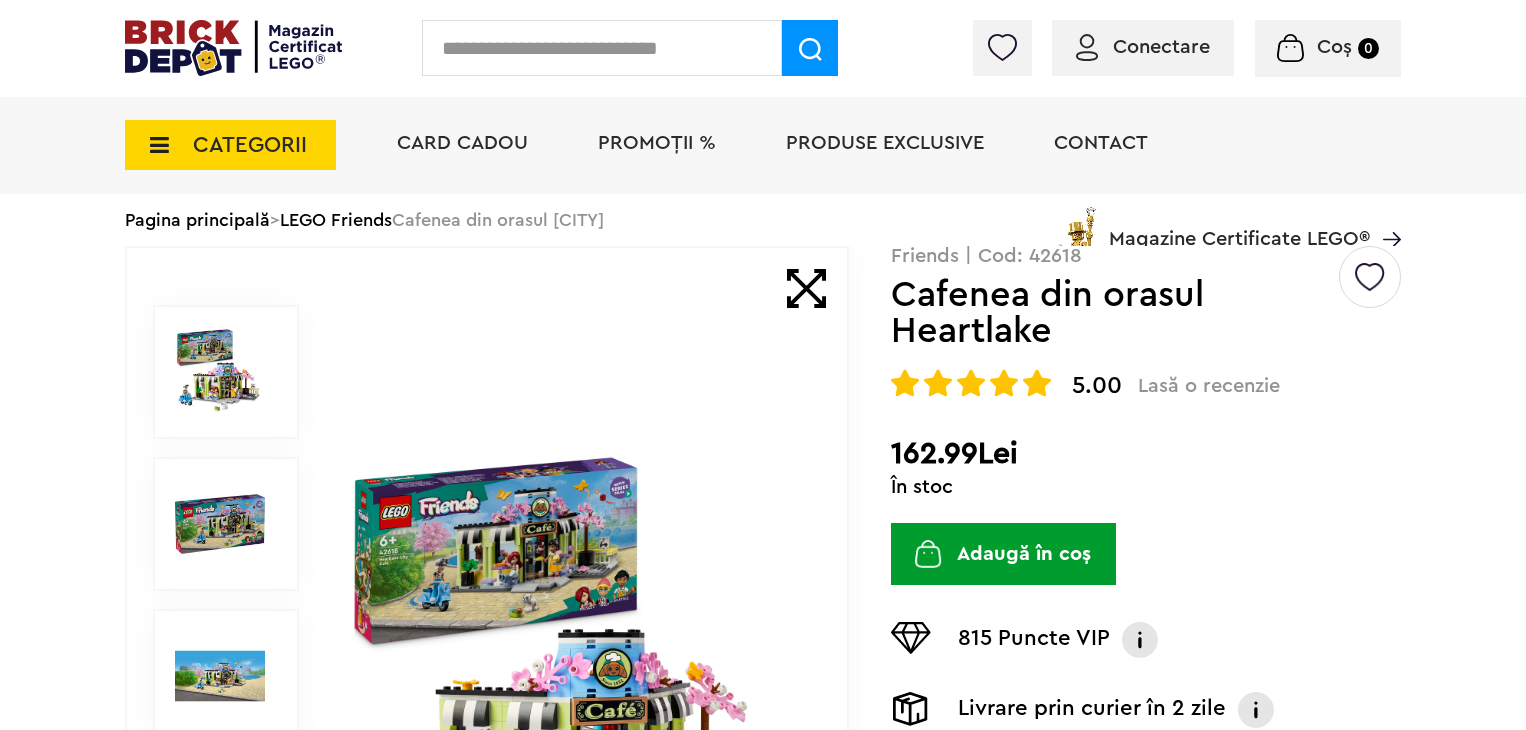 scroll, scrollTop: 0, scrollLeft: 0, axis: both 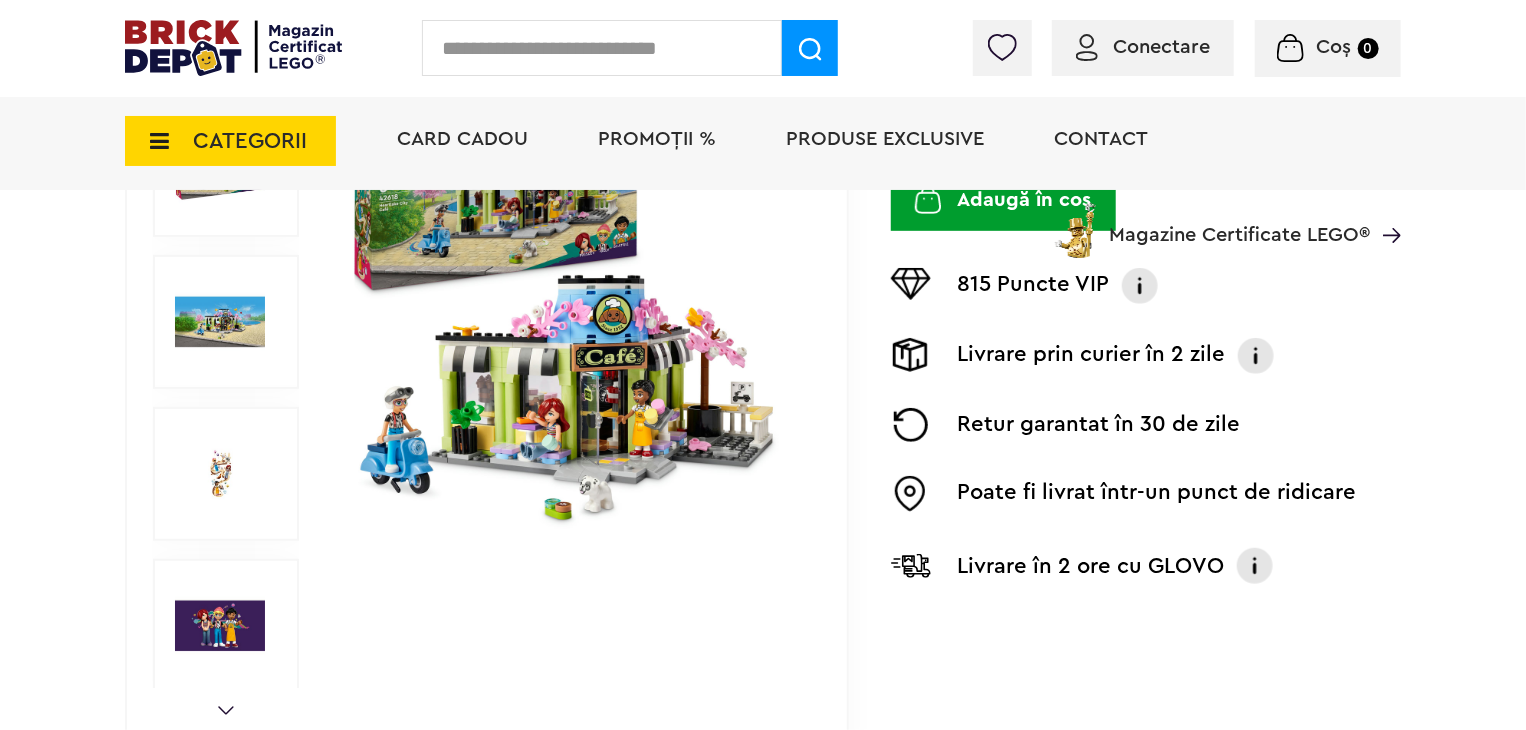 click at bounding box center (220, 474) 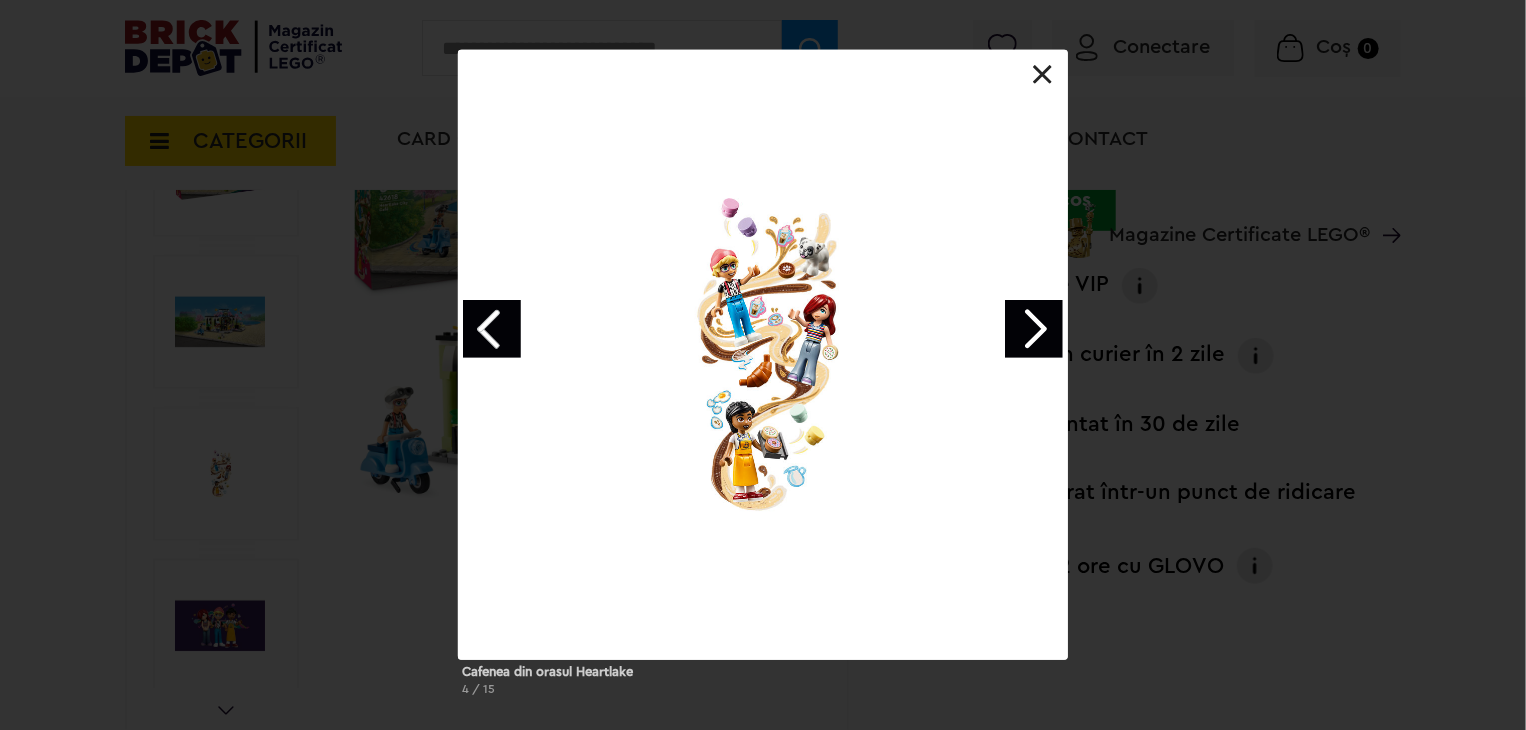 click at bounding box center [492, 329] 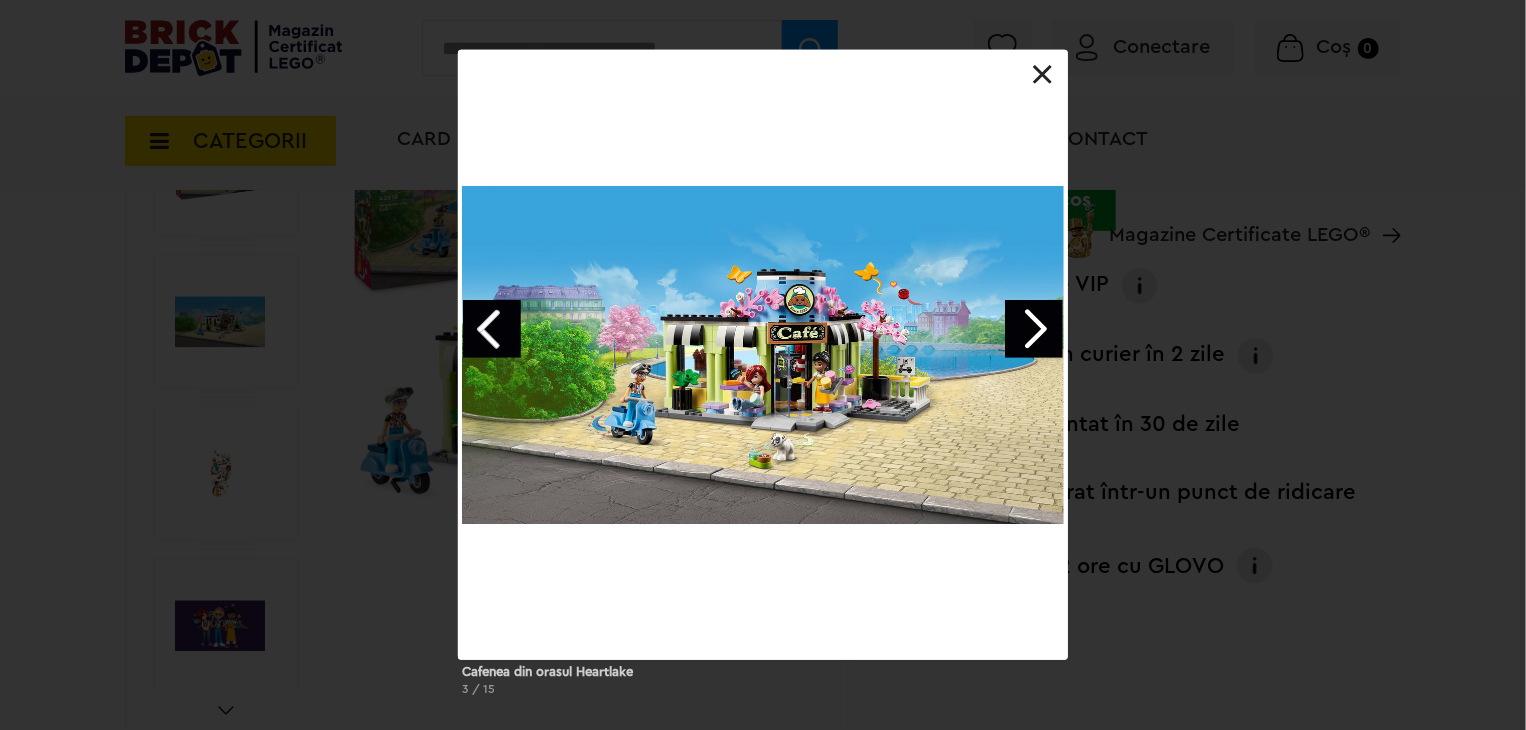 click at bounding box center (492, 329) 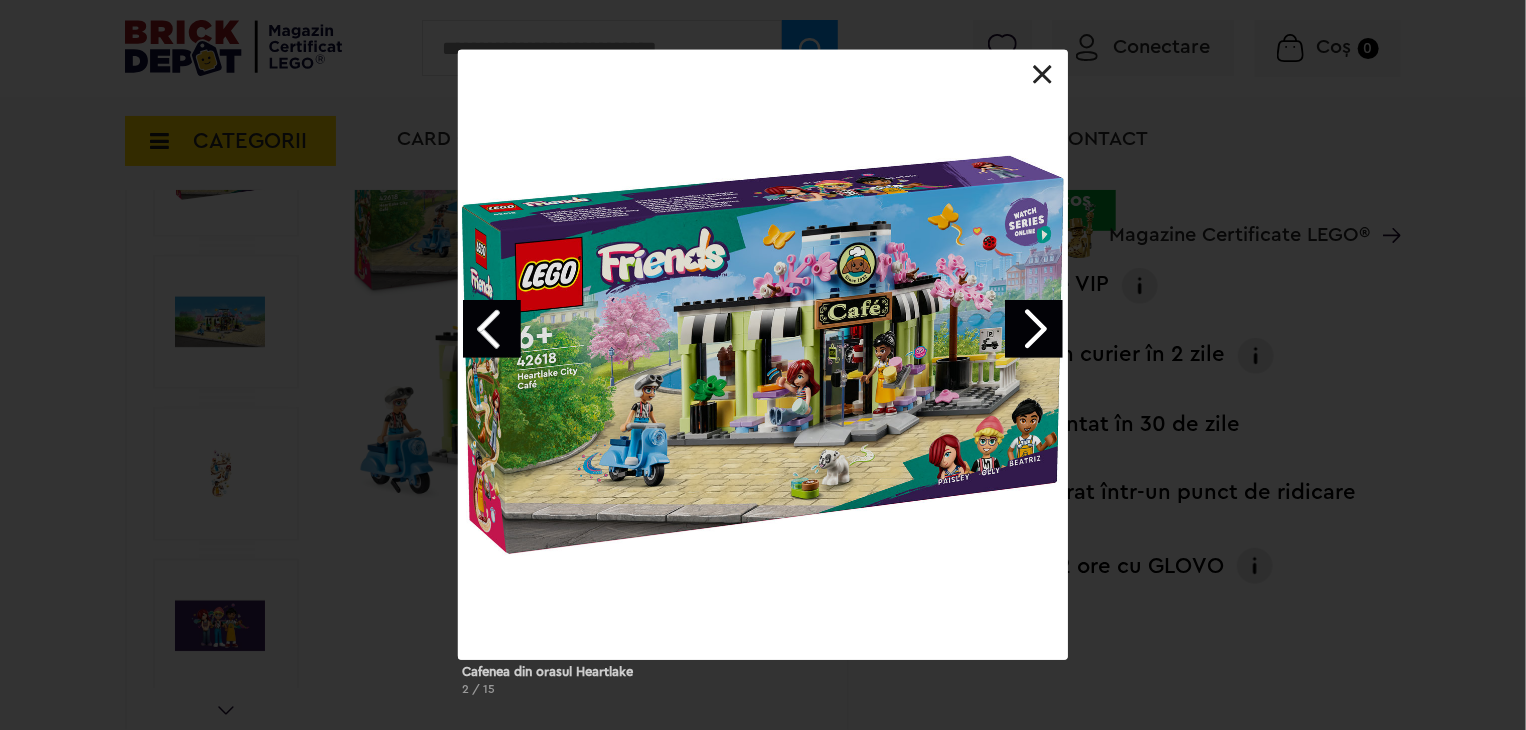 click at bounding box center (492, 329) 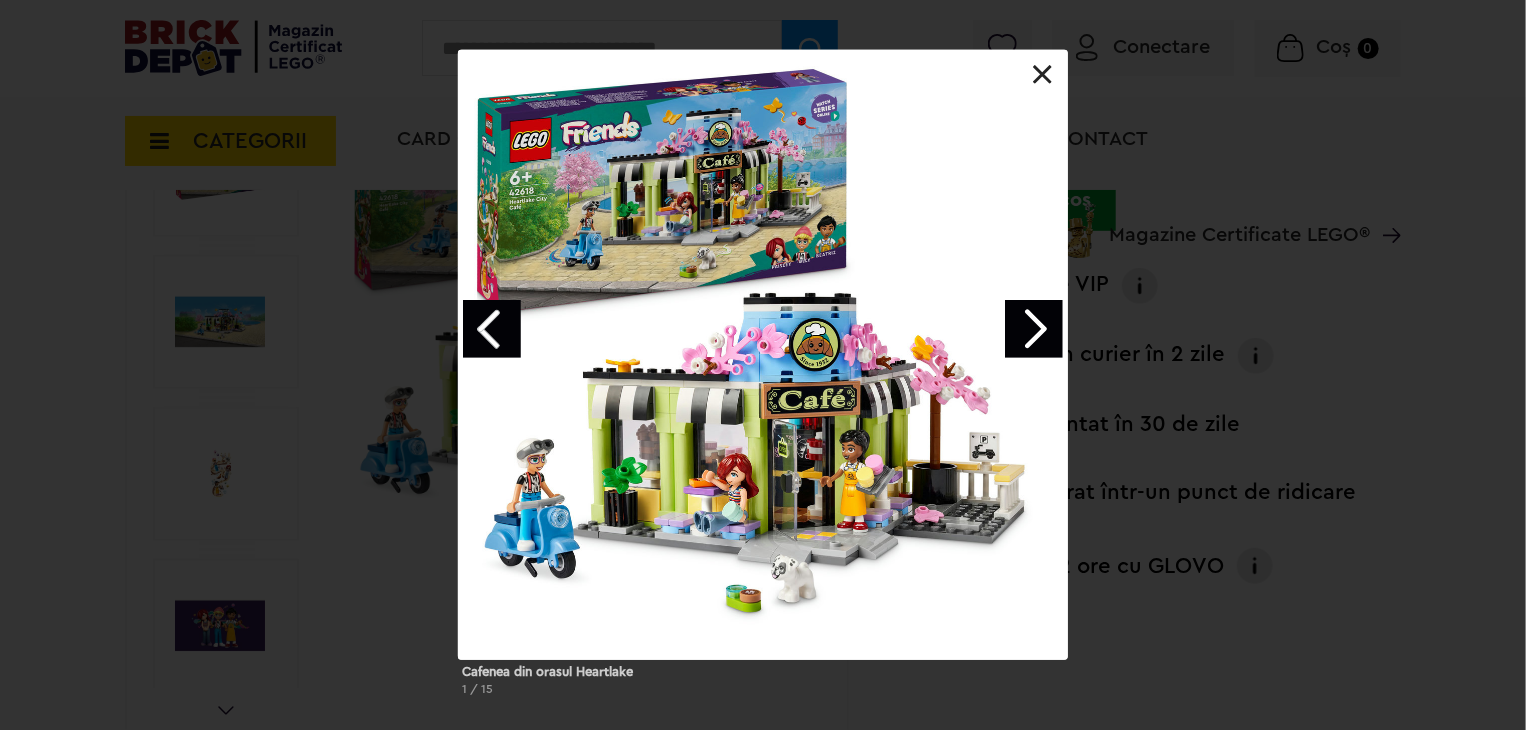 click at bounding box center [492, 329] 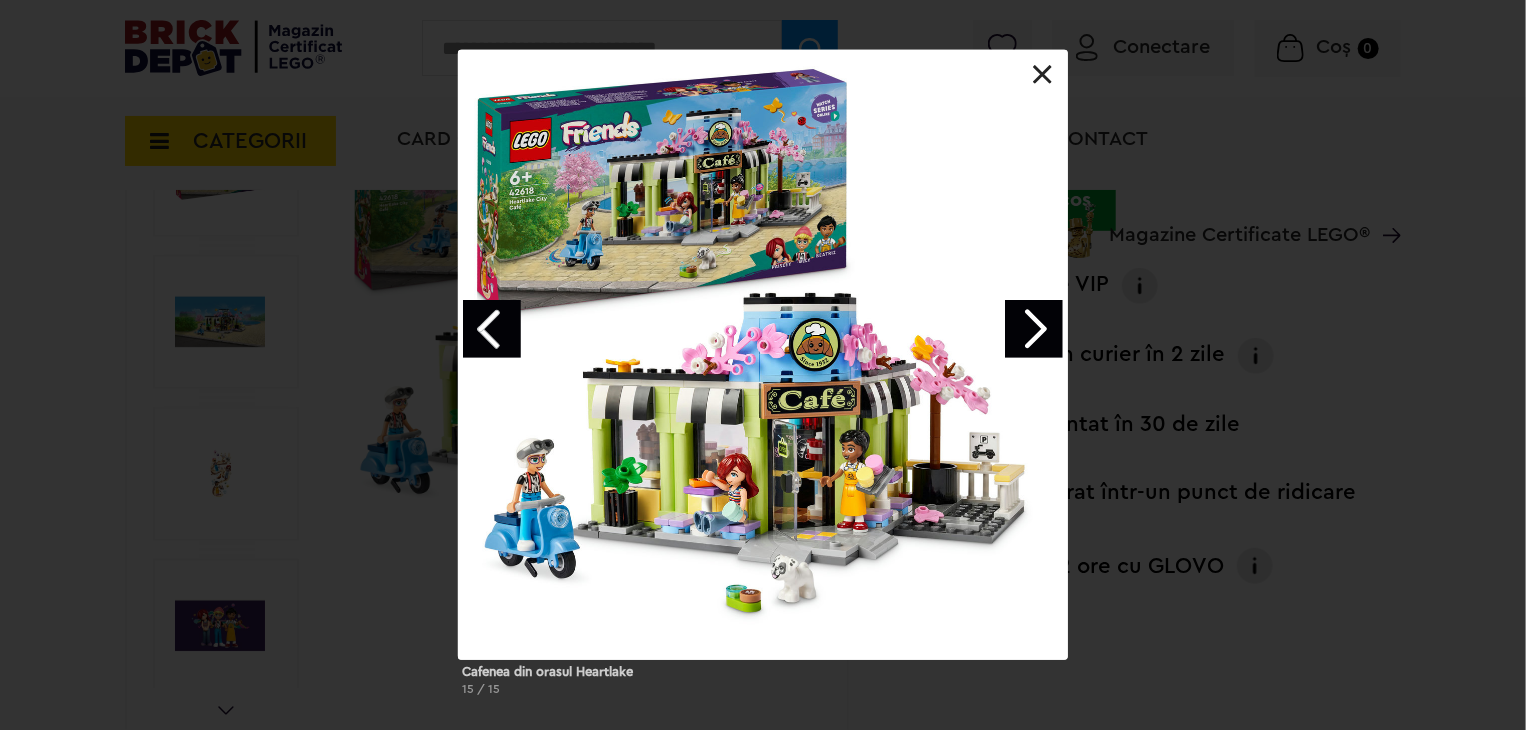 click at bounding box center [763, 355] 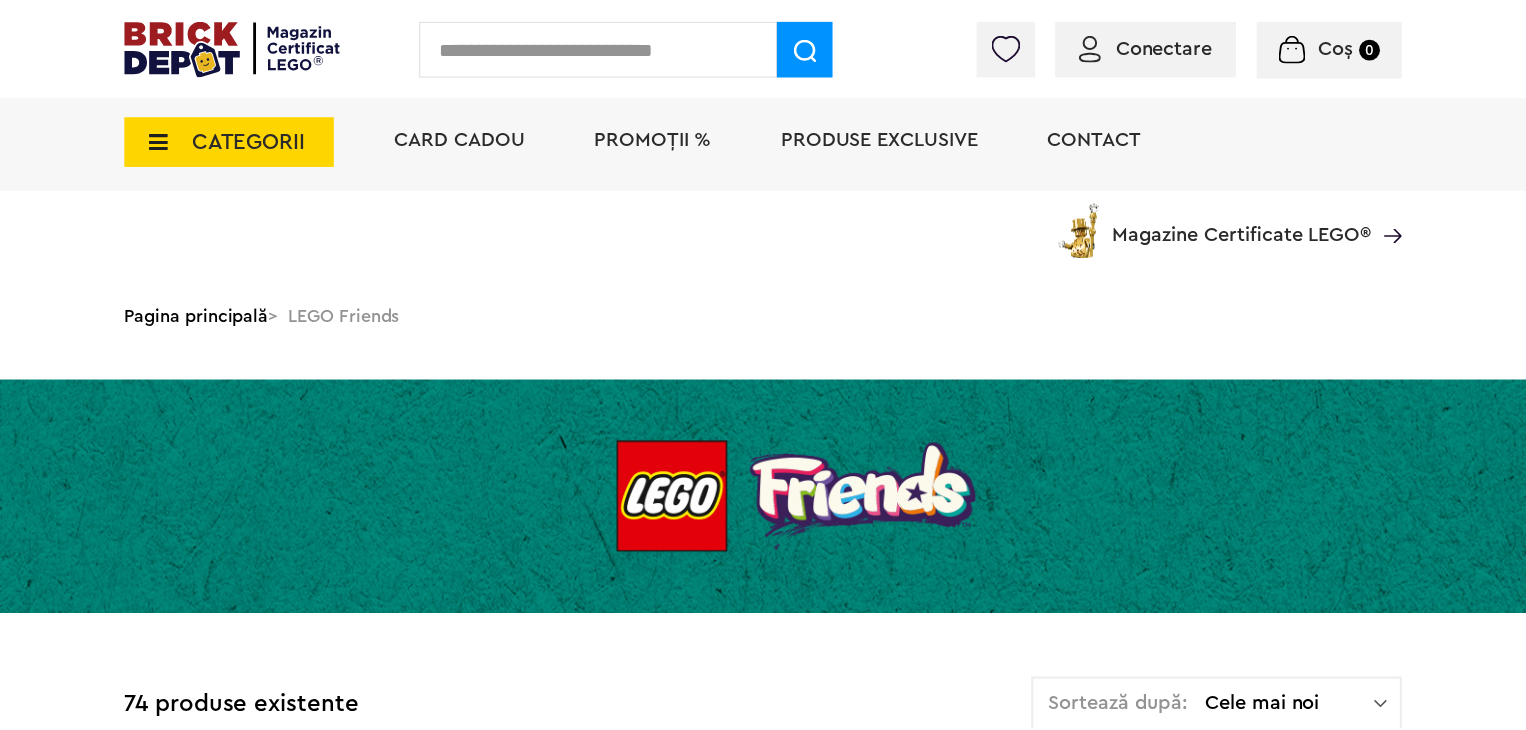 scroll, scrollTop: 3000, scrollLeft: 0, axis: vertical 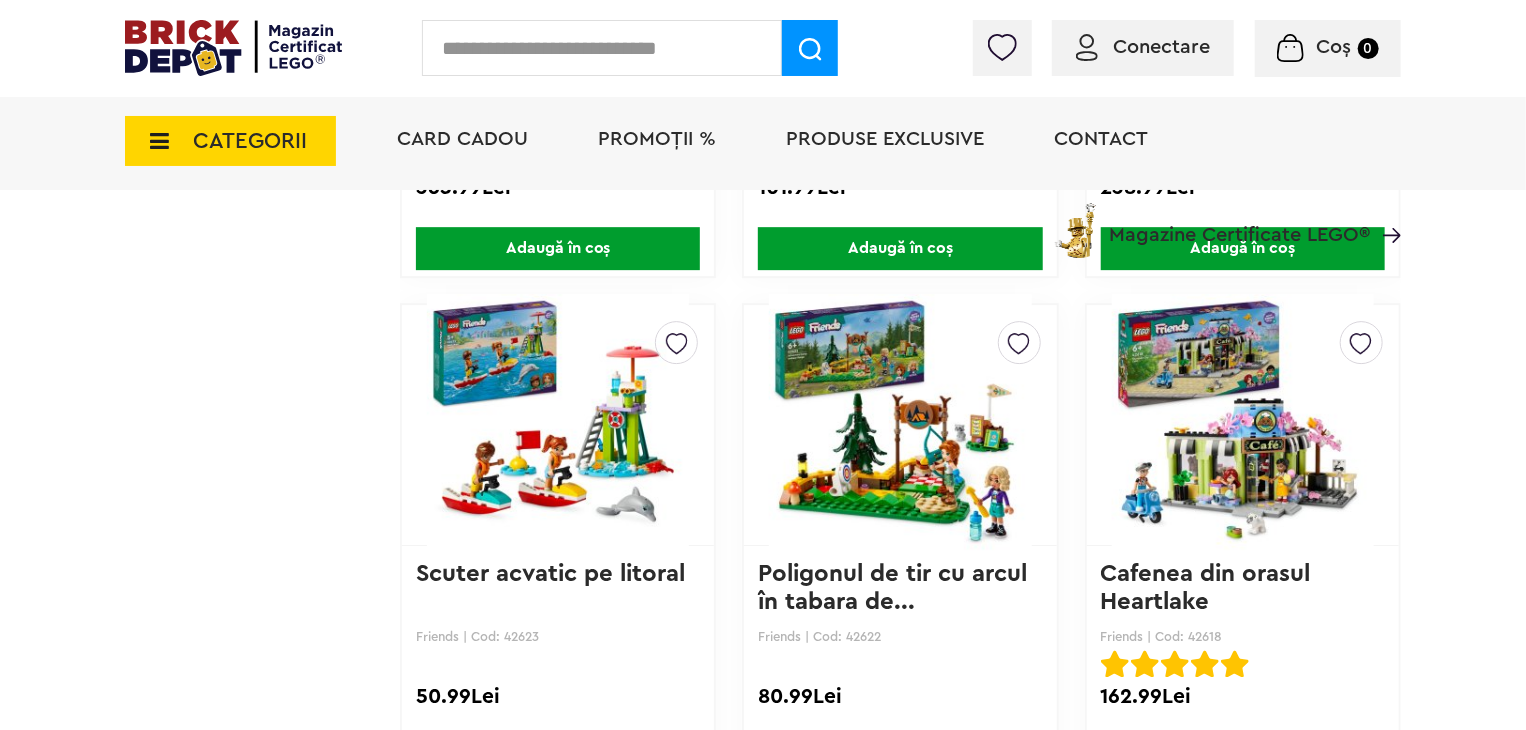 click on "PROMOȚII %" at bounding box center [657, 139] 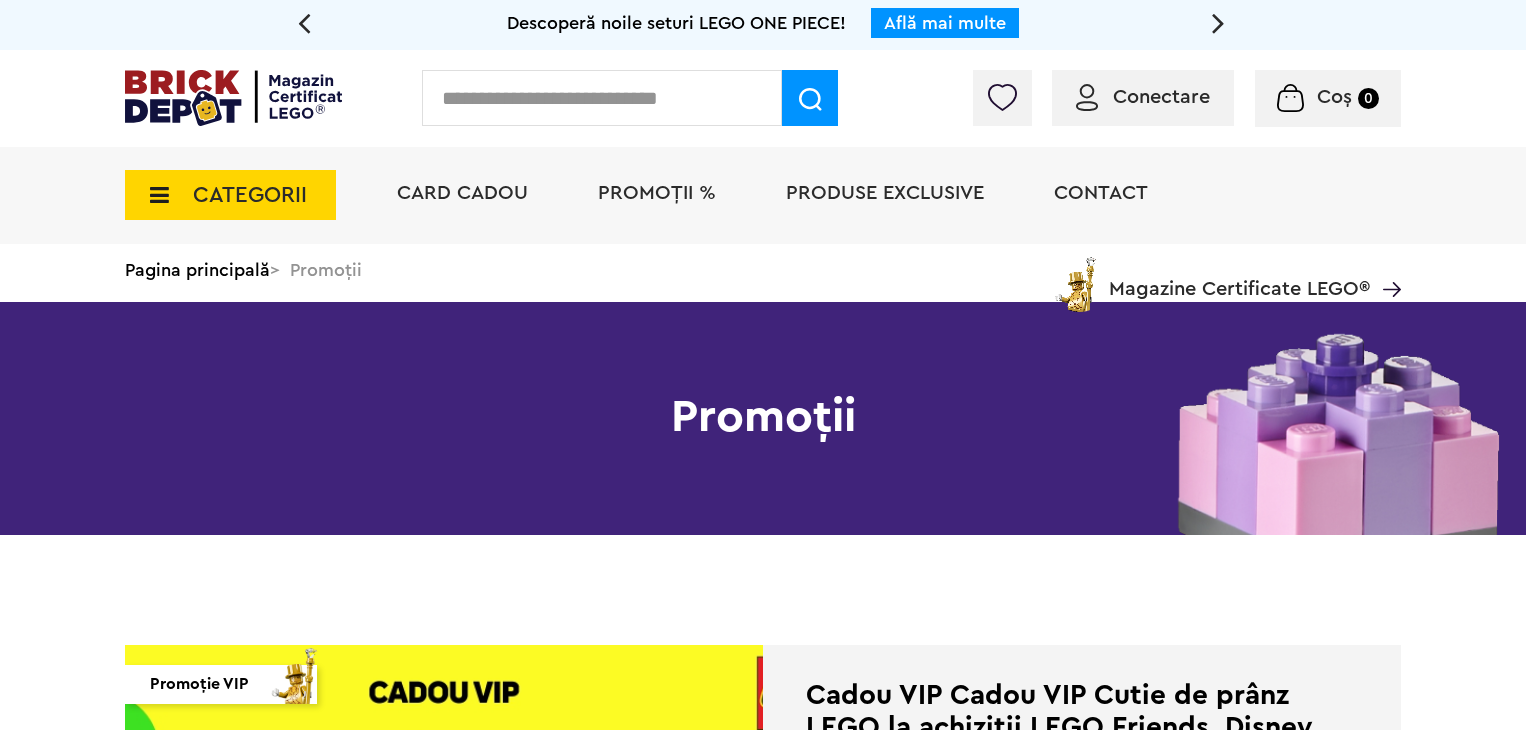 scroll, scrollTop: 0, scrollLeft: 0, axis: both 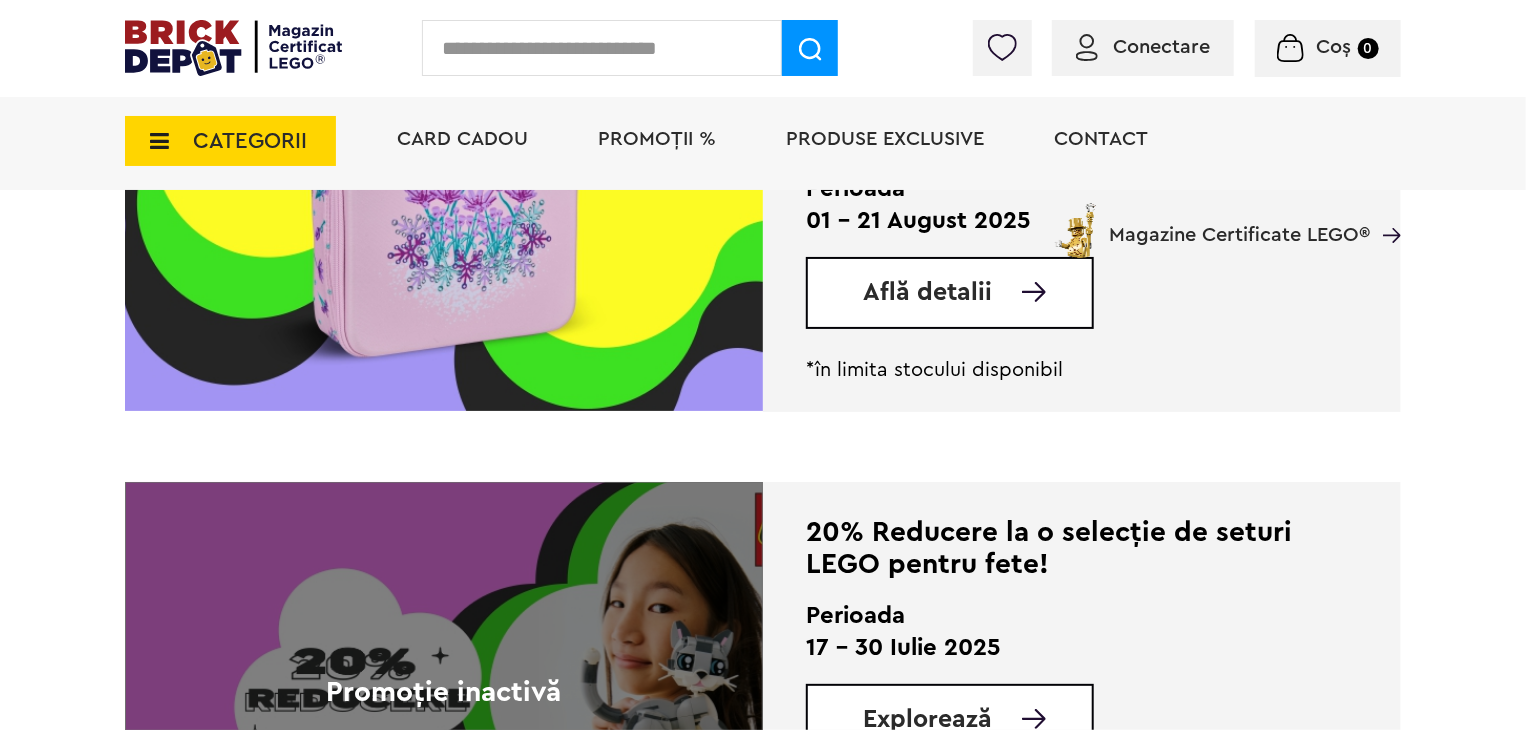 click on "Află detalii" at bounding box center (950, 293) 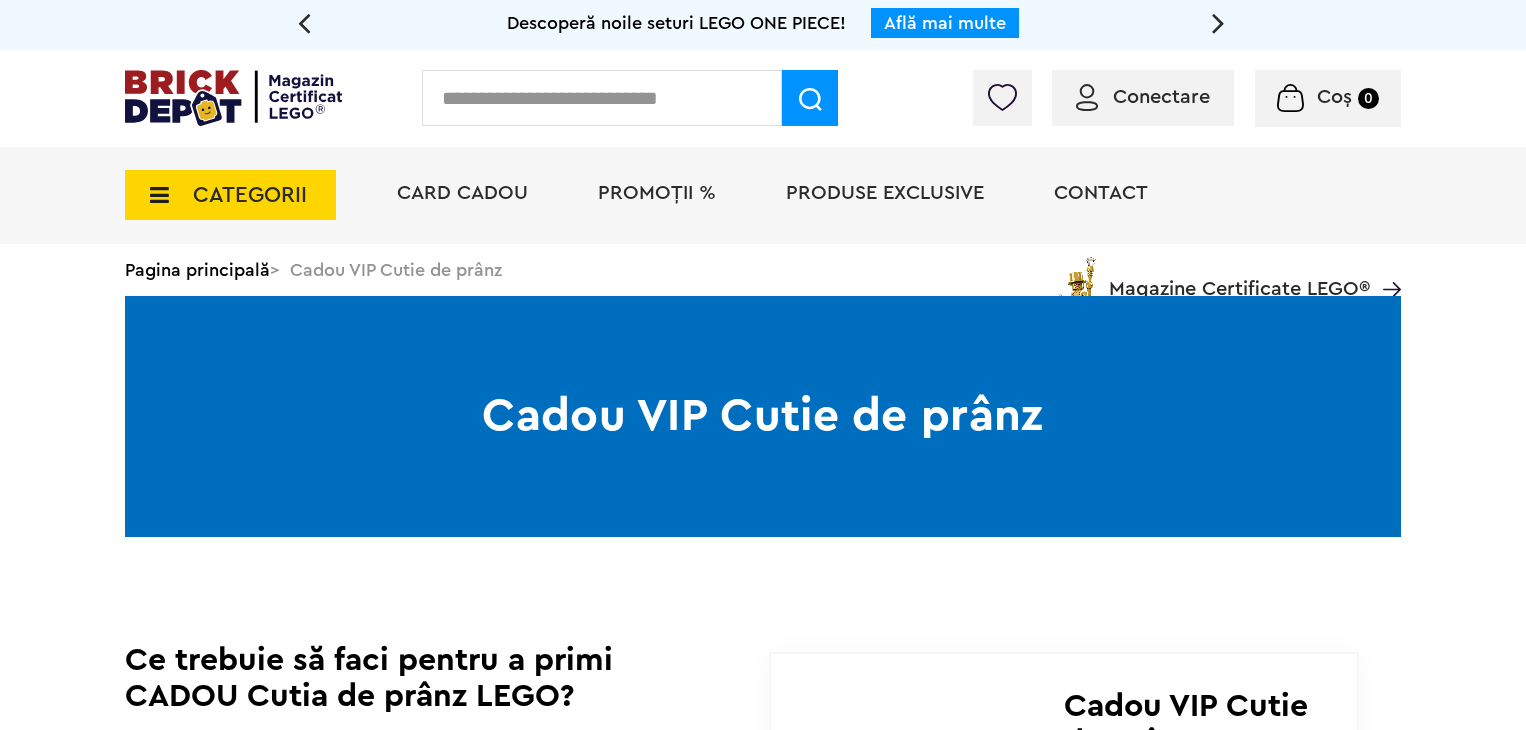 scroll, scrollTop: 0, scrollLeft: 0, axis: both 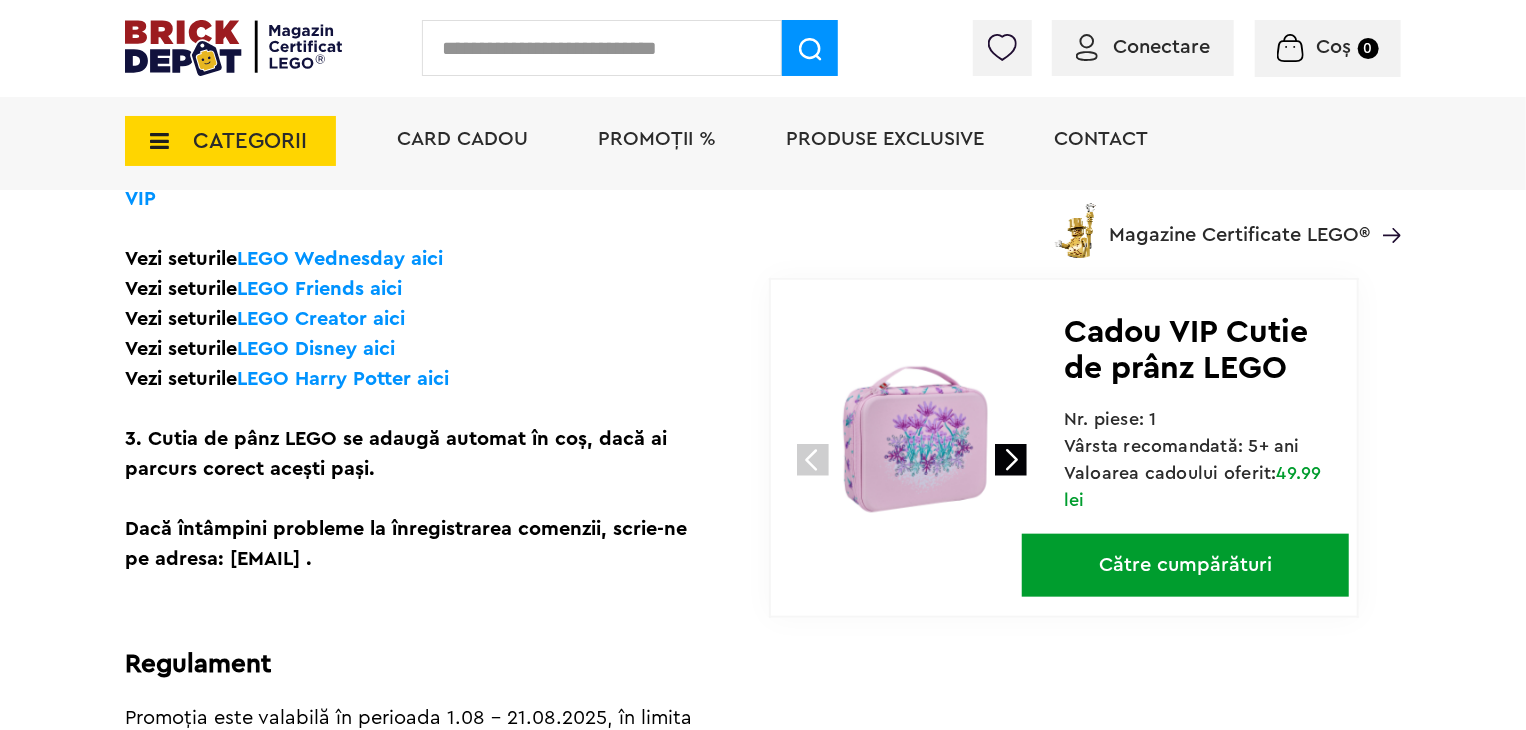 click on "LEGO Disney aici" at bounding box center (316, 349) 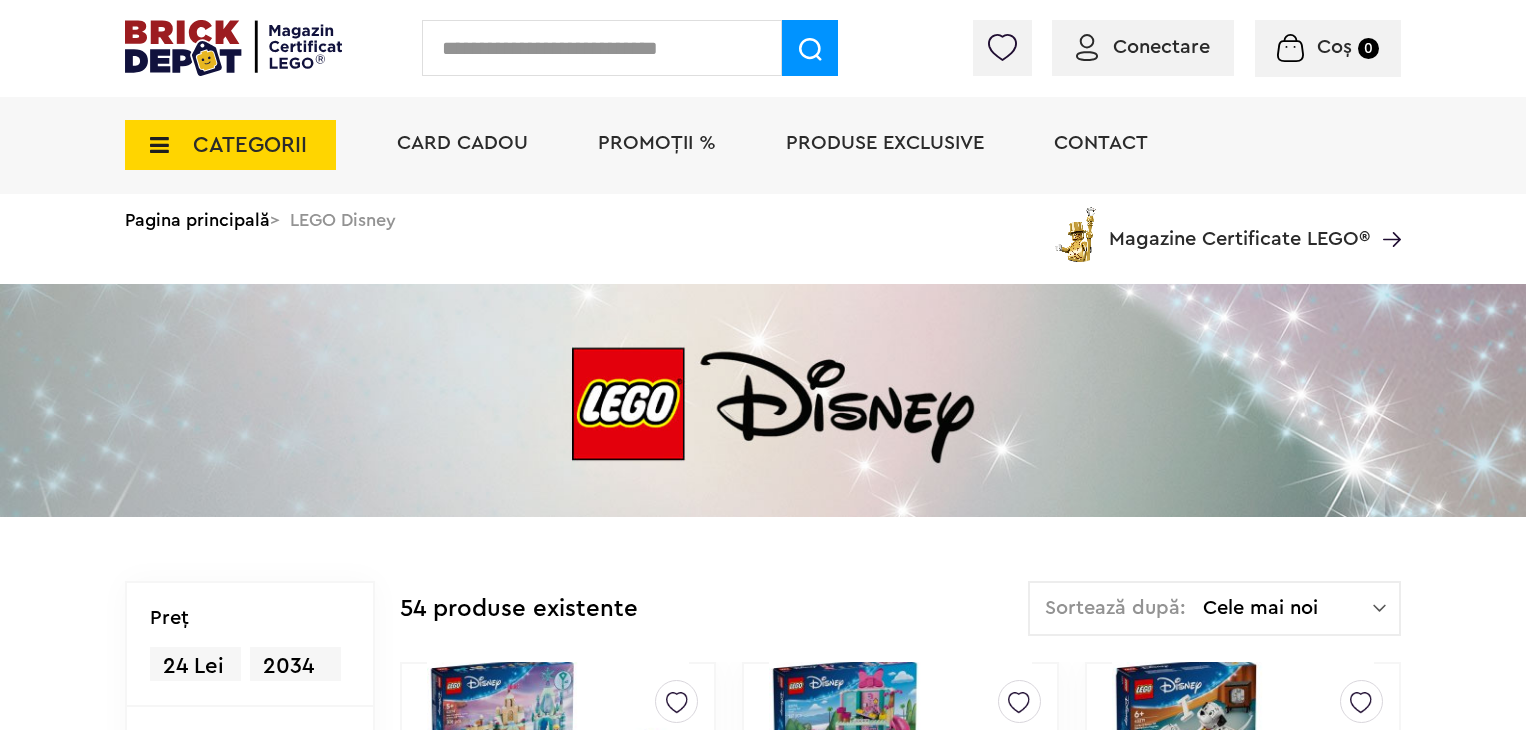 scroll, scrollTop: 0, scrollLeft: 0, axis: both 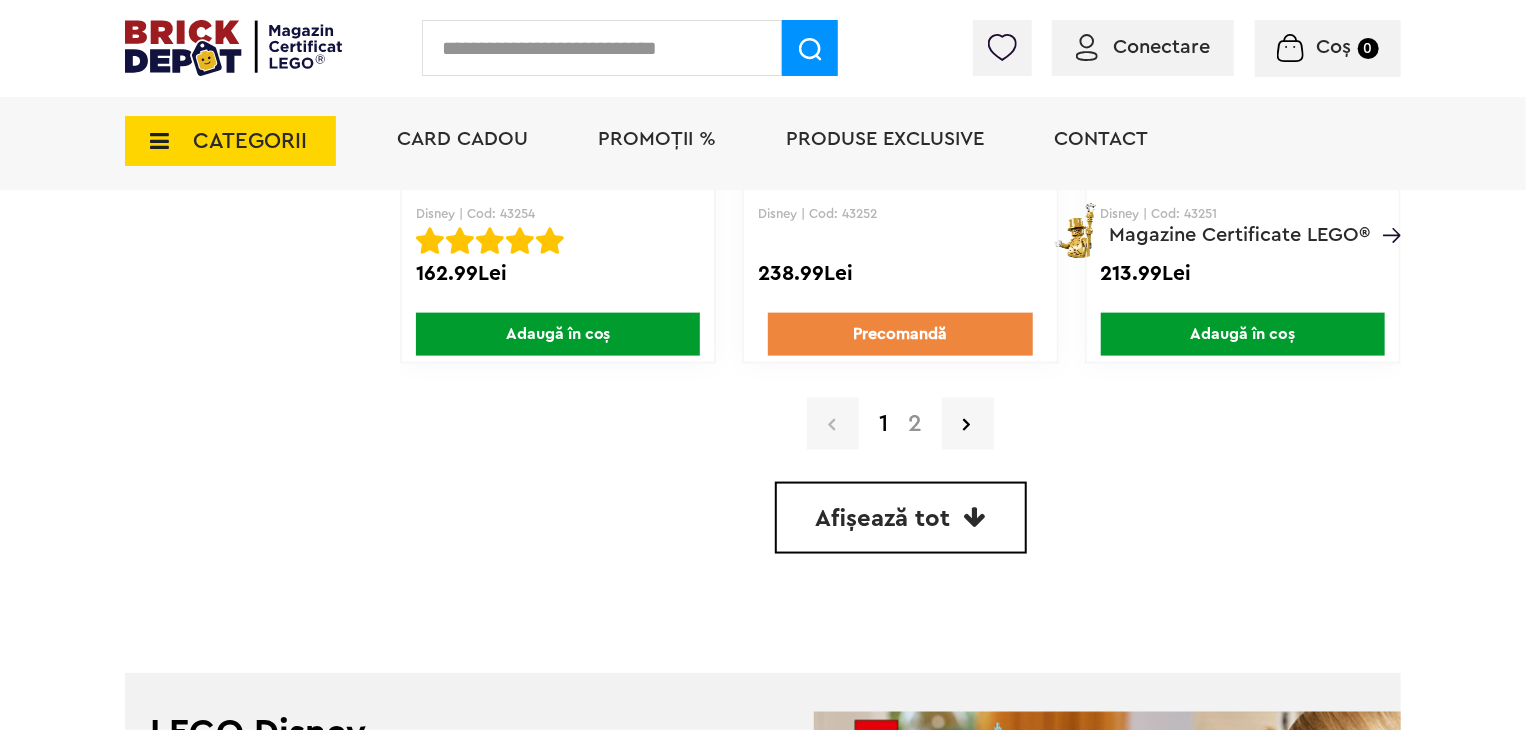 click on "2" at bounding box center (915, 424) 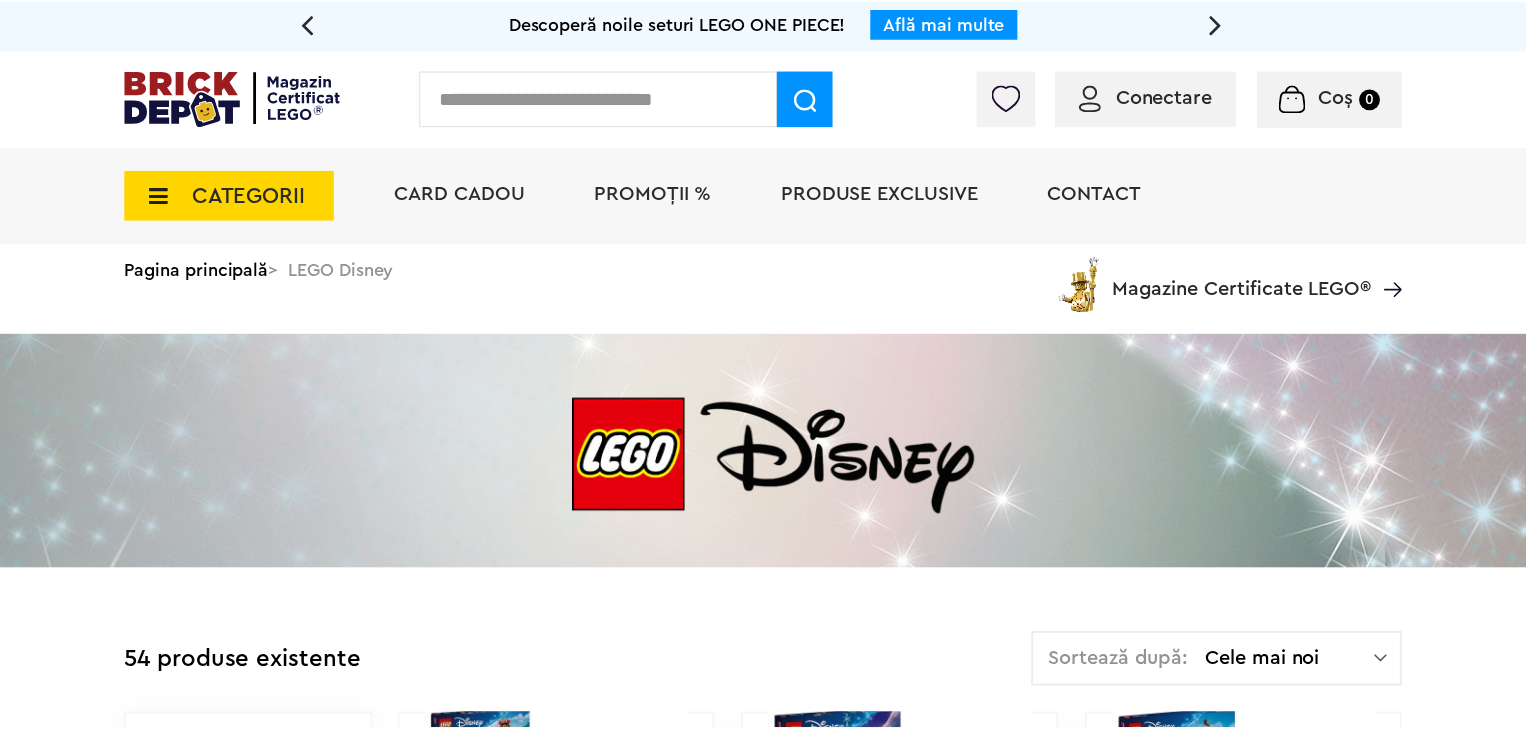 scroll, scrollTop: 0, scrollLeft: 0, axis: both 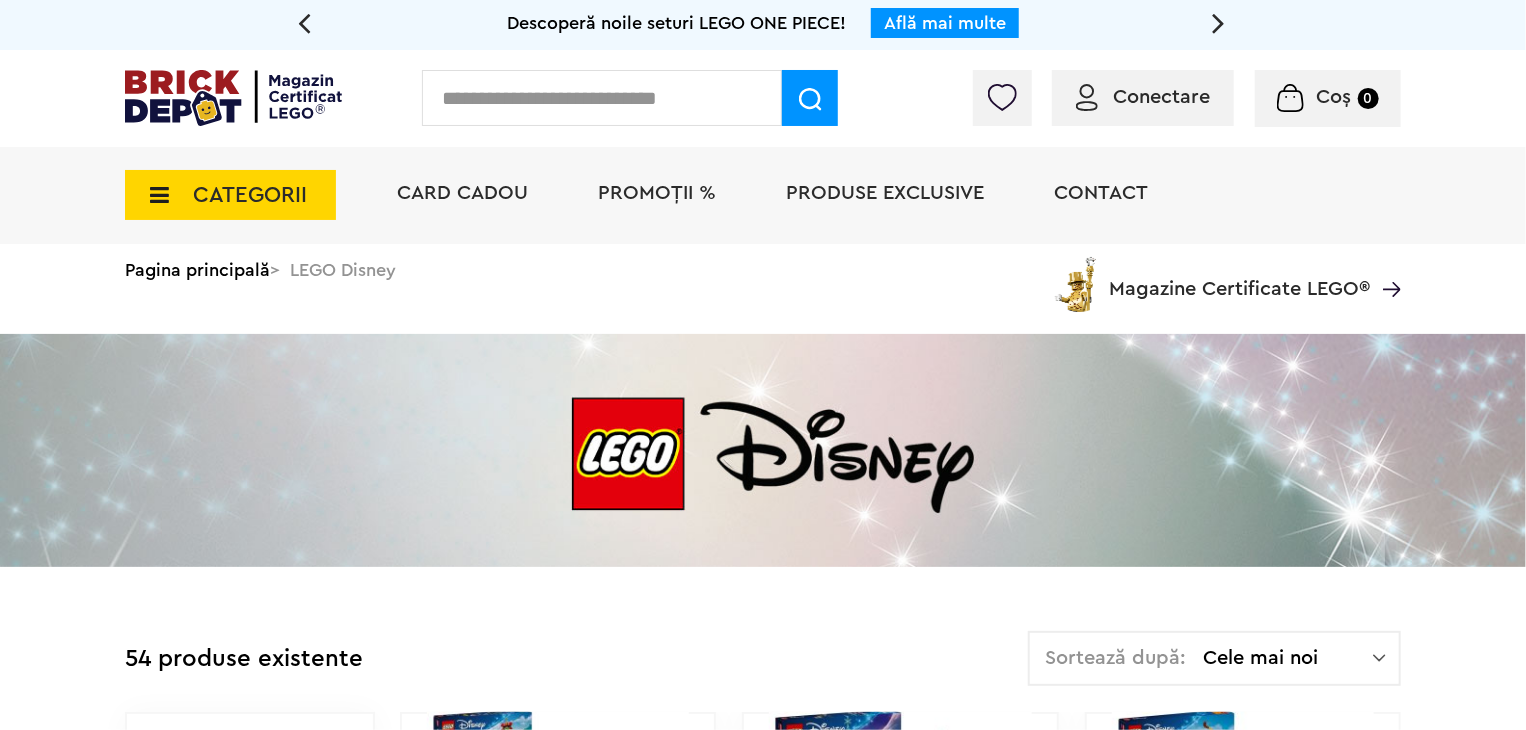 click on "PROMOȚII %" at bounding box center (657, 193) 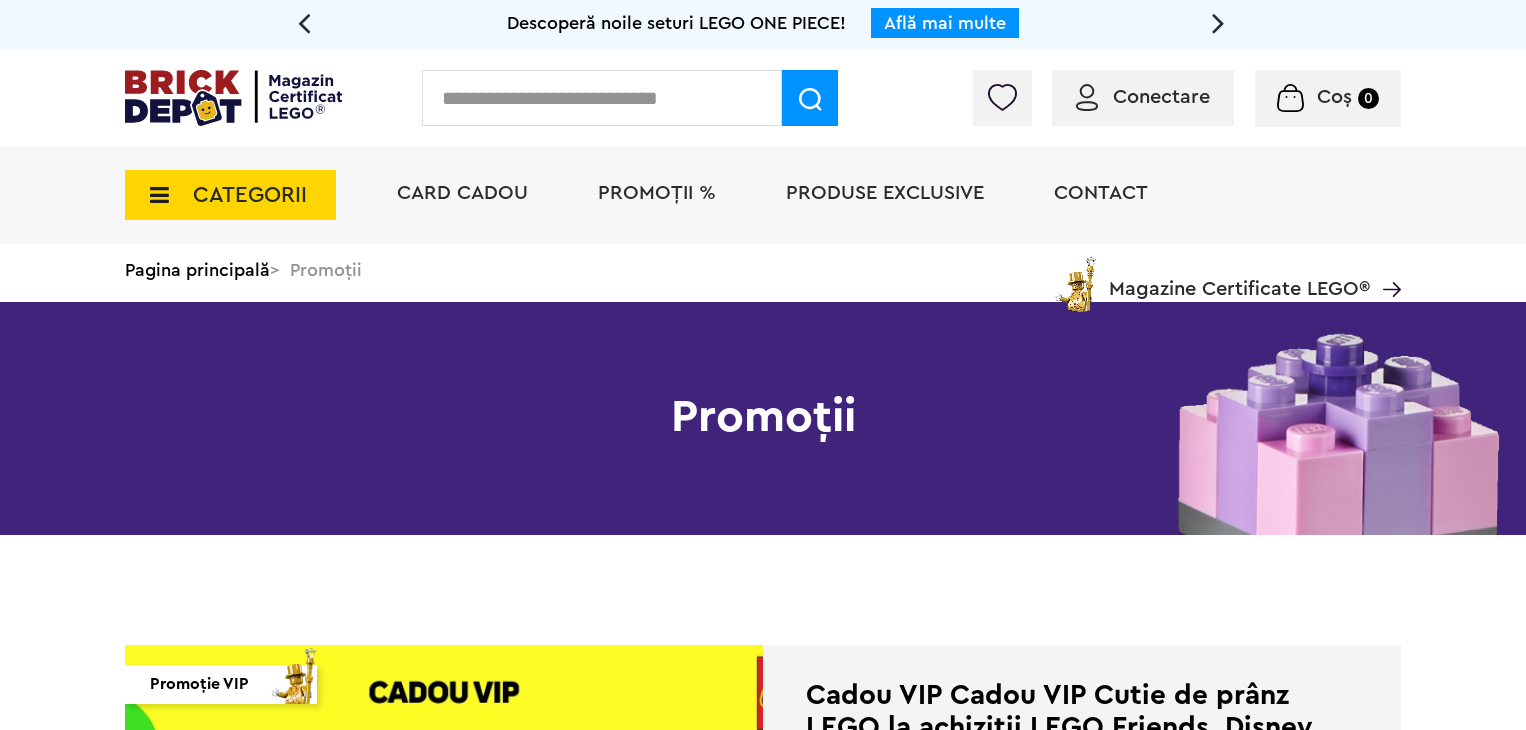 scroll, scrollTop: 0, scrollLeft: 0, axis: both 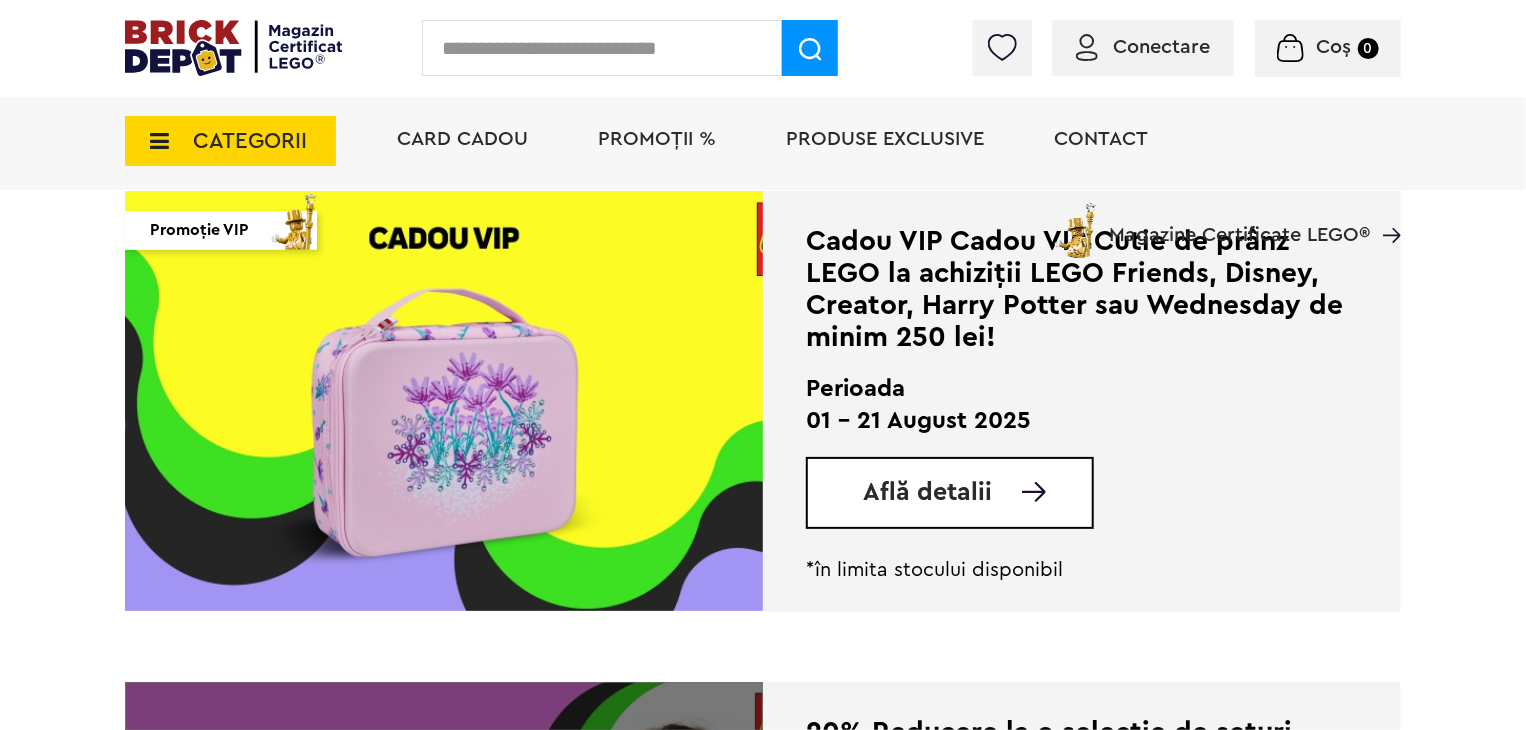 click on "Află detalii" at bounding box center [927, 492] 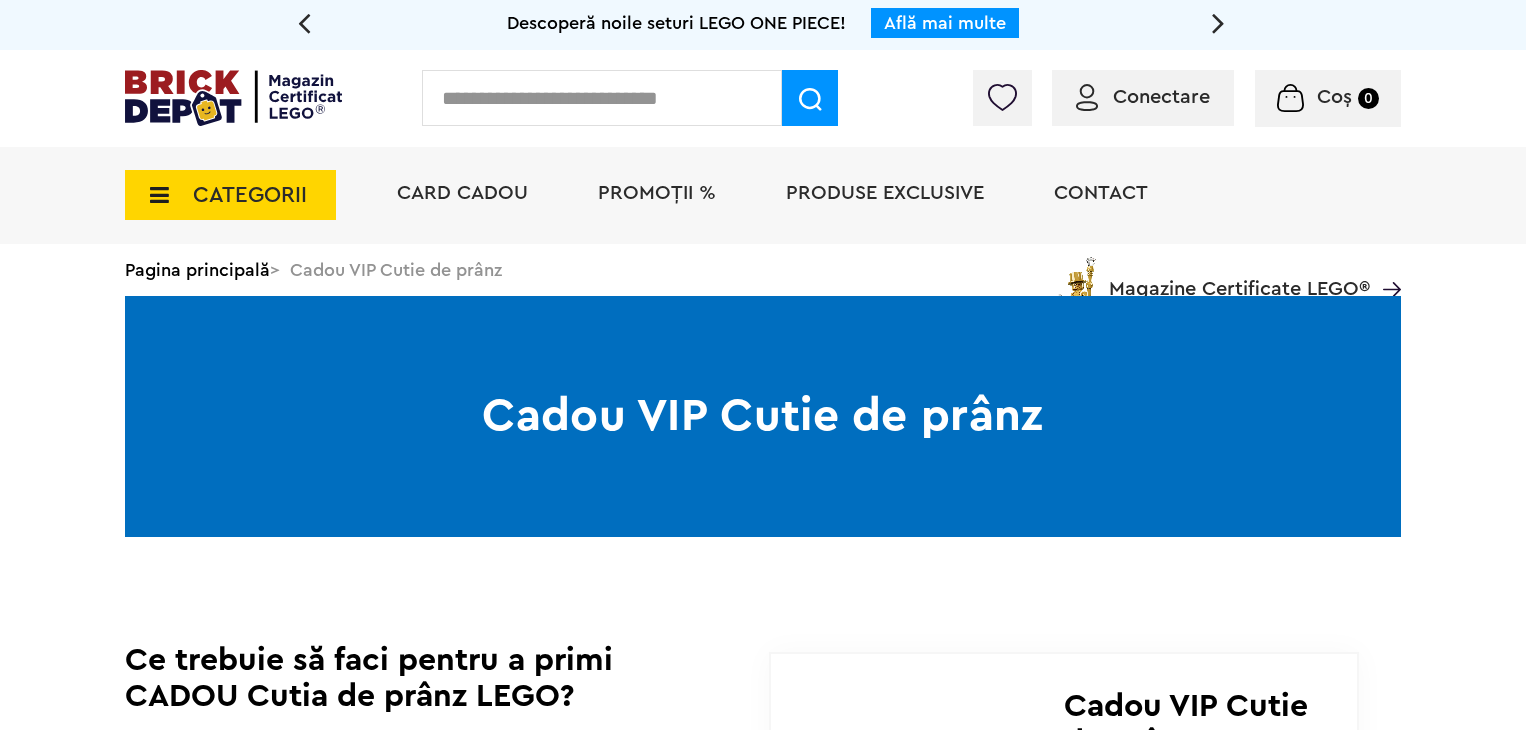 scroll, scrollTop: 0, scrollLeft: 0, axis: both 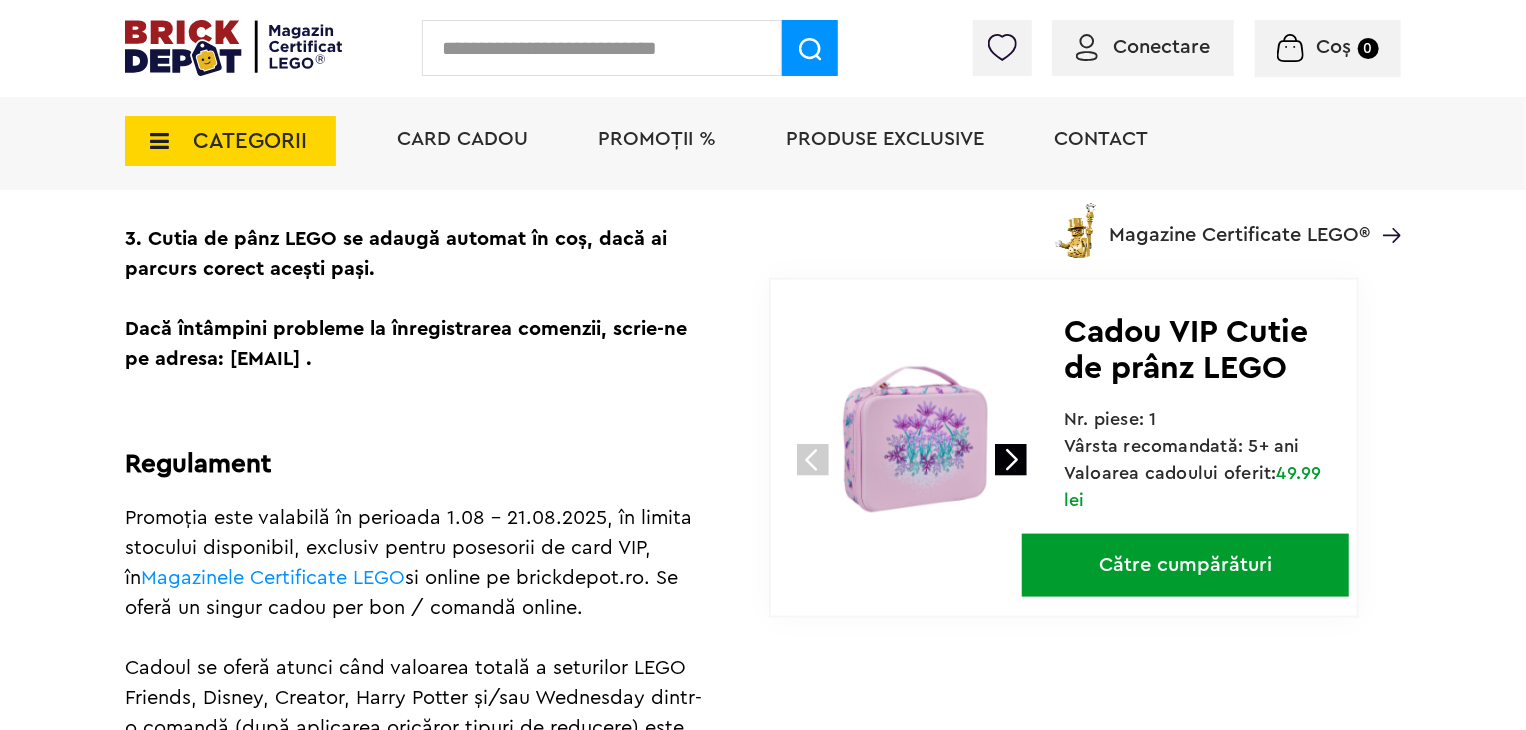 click on "Către cumpărături" at bounding box center [1185, 565] 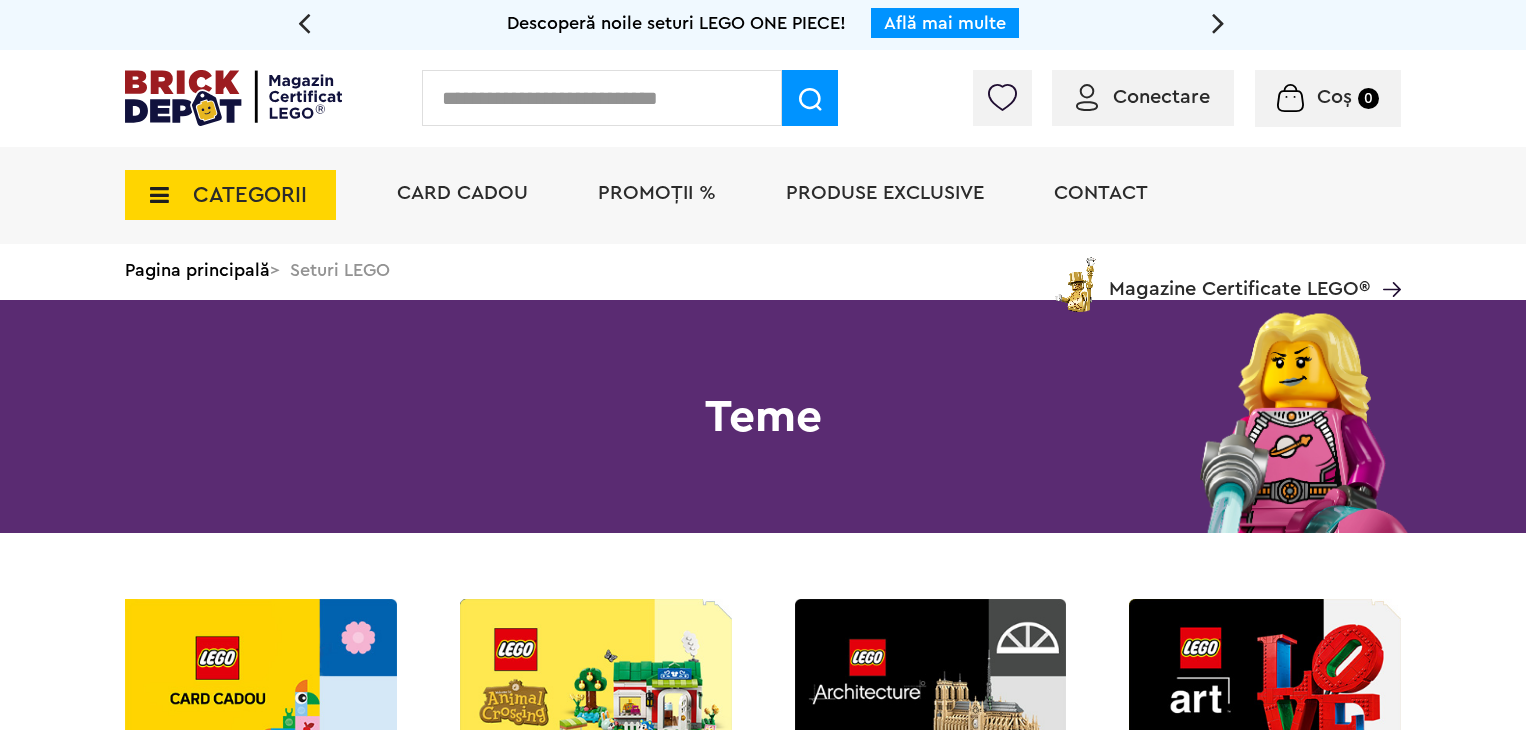 scroll, scrollTop: 0, scrollLeft: 0, axis: both 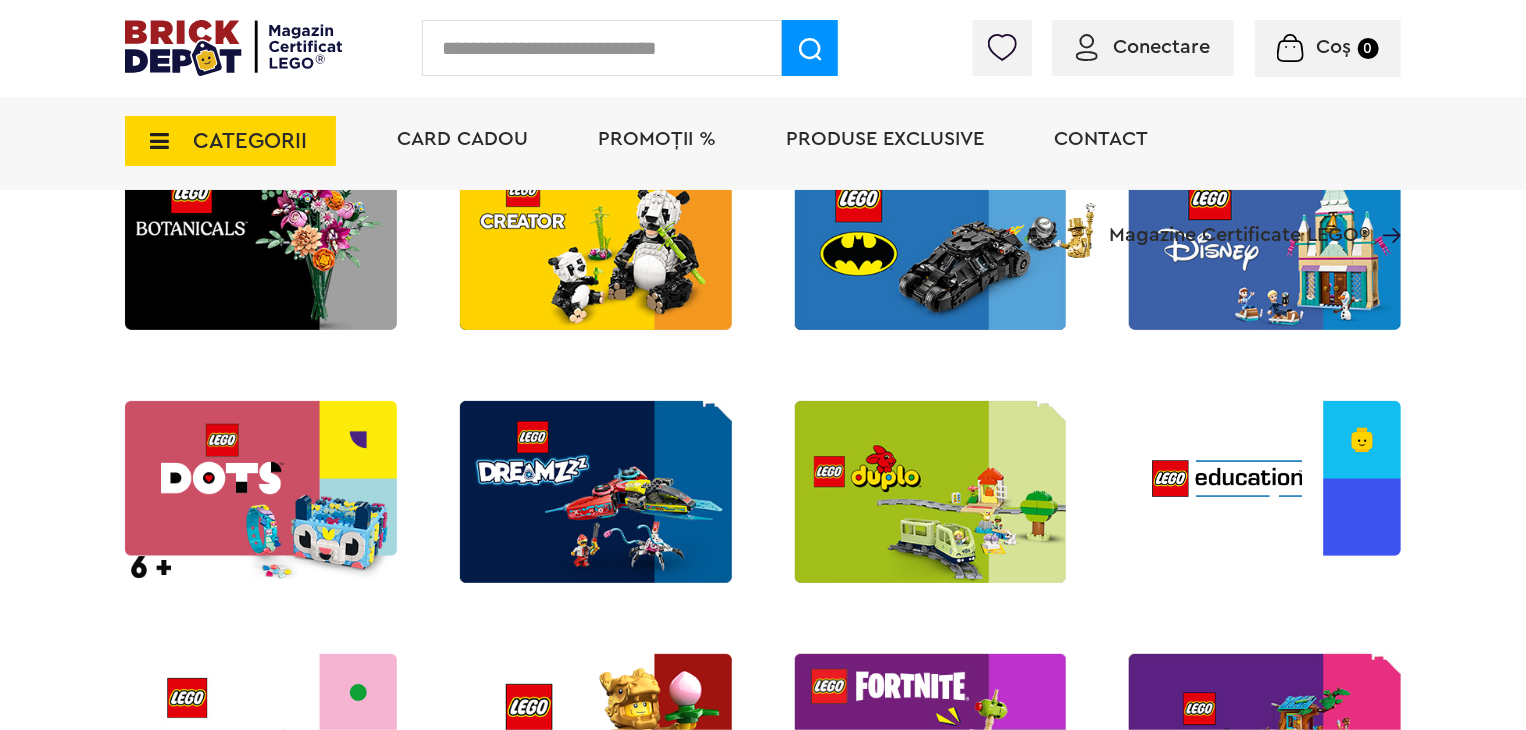 click on "Card Cadou    PROMOȚII %    Produse exclusive    Contact    Magazine Certificate LEGO®" at bounding box center (889, 175) 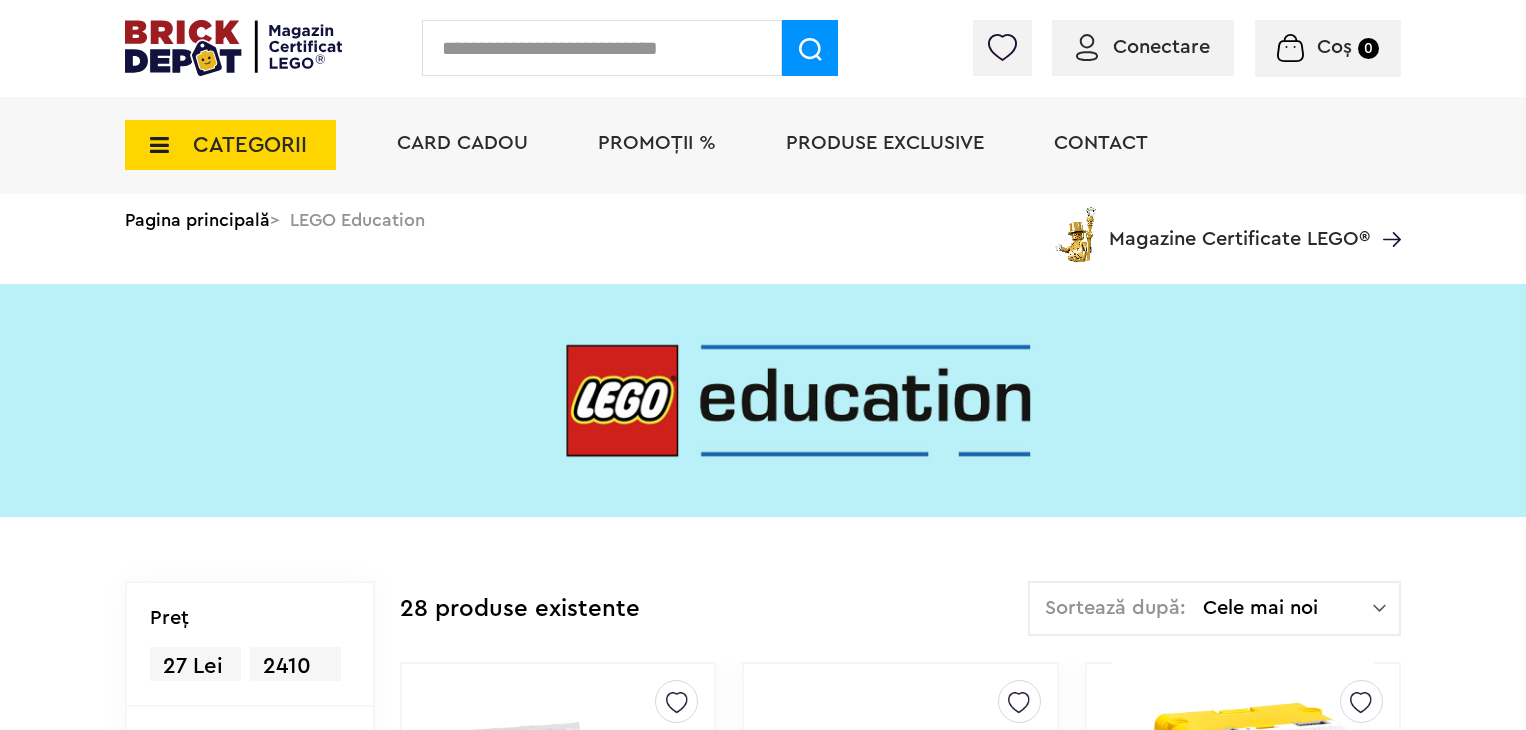 scroll, scrollTop: 0, scrollLeft: 0, axis: both 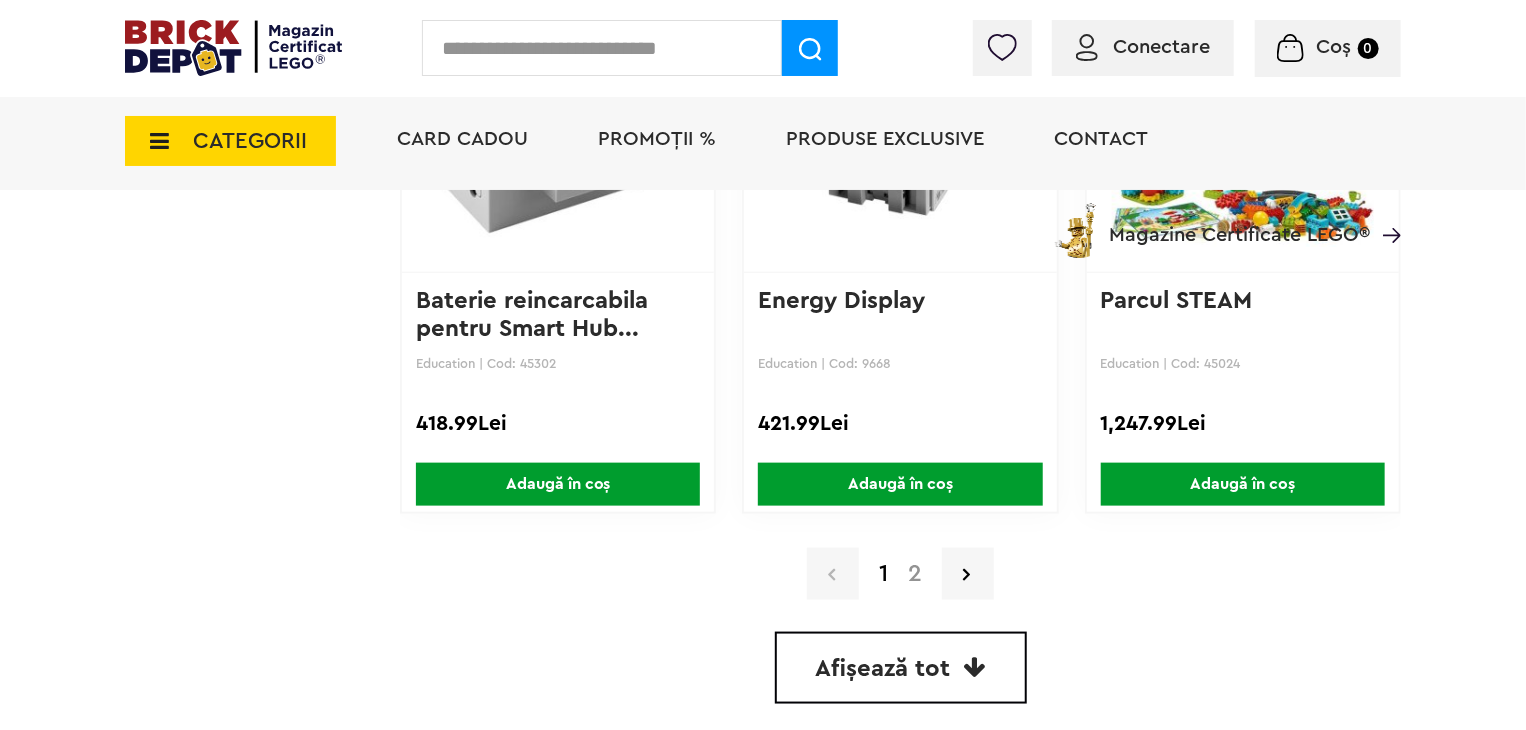 click on "2" at bounding box center (915, 574) 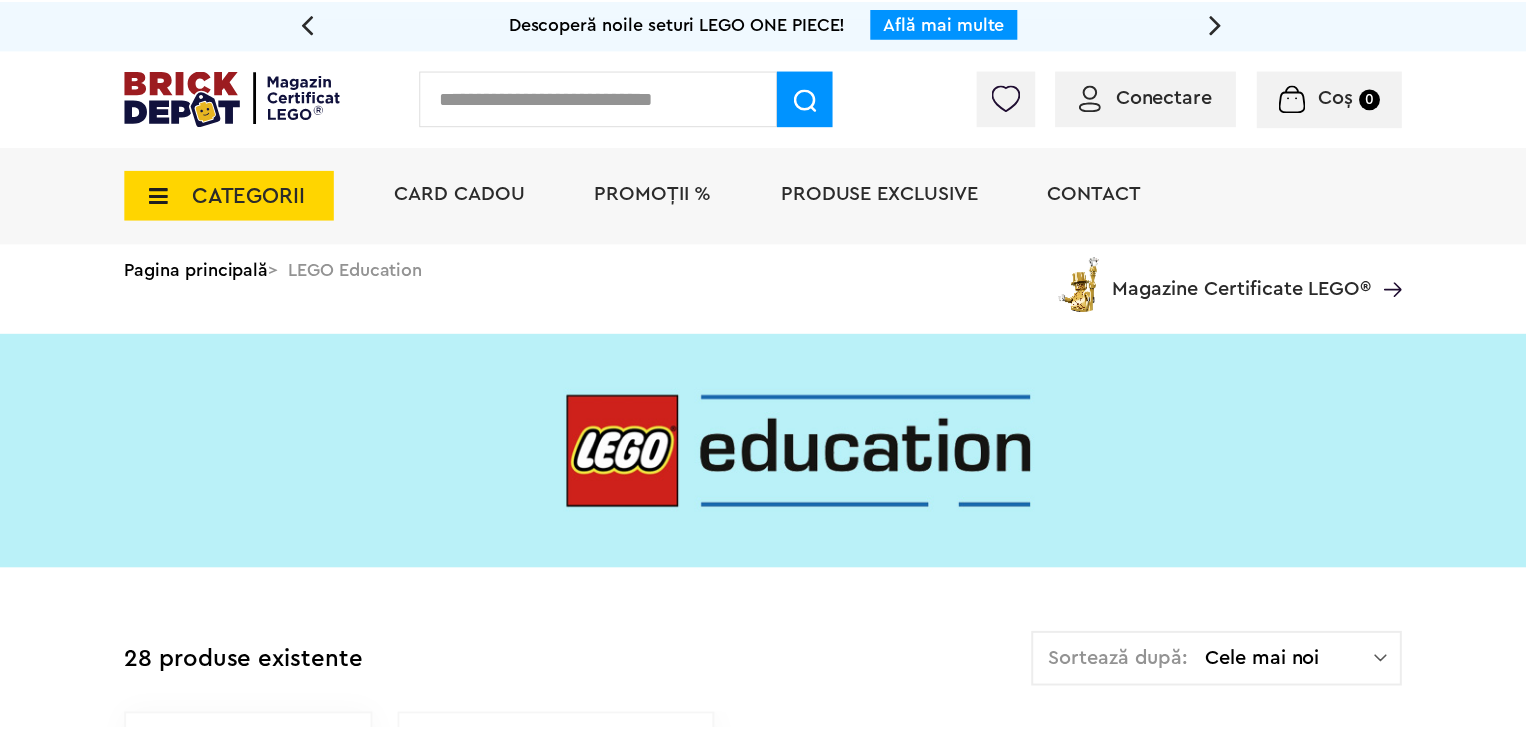scroll, scrollTop: 0, scrollLeft: 0, axis: both 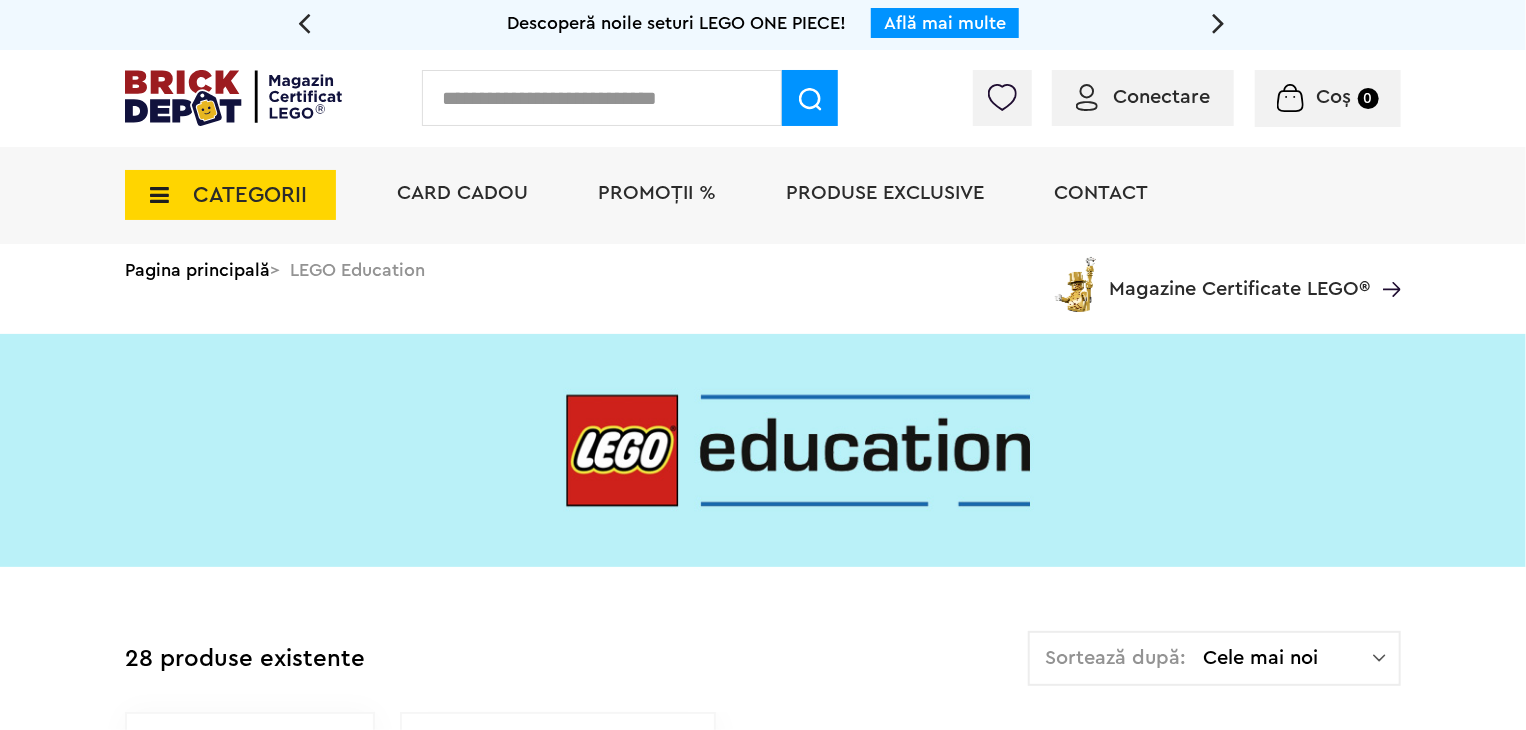click on "Află mai multe" at bounding box center [45, 23] 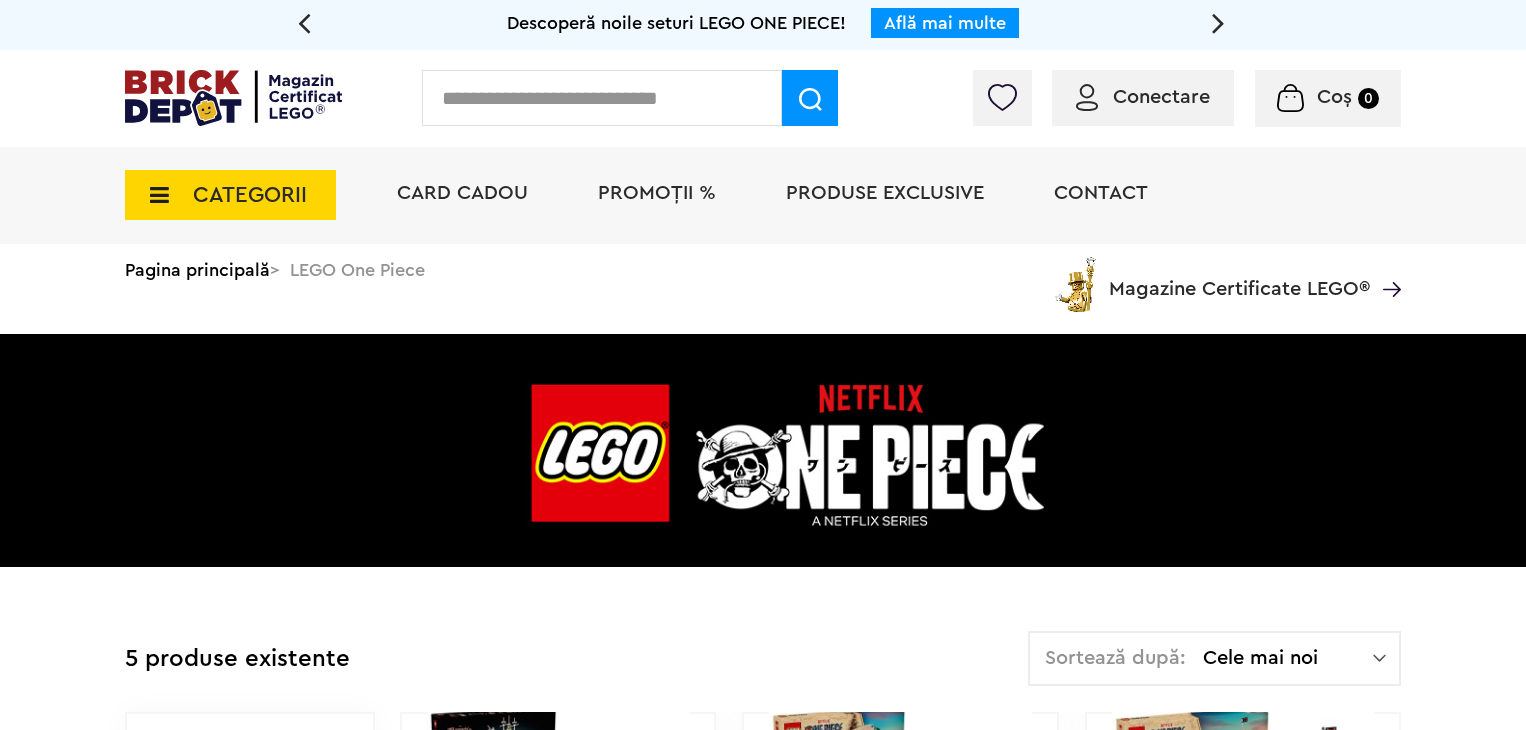 scroll, scrollTop: 0, scrollLeft: 0, axis: both 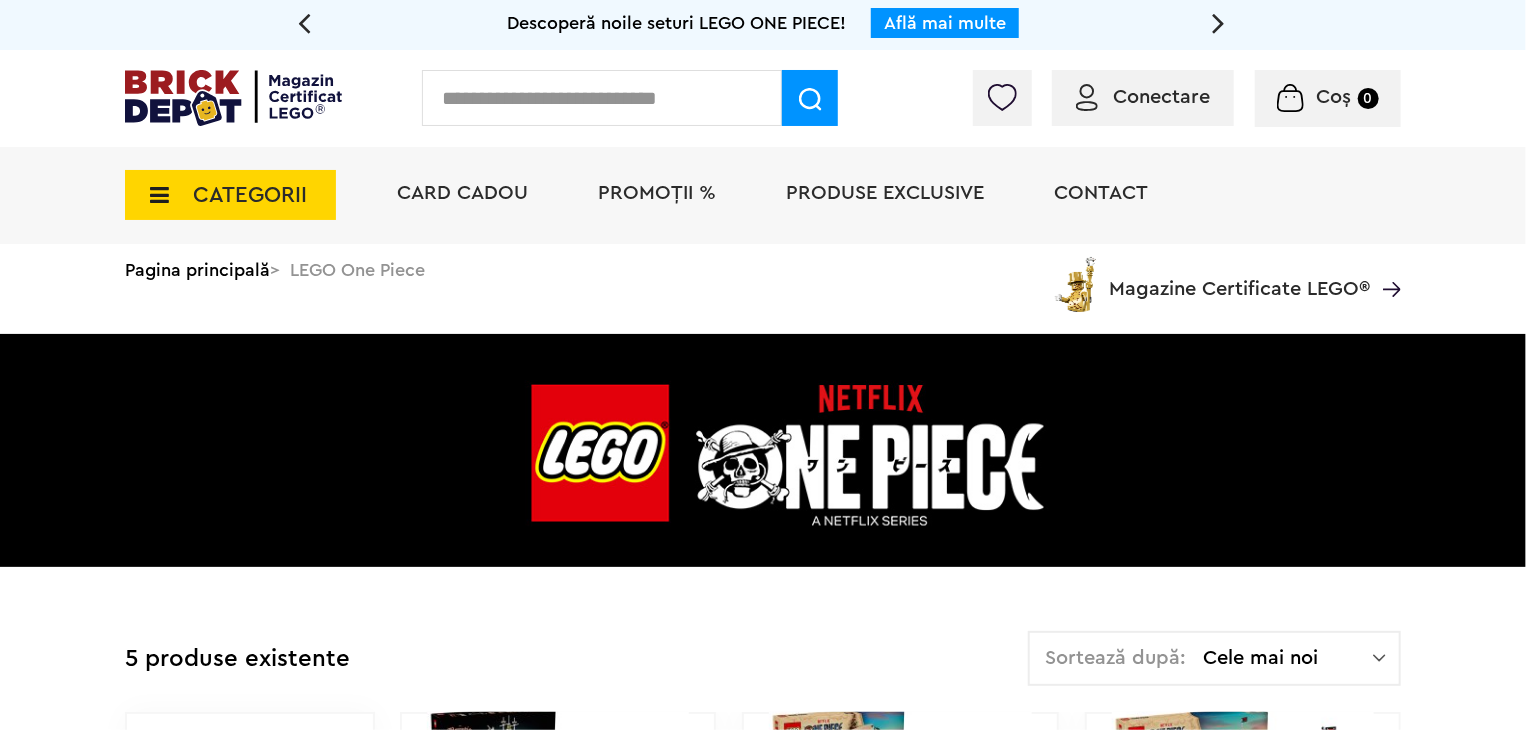 click on "CATEGORII" at bounding box center (250, 195) 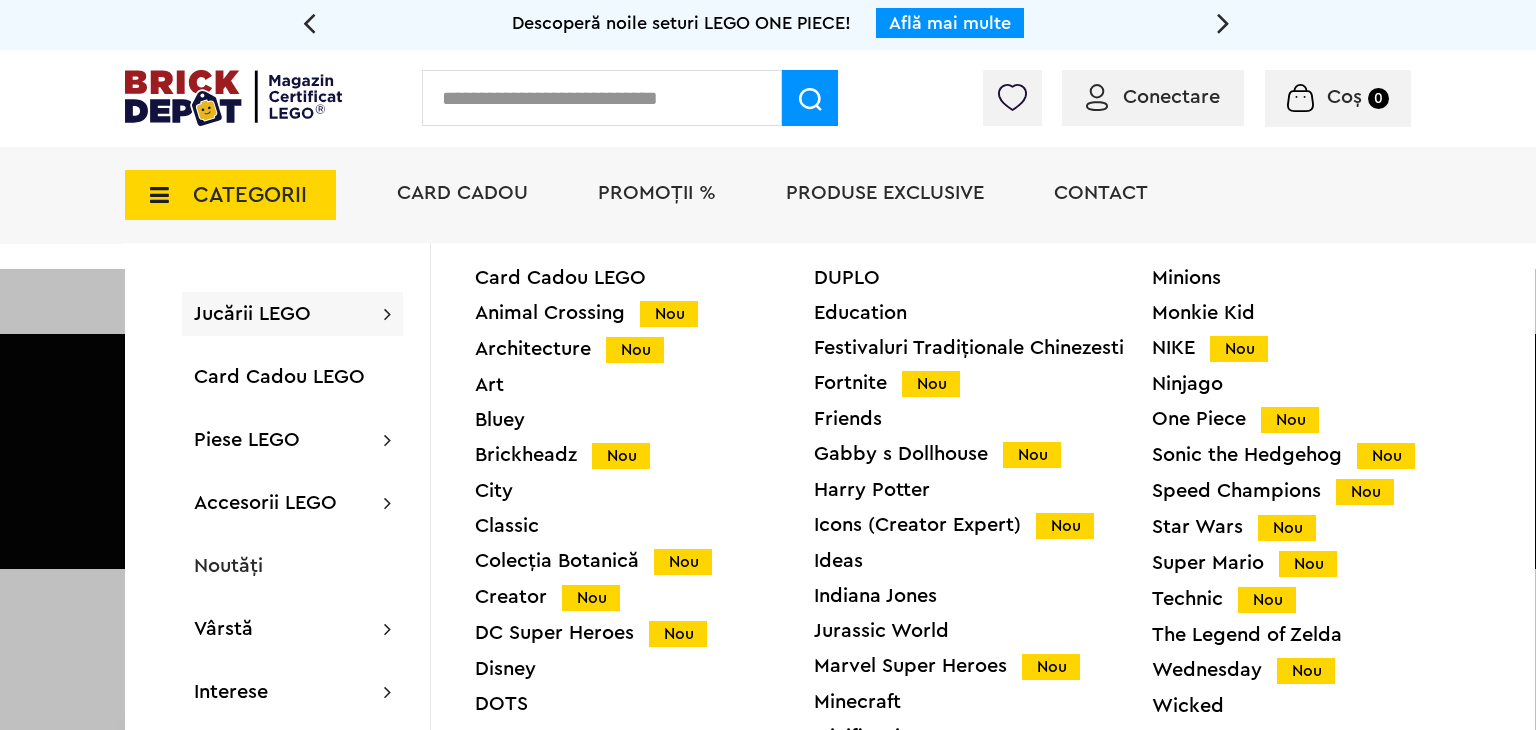 click on "Harry Potter" at bounding box center (983, 490) 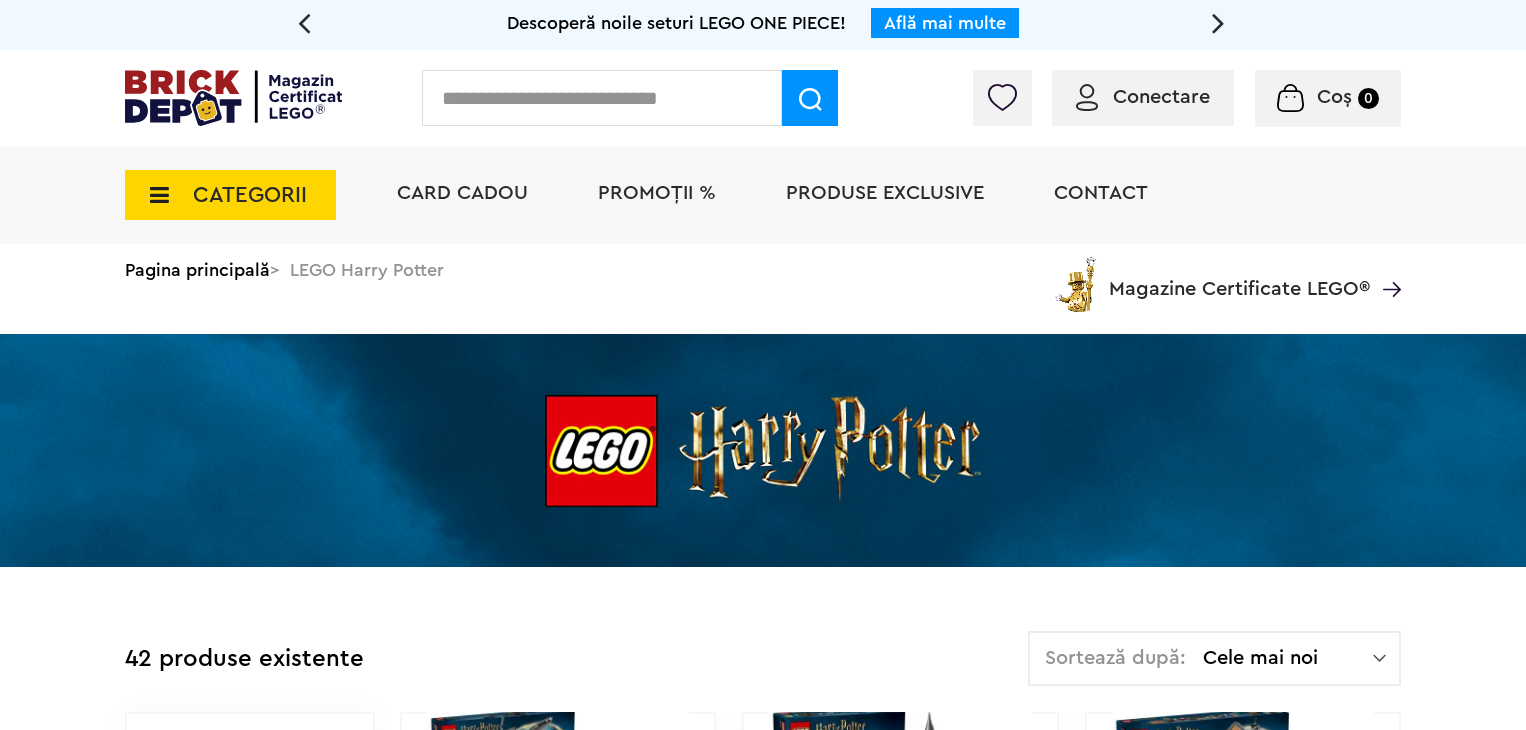scroll, scrollTop: 0, scrollLeft: 0, axis: both 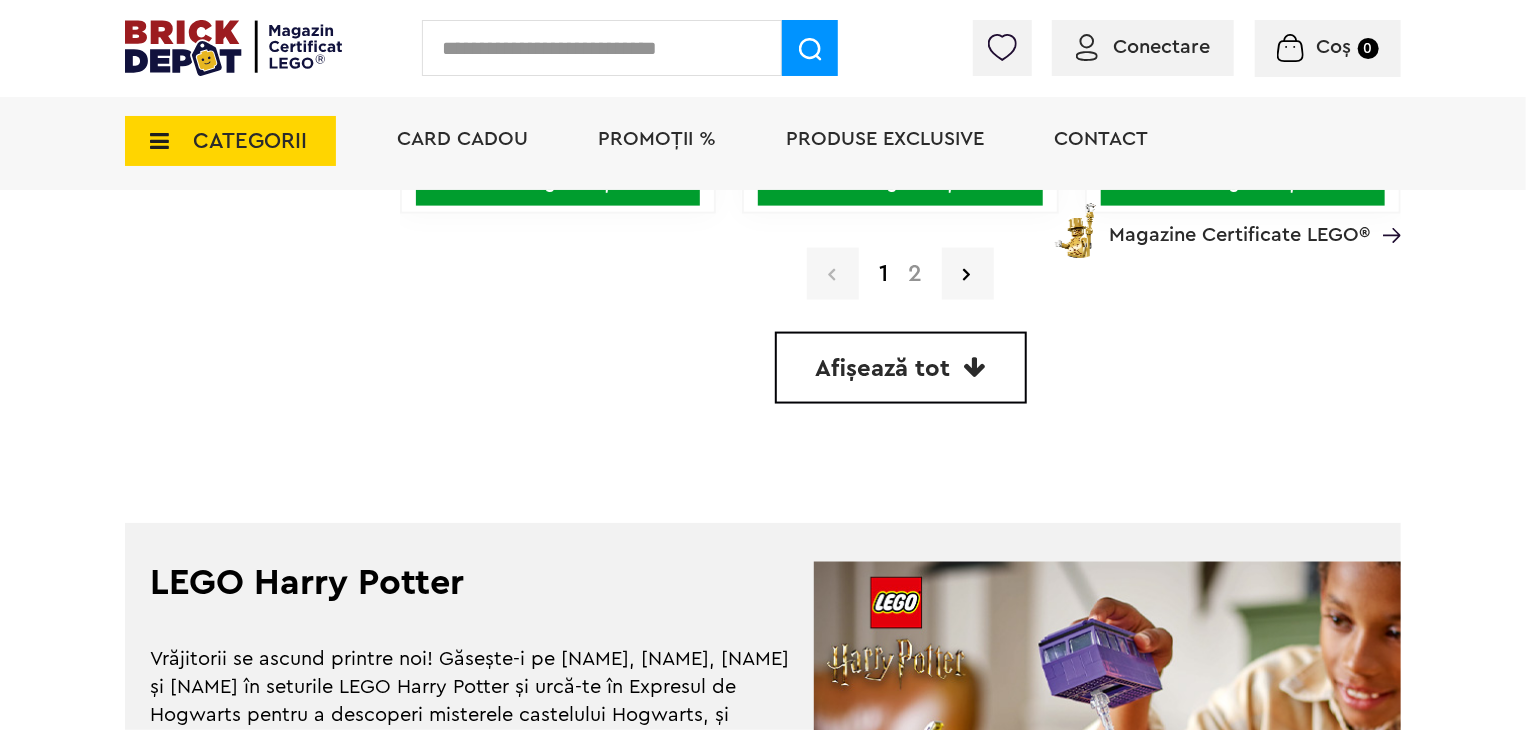 click on "2" at bounding box center (915, 274) 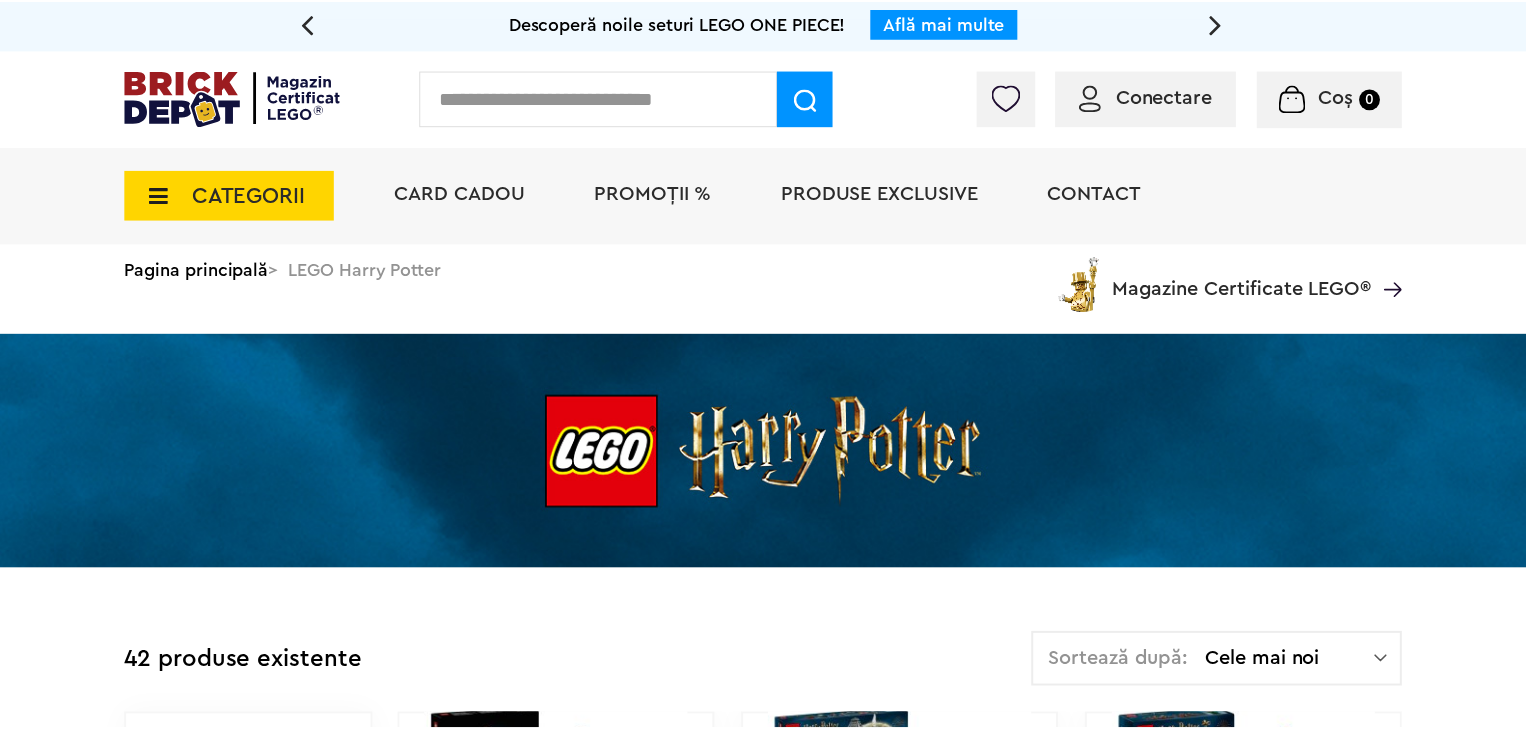 scroll, scrollTop: 0, scrollLeft: 0, axis: both 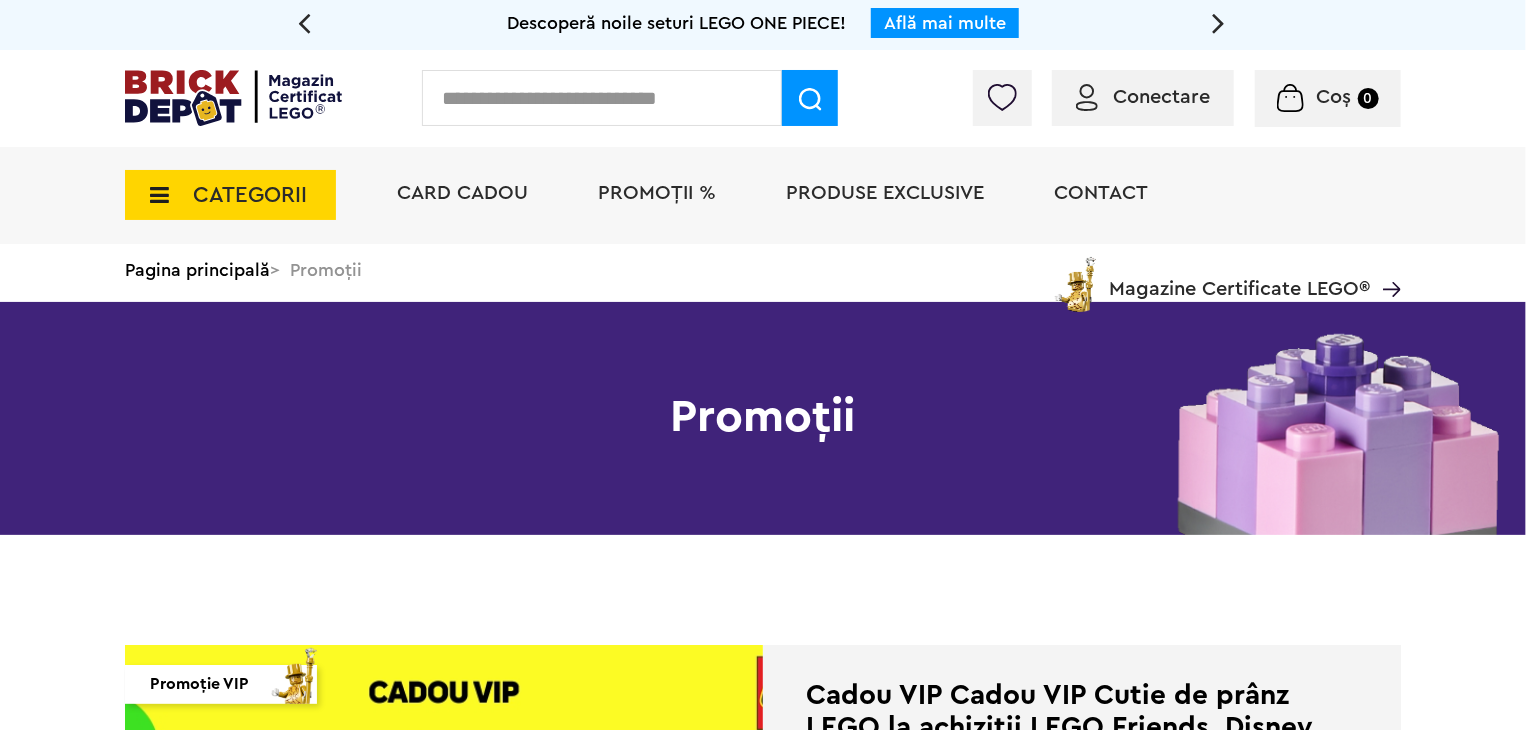 click at bounding box center [602, 98] 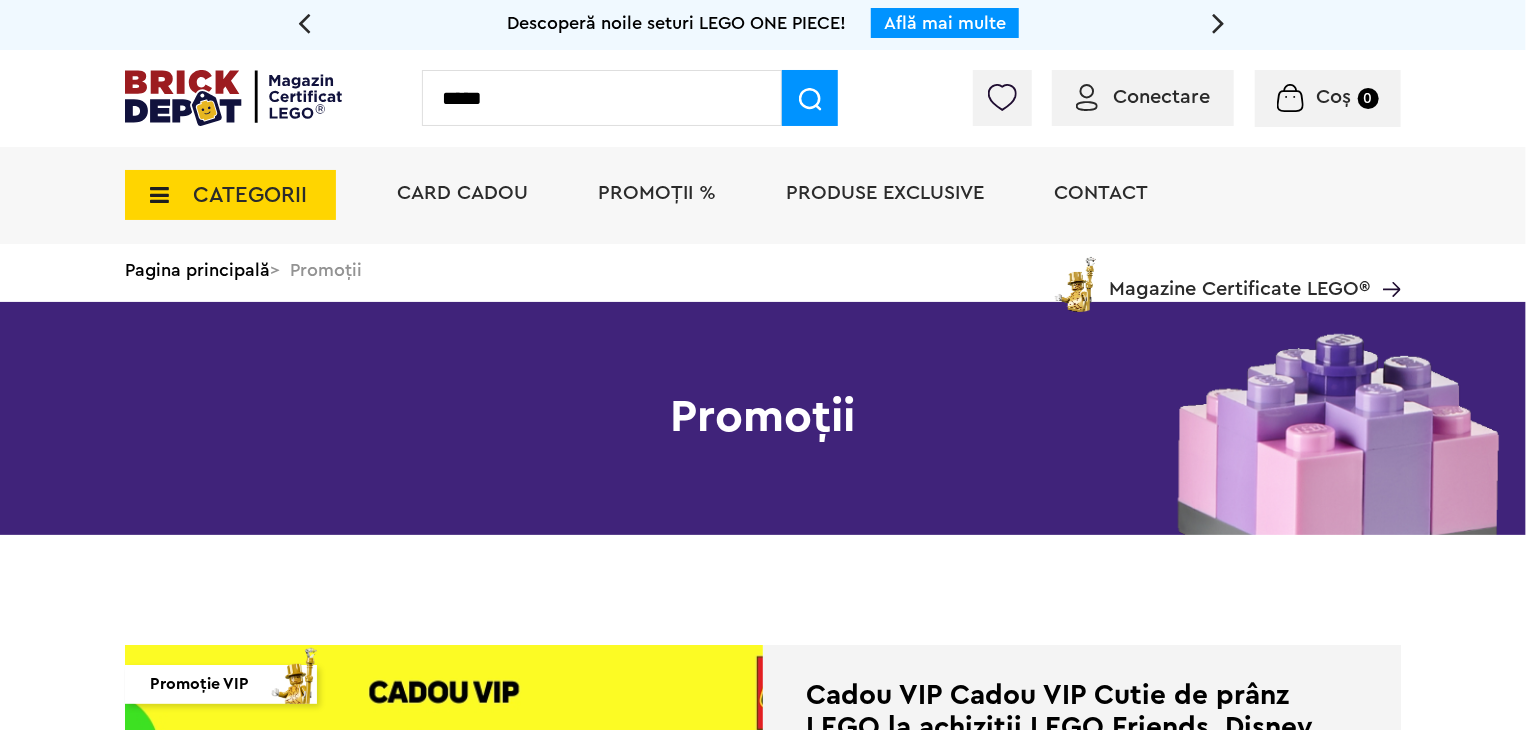 type on "*****" 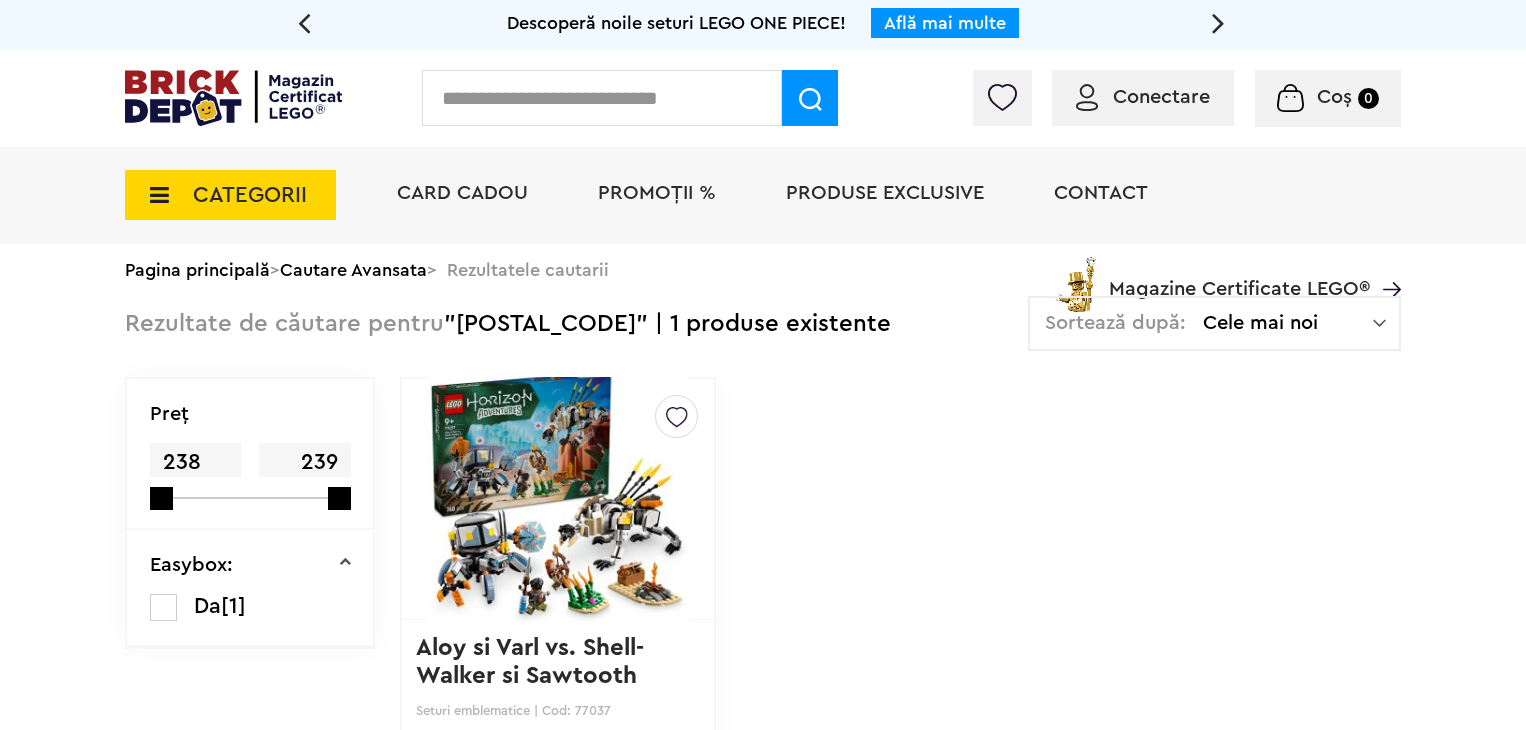 scroll, scrollTop: 0, scrollLeft: 0, axis: both 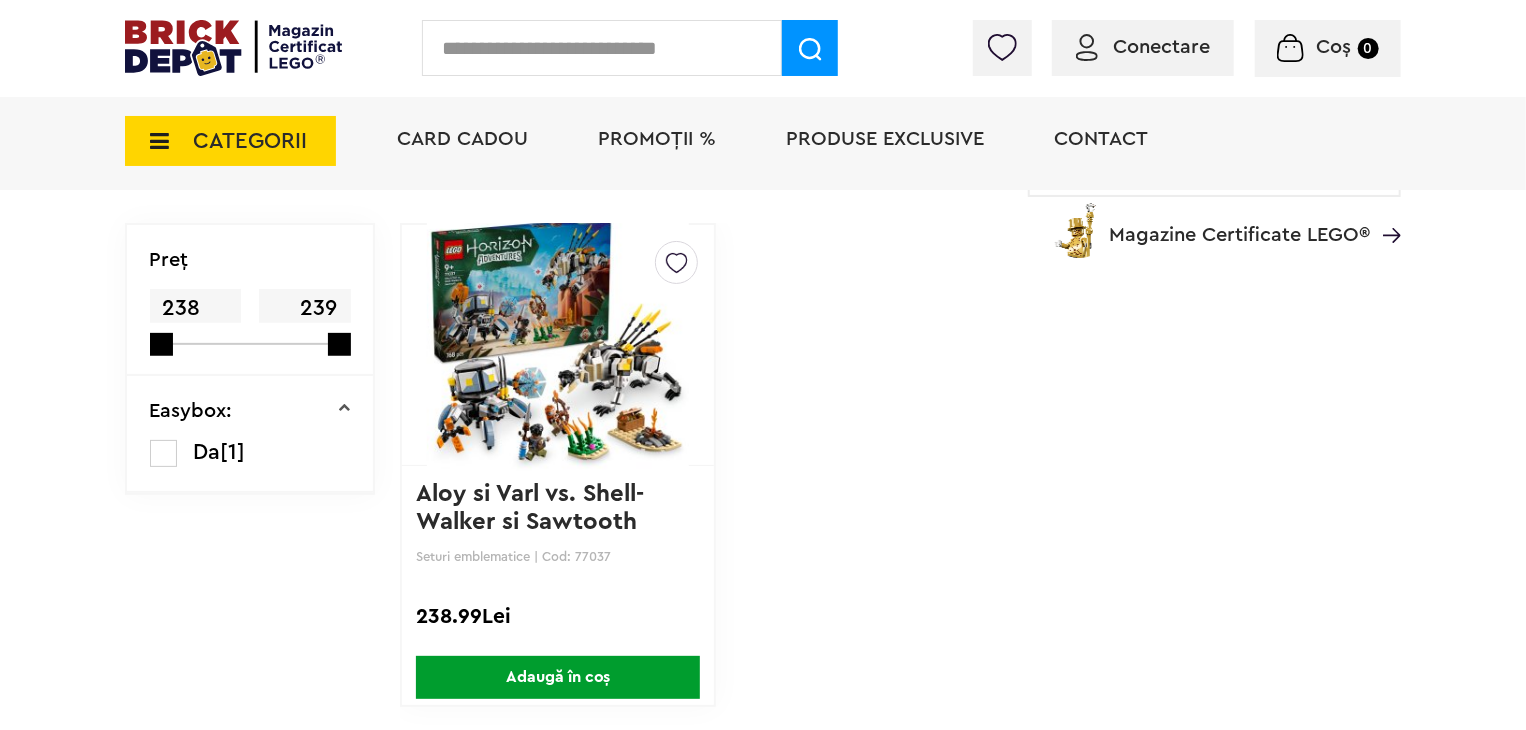 click on "Adaugă în coș" at bounding box center (558, 677) 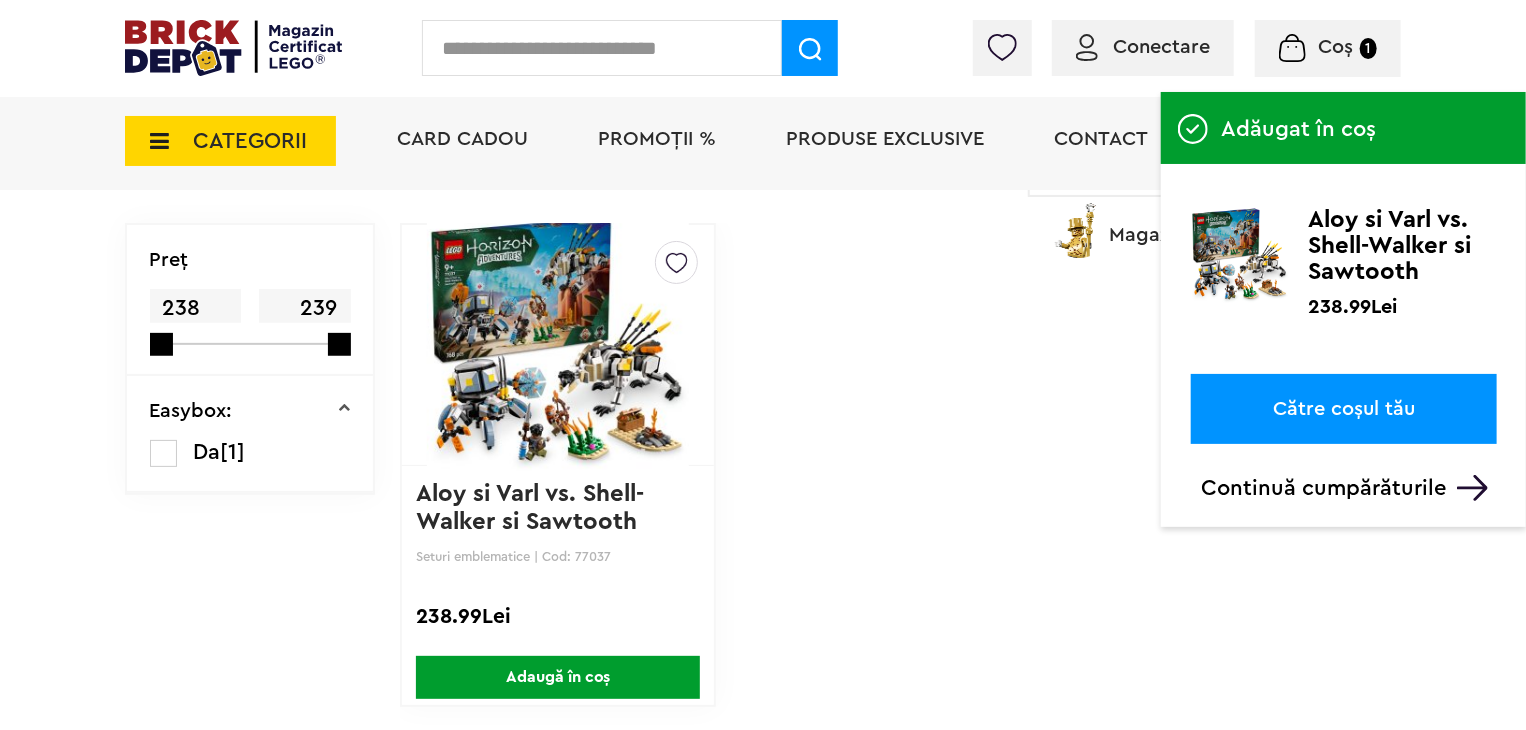 click on "Către coșul tău" at bounding box center (1344, 409) 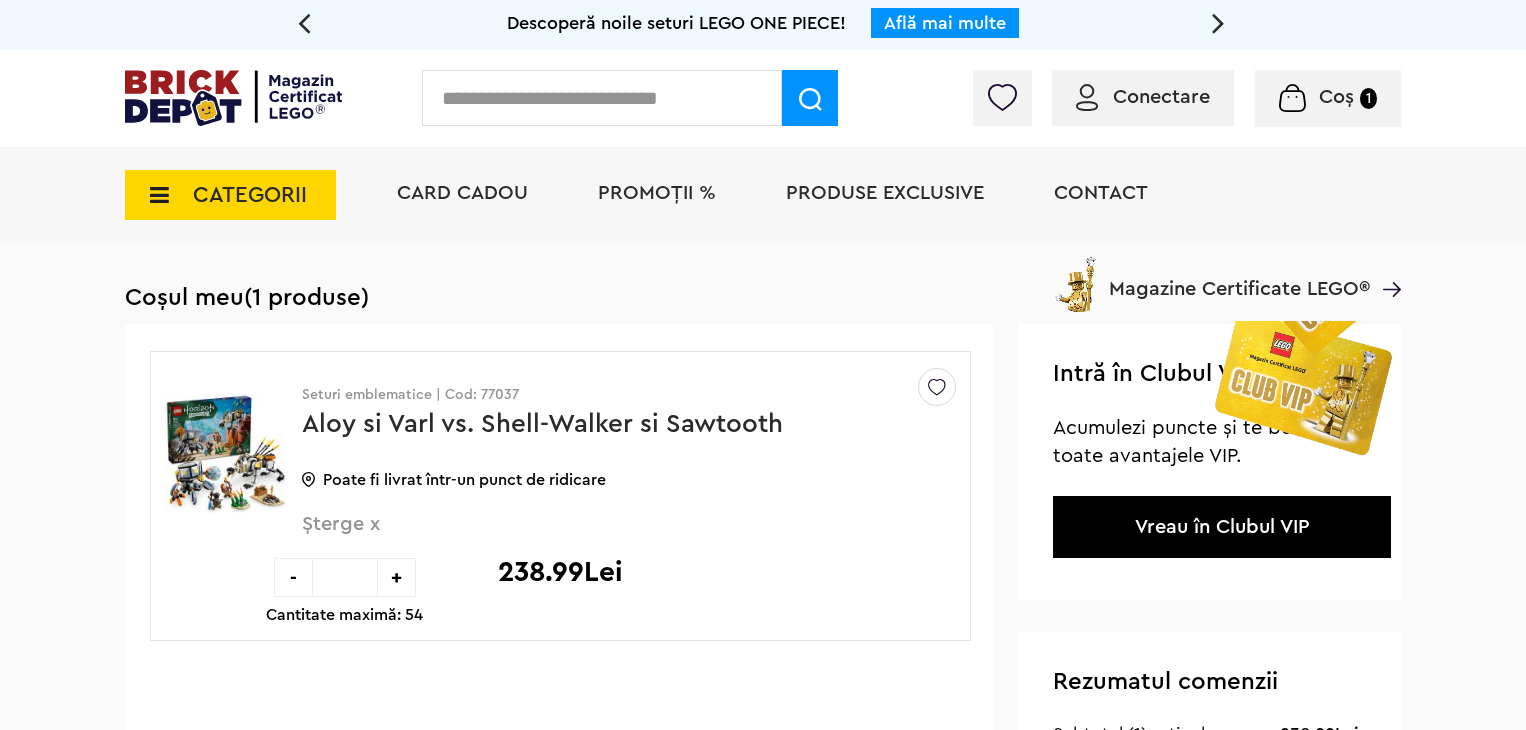 scroll, scrollTop: 0, scrollLeft: 0, axis: both 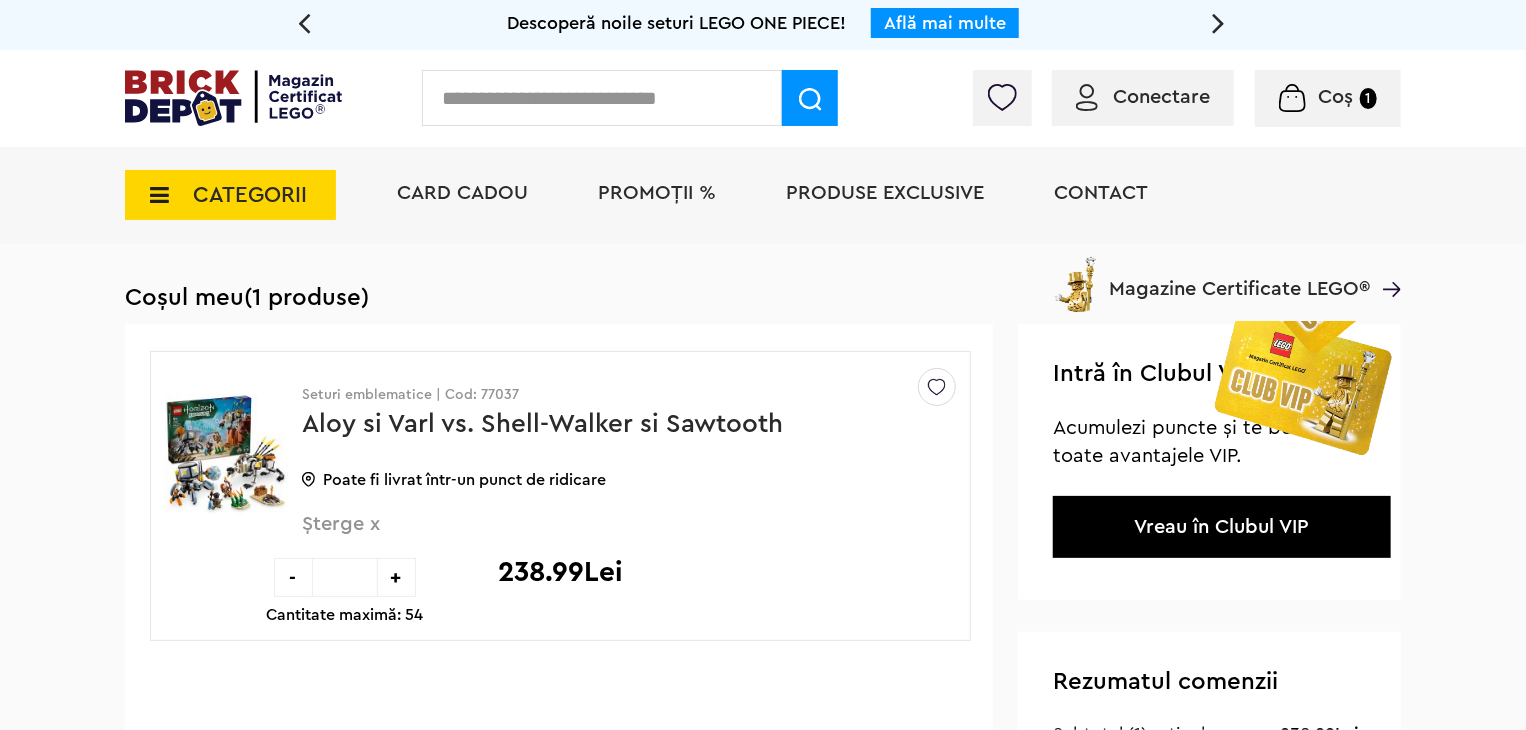click on "Conectare" at bounding box center (1161, 97) 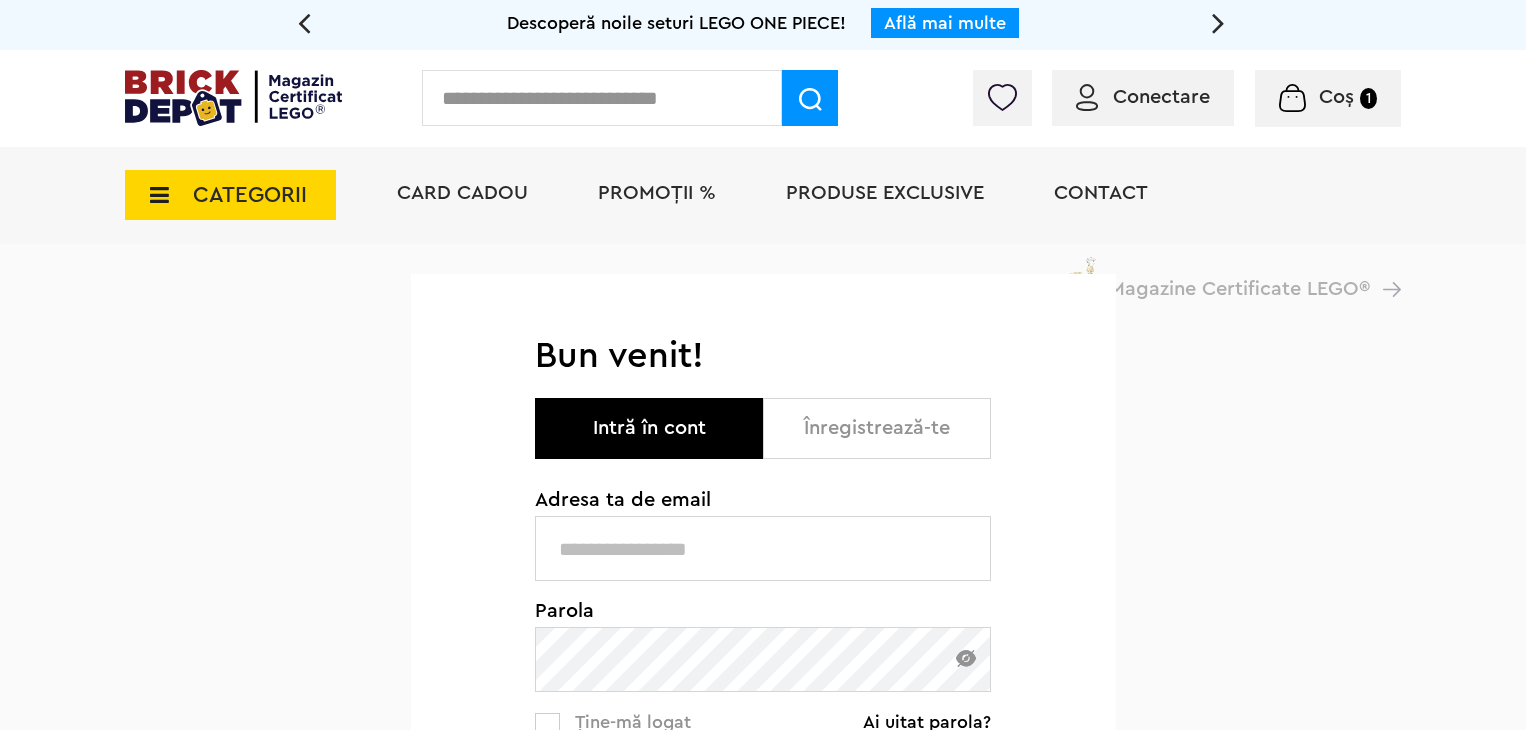 scroll, scrollTop: 0, scrollLeft: 0, axis: both 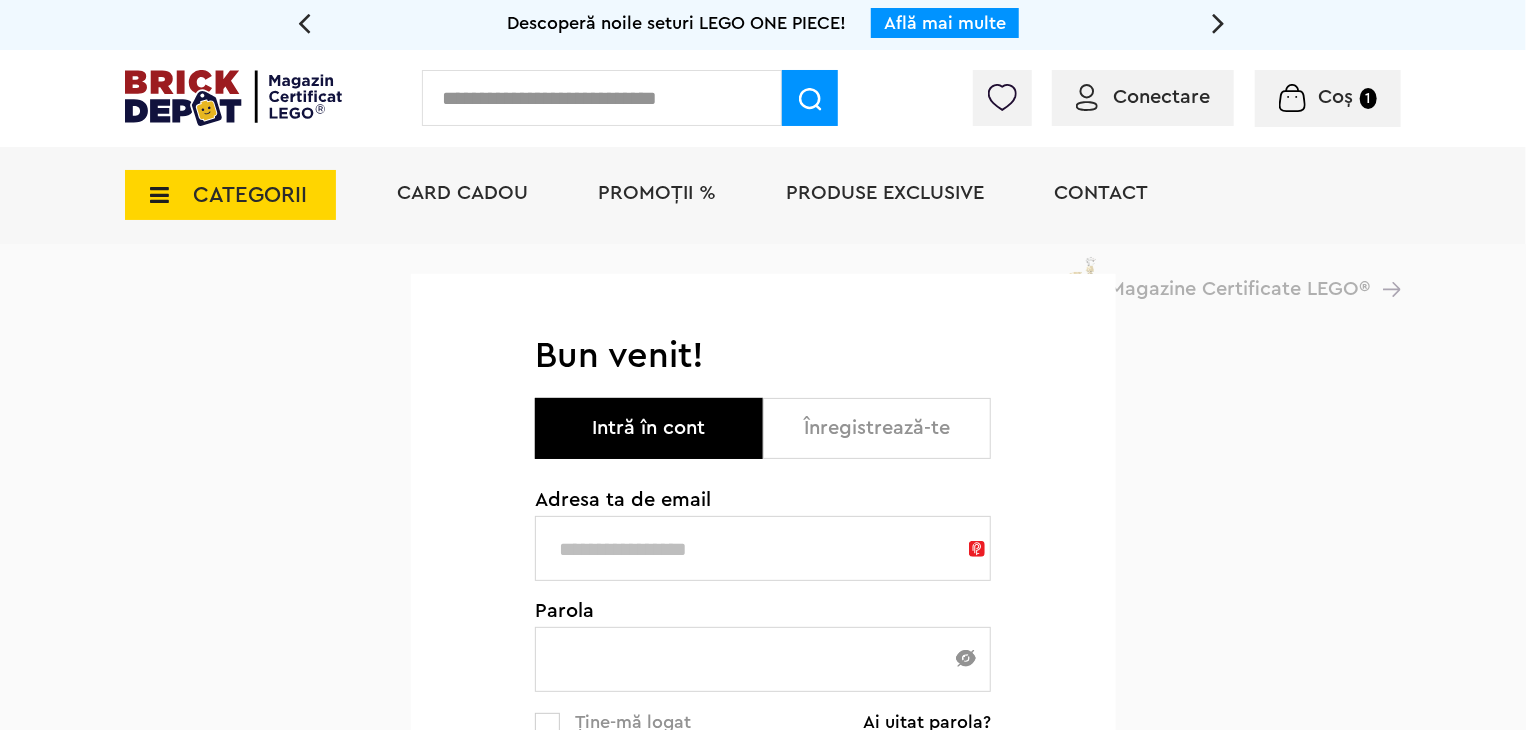 click at bounding box center (763, 548) 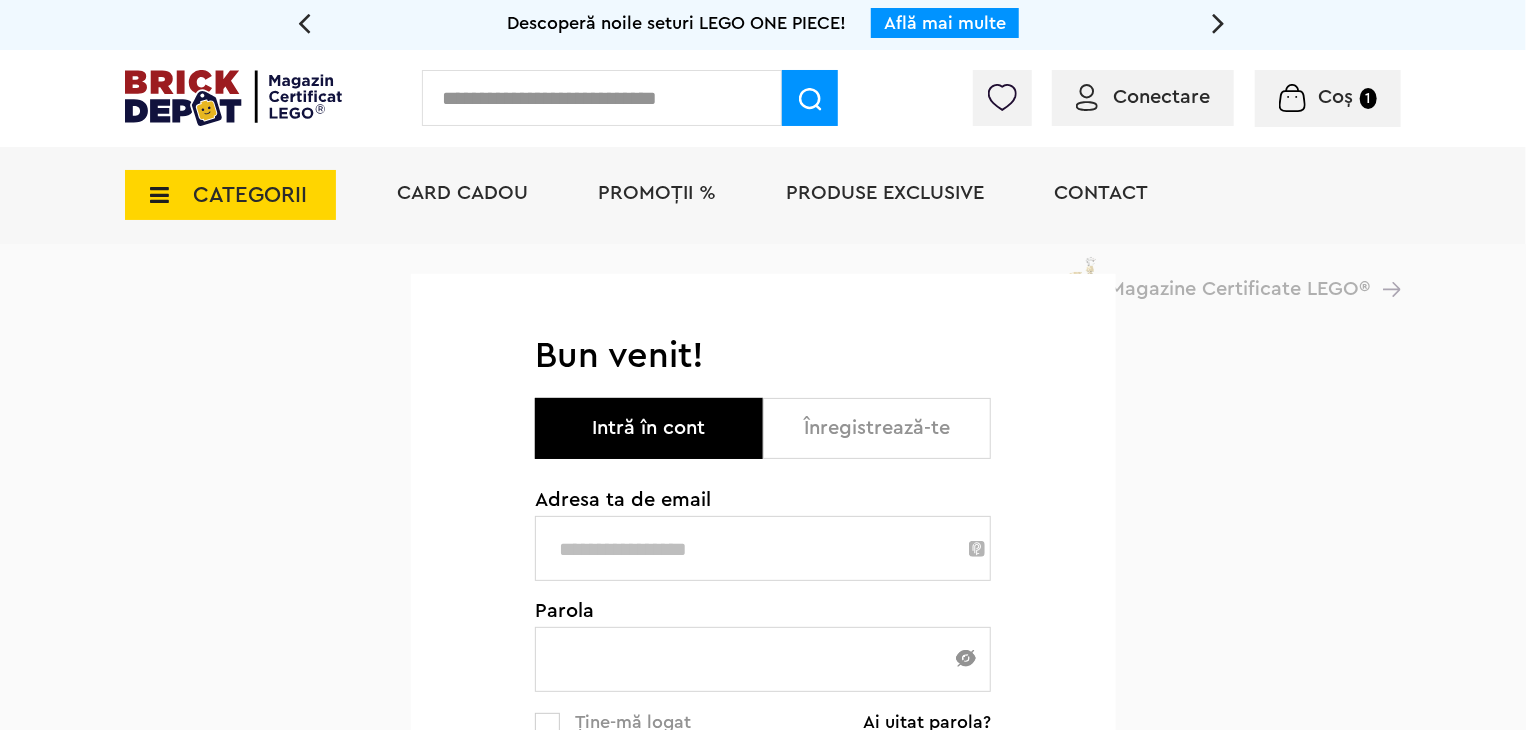 type on "**********" 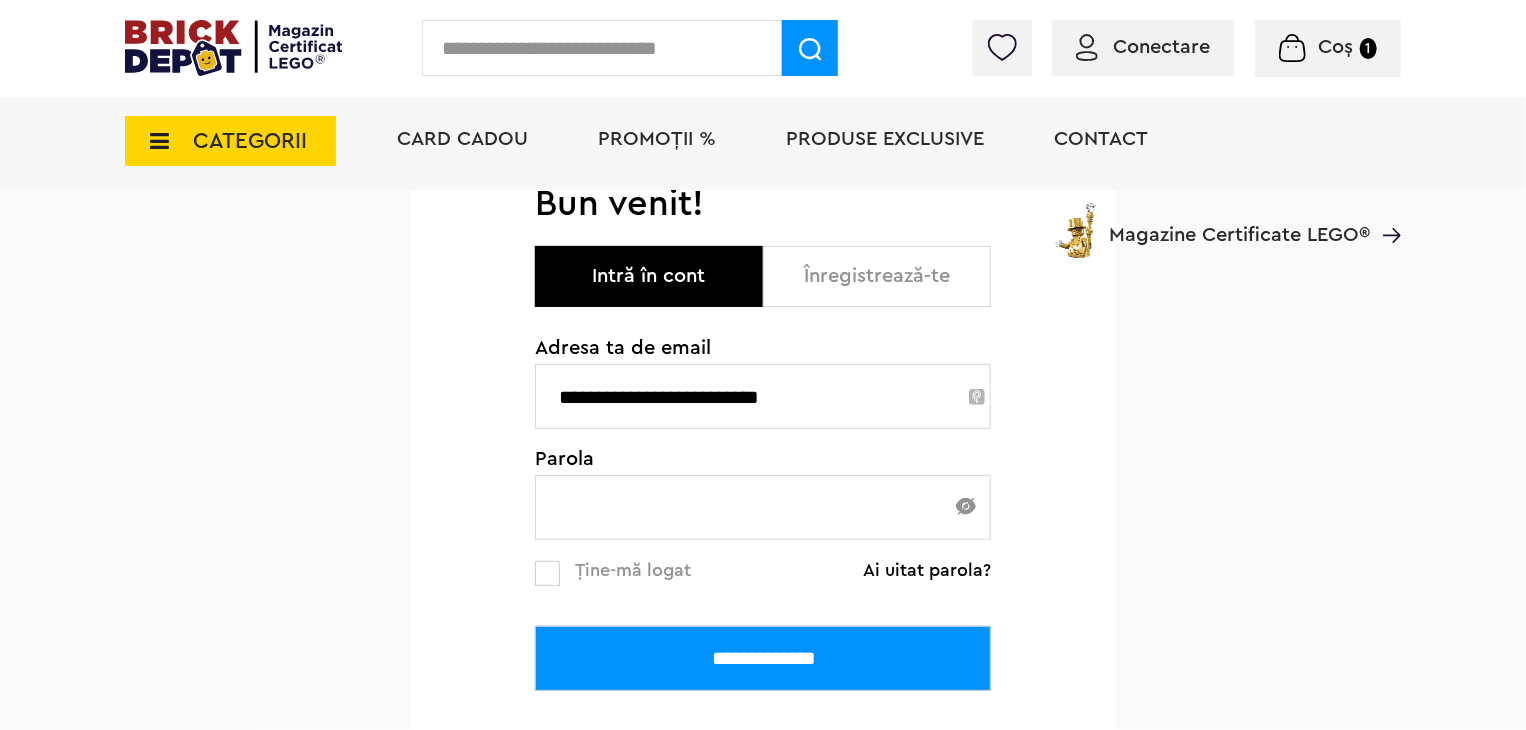 scroll, scrollTop: 200, scrollLeft: 0, axis: vertical 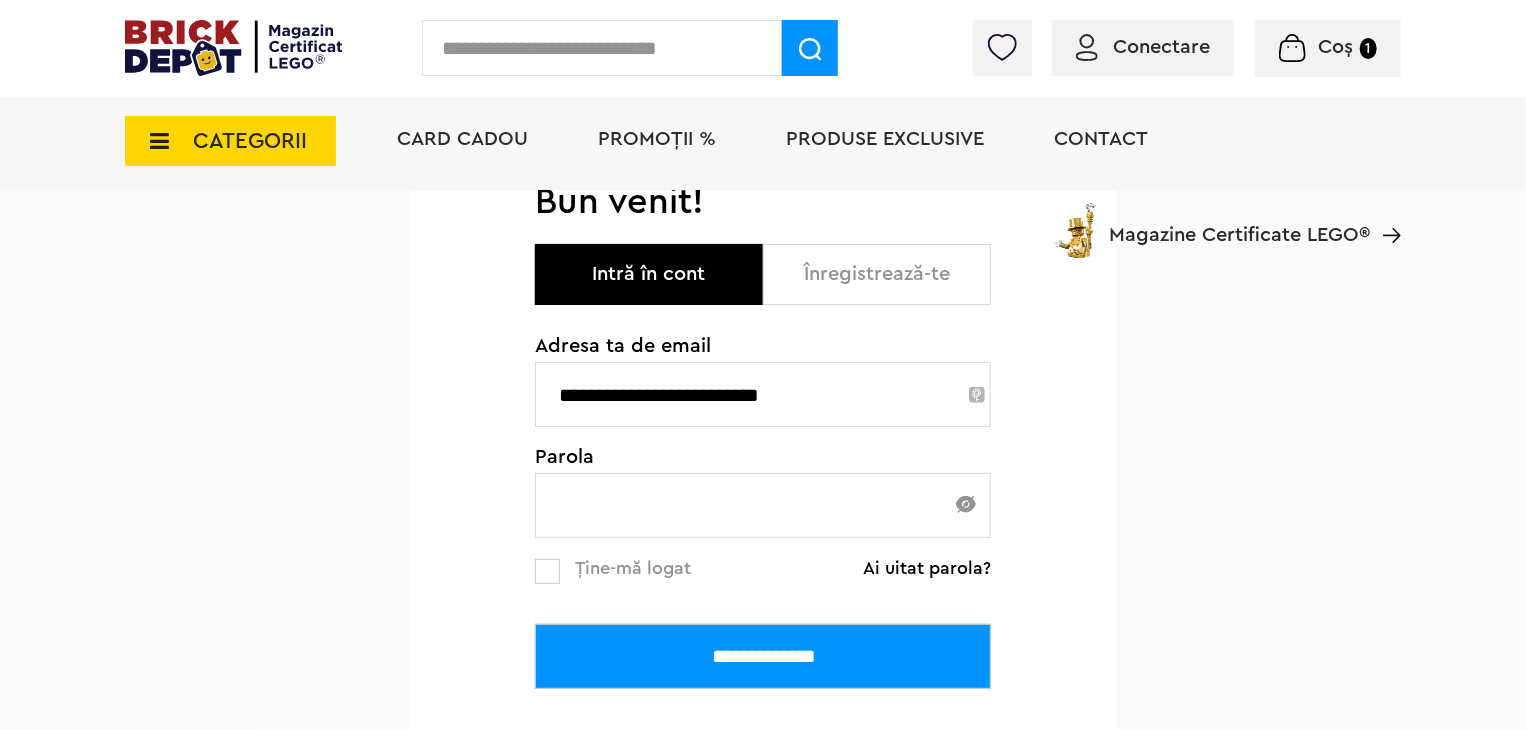click on "**********" at bounding box center (763, 499) 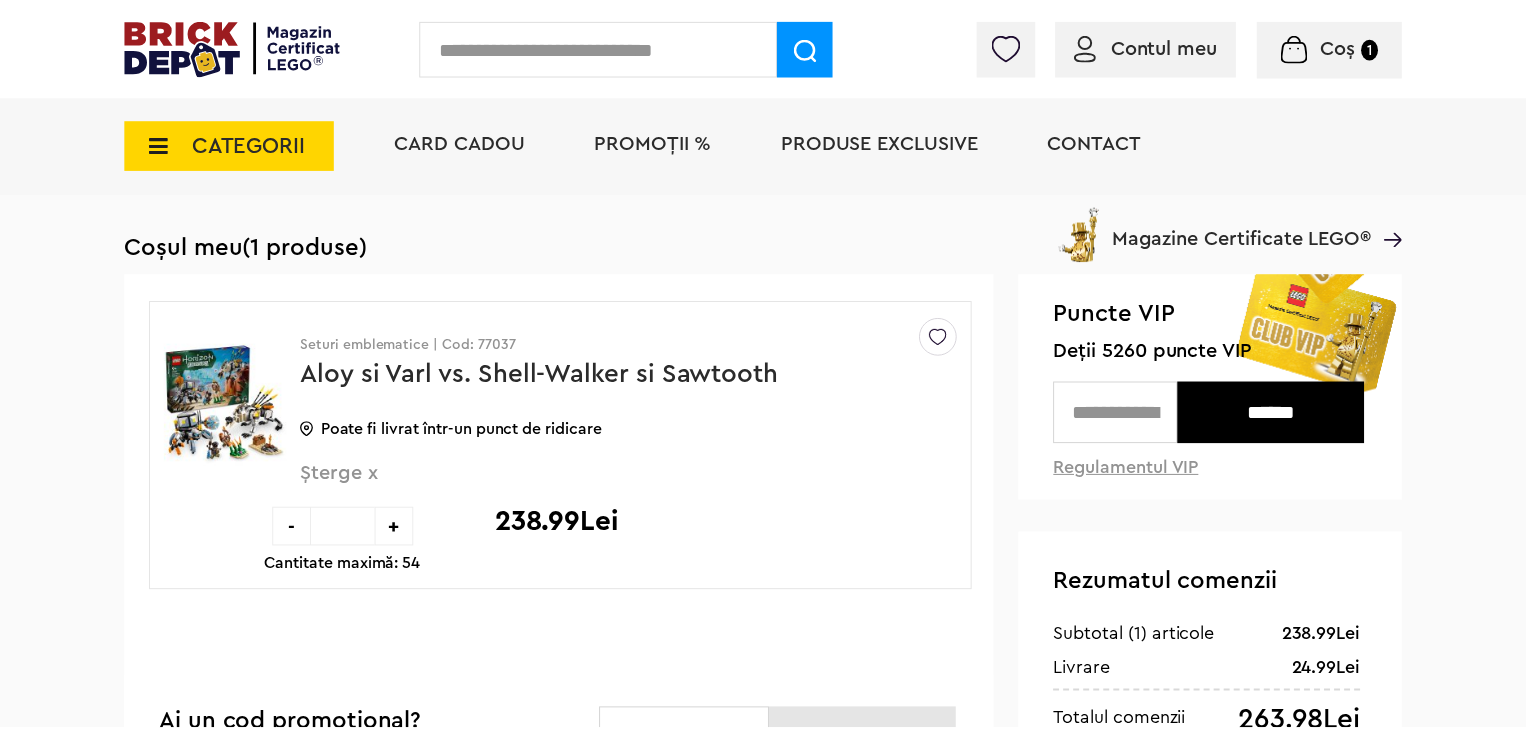 scroll, scrollTop: 0, scrollLeft: 0, axis: both 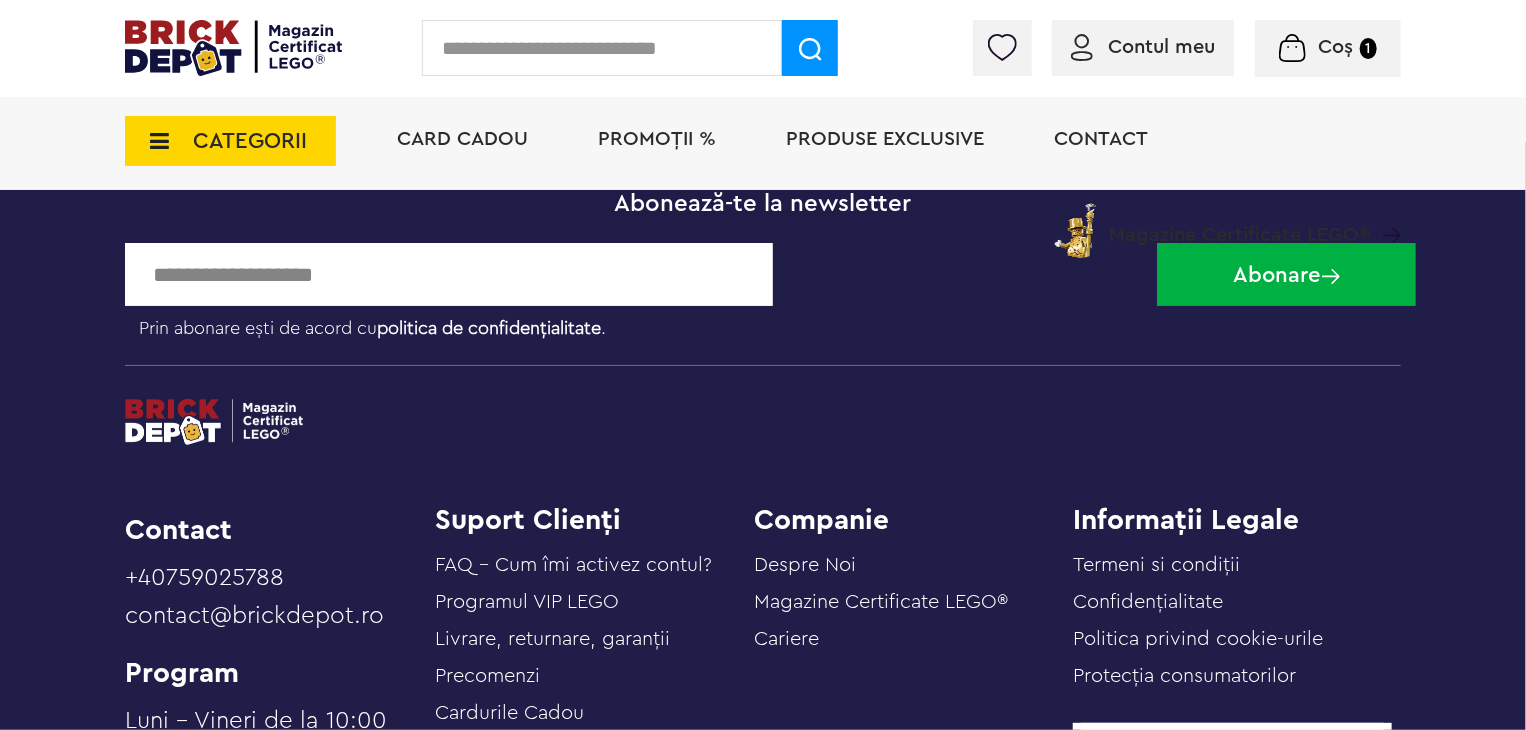 click on "CATEGORII" at bounding box center (250, 141) 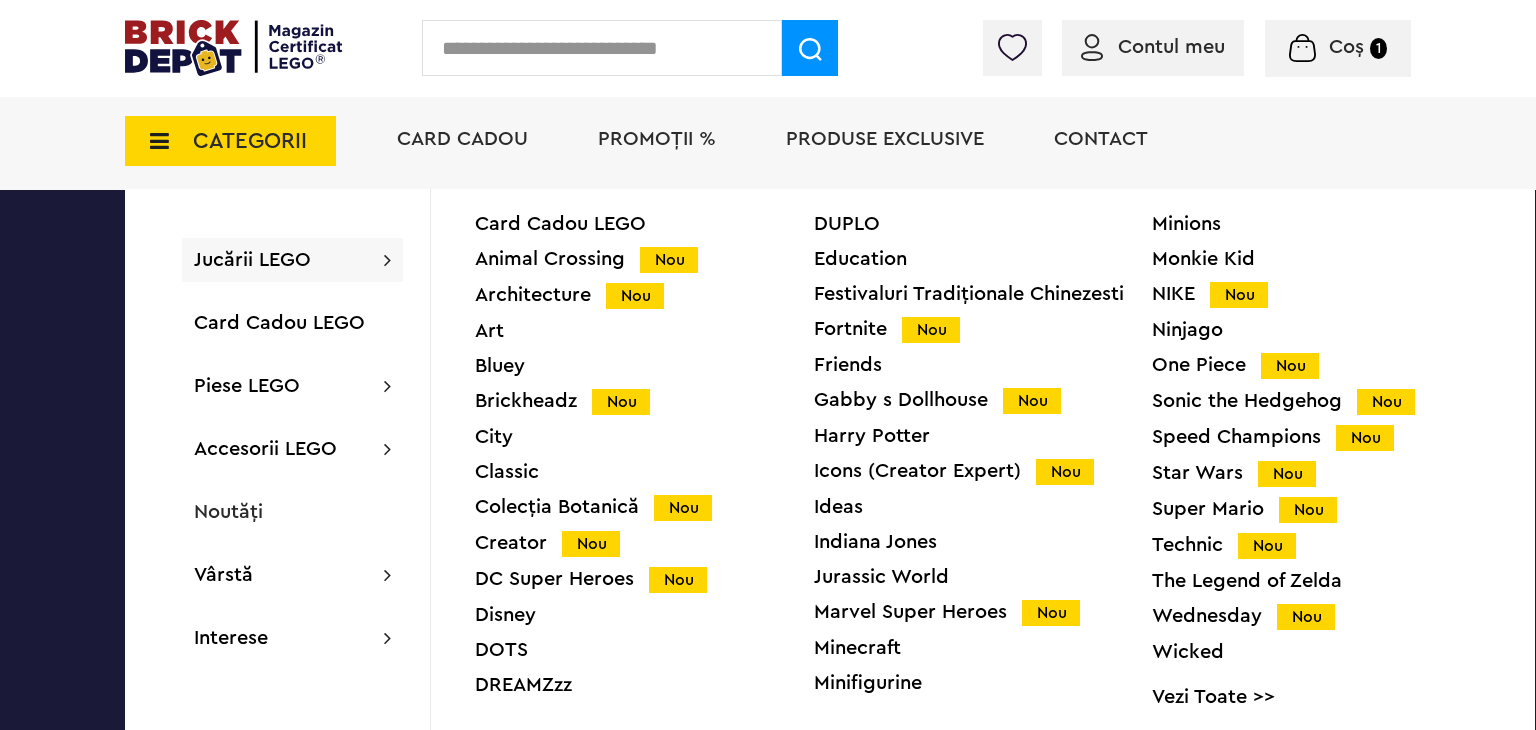 click on "Creator Nou" at bounding box center (644, 543) 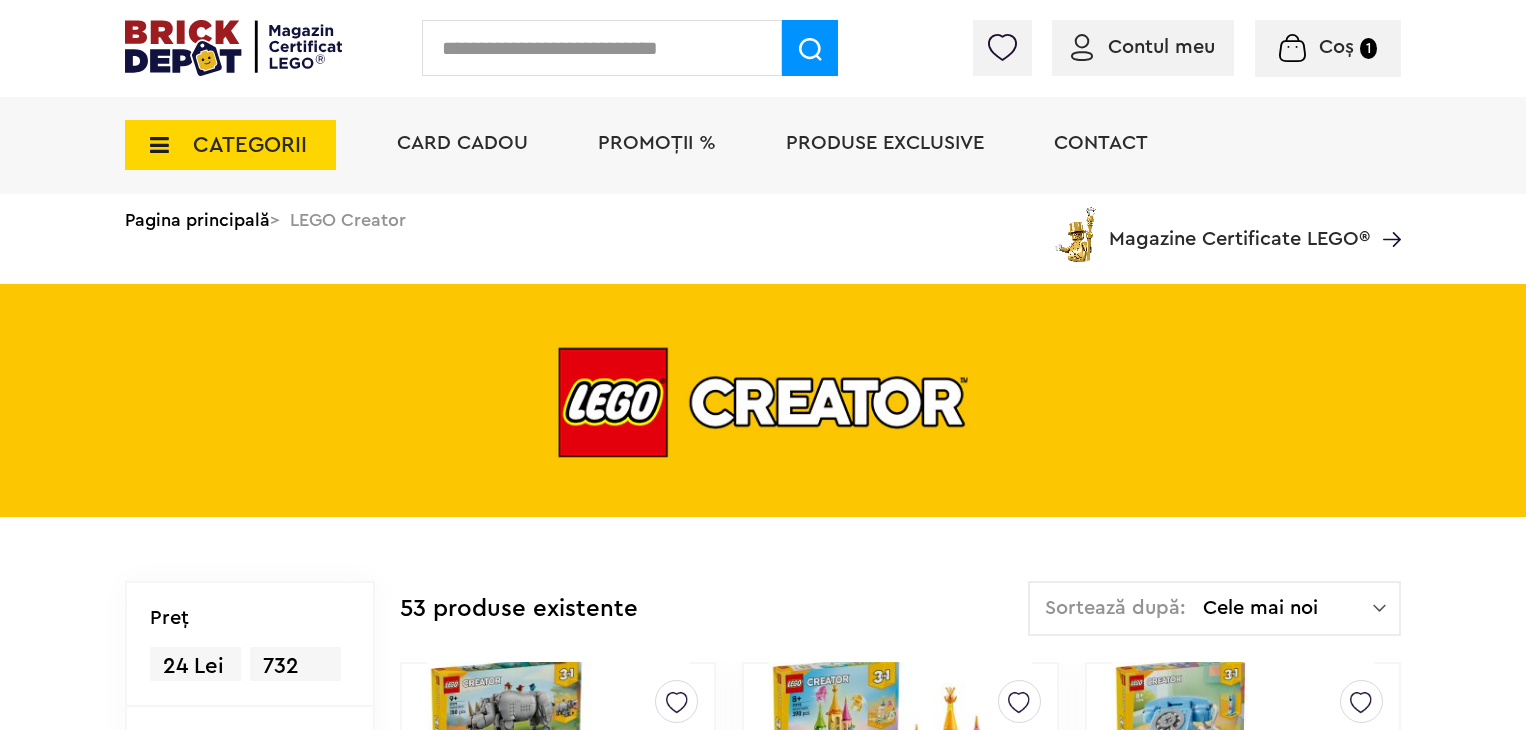 scroll, scrollTop: 0, scrollLeft: 0, axis: both 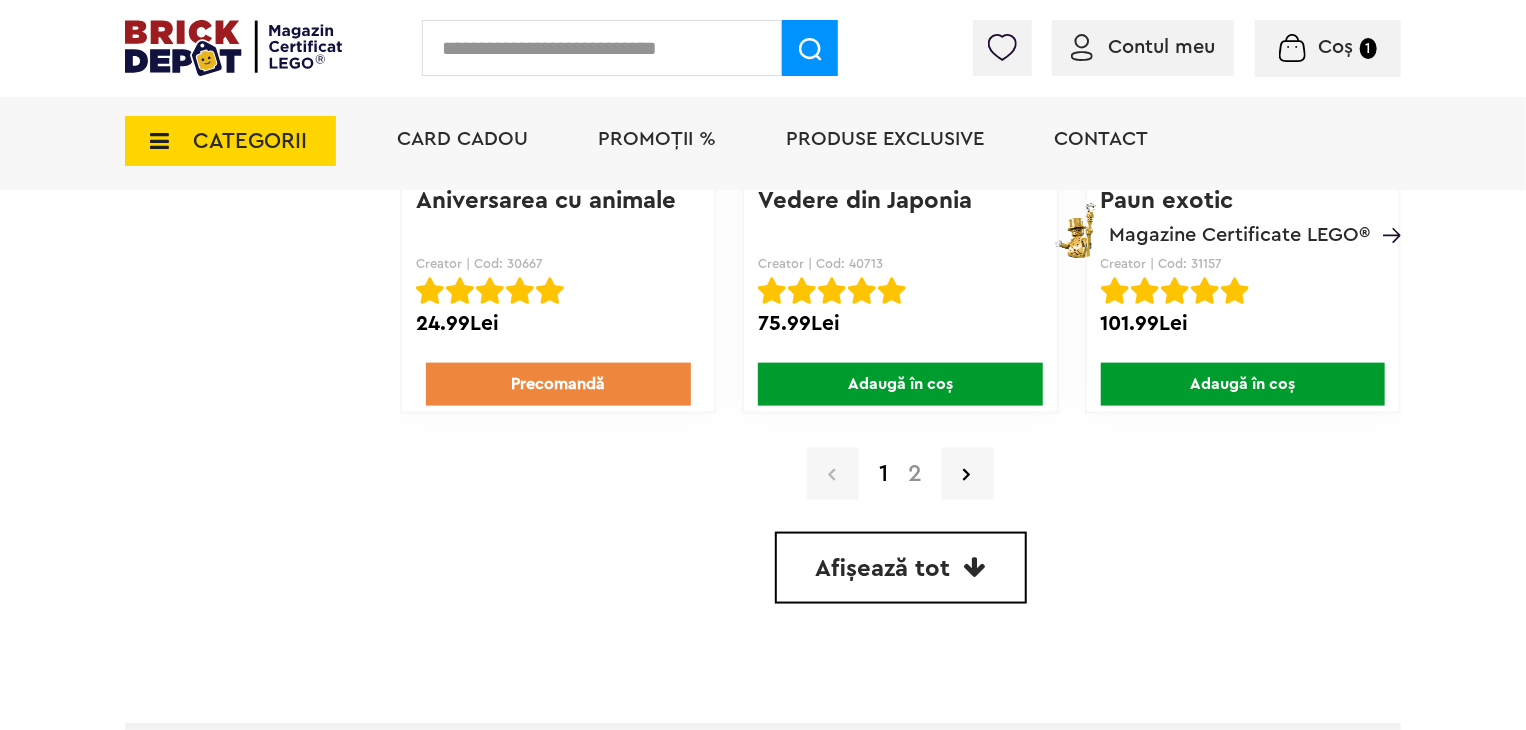 click on "2" at bounding box center [915, 474] 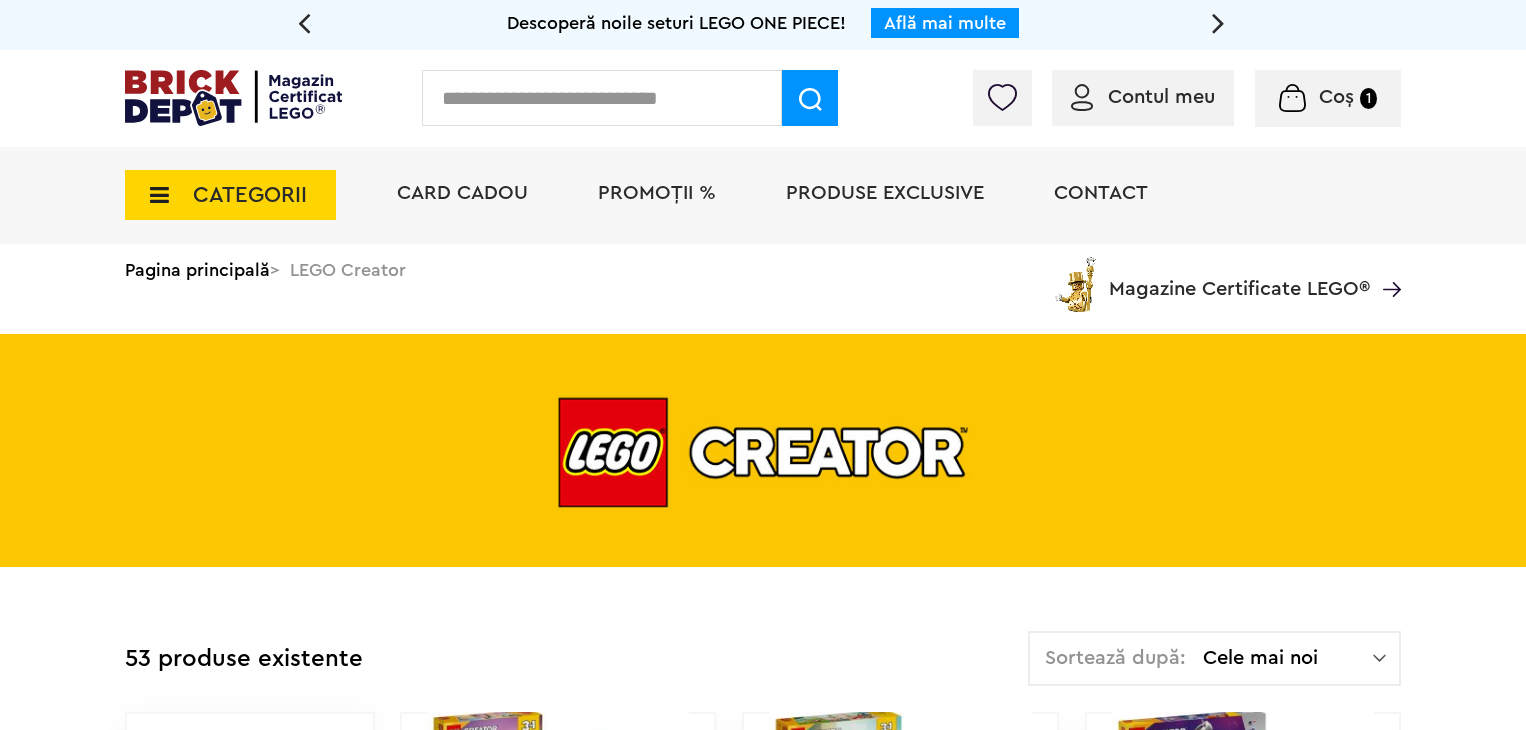 scroll, scrollTop: 0, scrollLeft: 0, axis: both 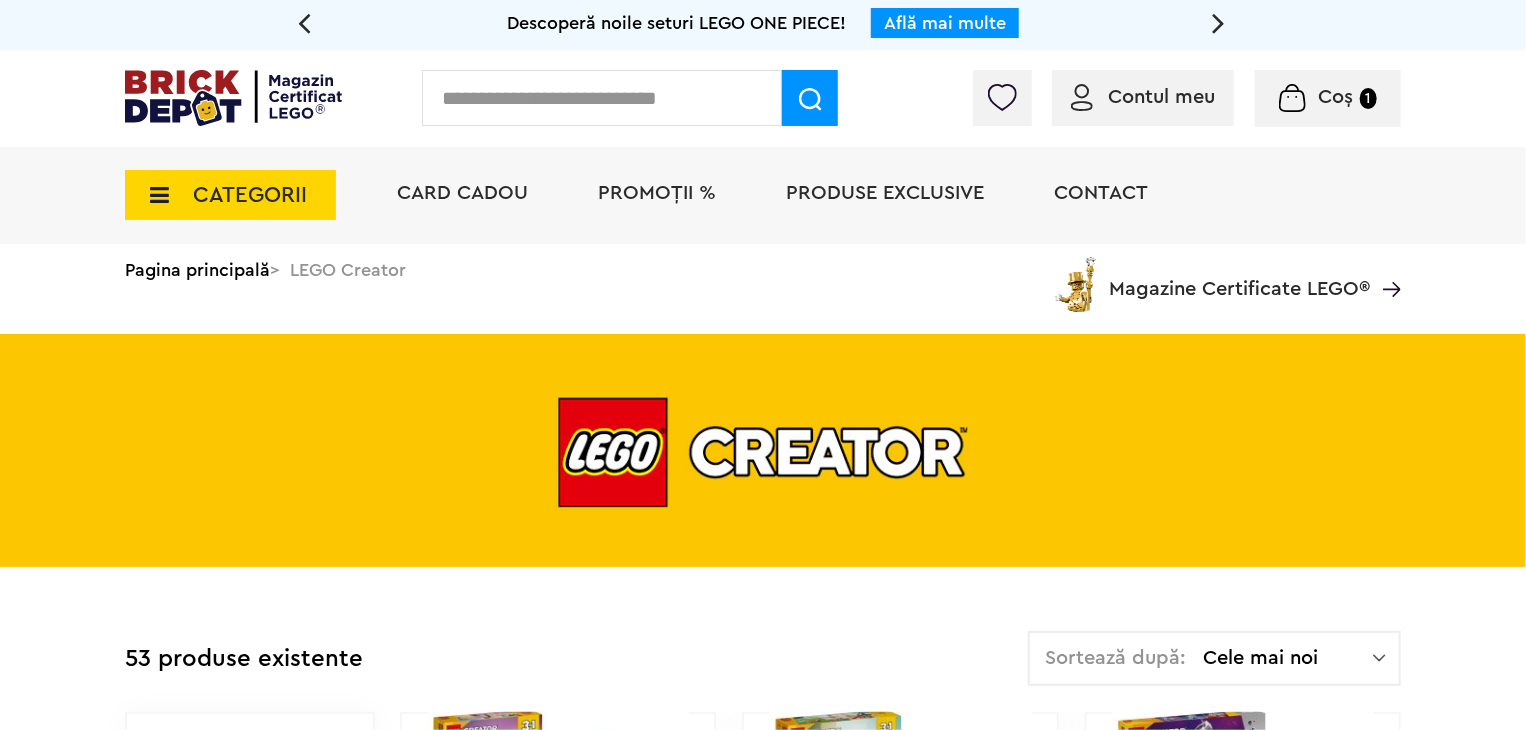 click on "Produse exclusive" at bounding box center (885, 193) 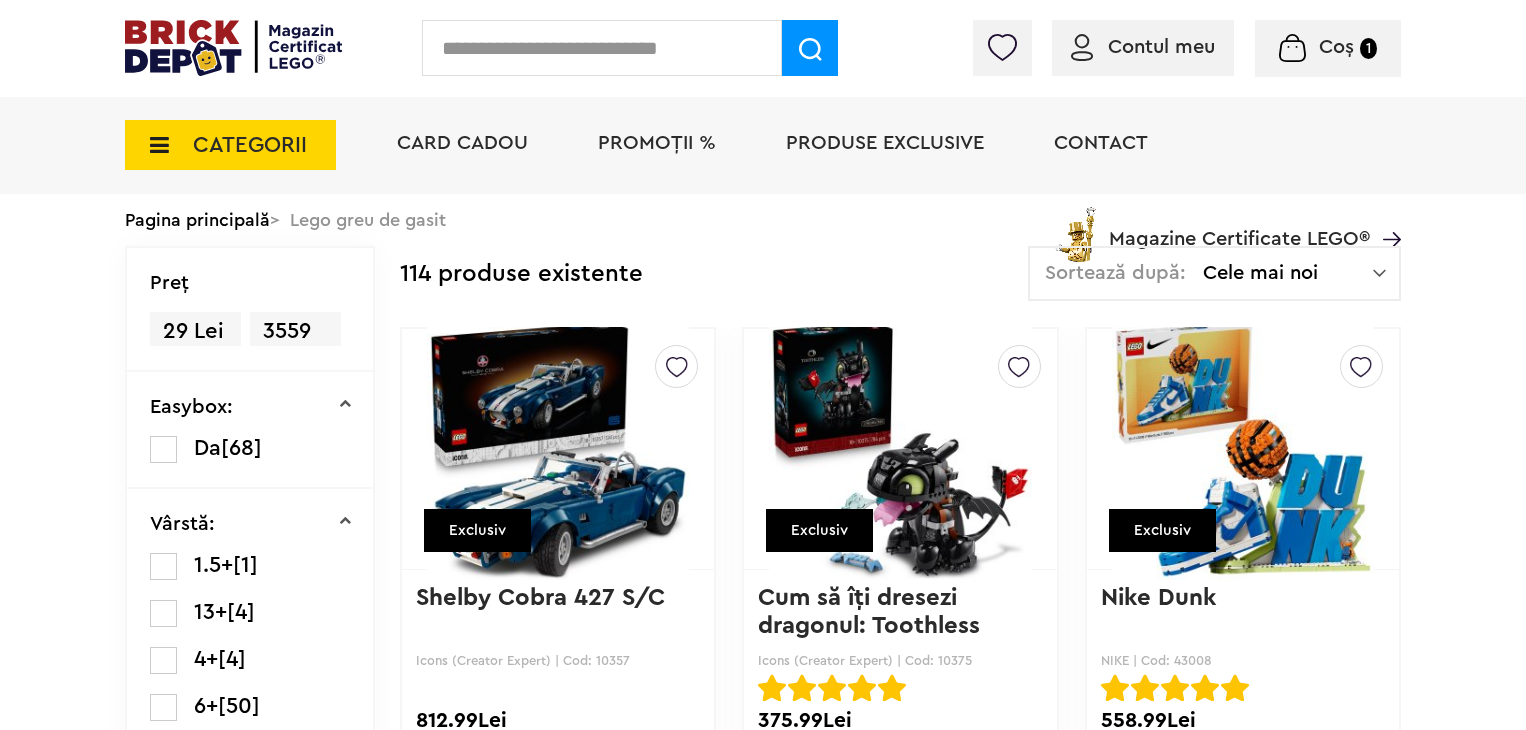 scroll, scrollTop: 0, scrollLeft: 0, axis: both 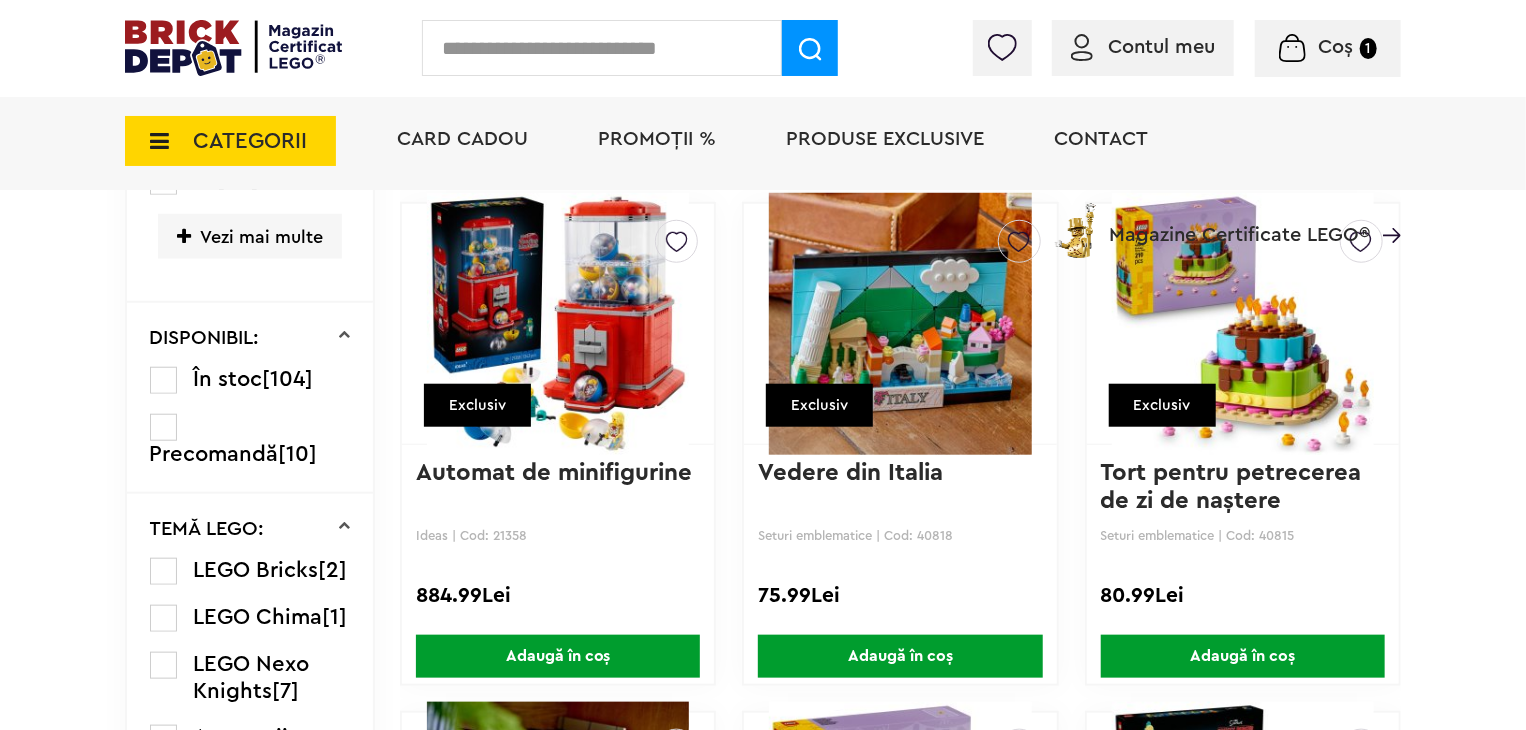click at bounding box center (900, 324) 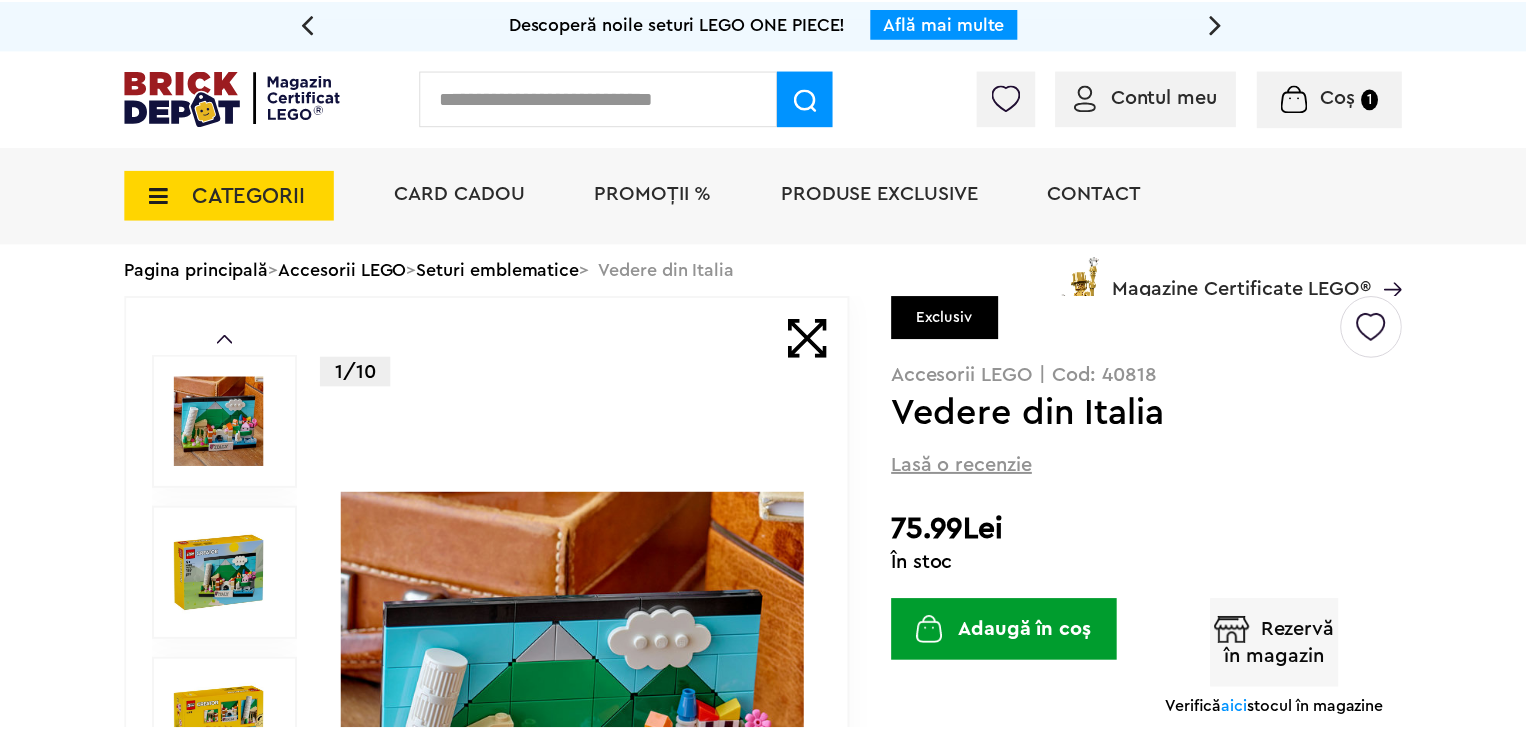 scroll, scrollTop: 0, scrollLeft: 0, axis: both 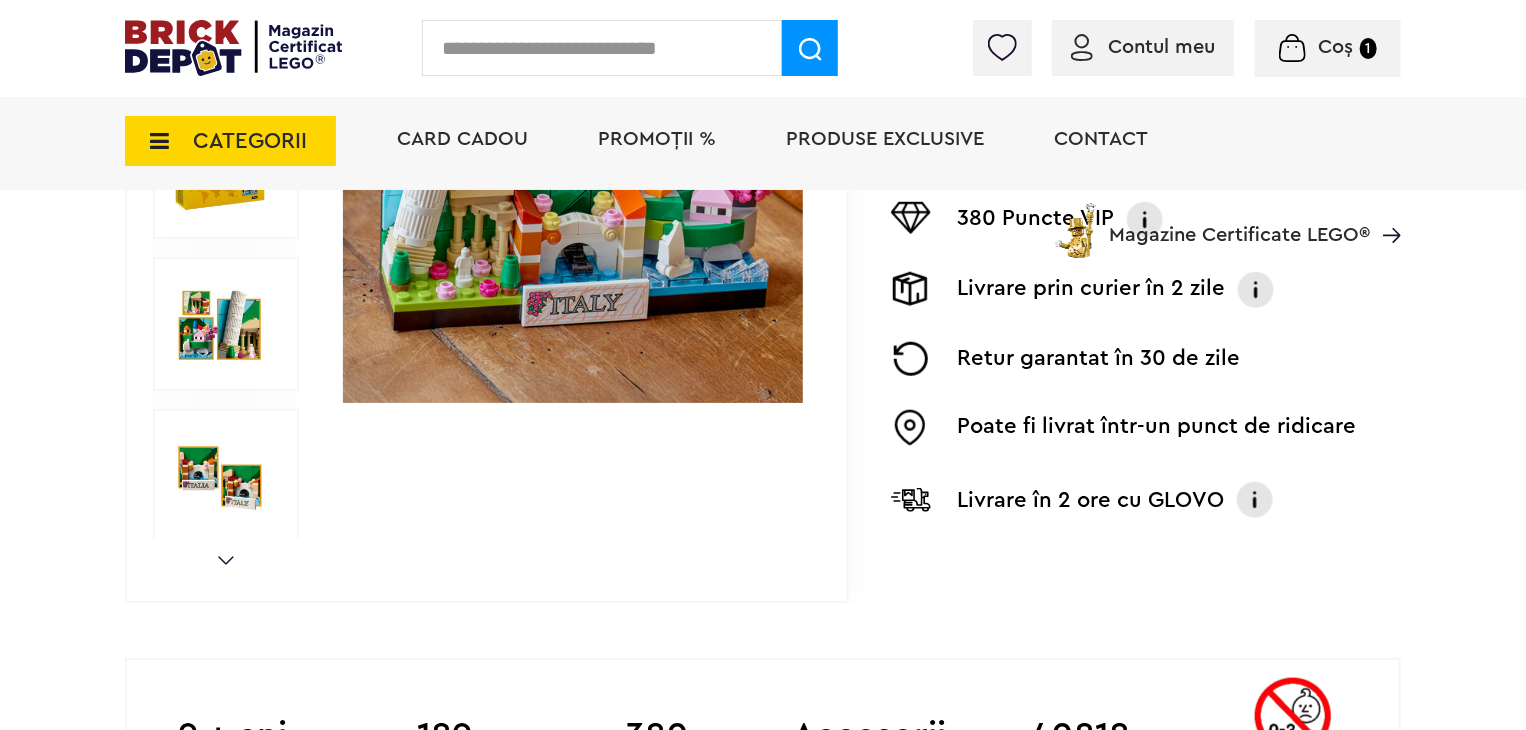 click at bounding box center (220, 324) 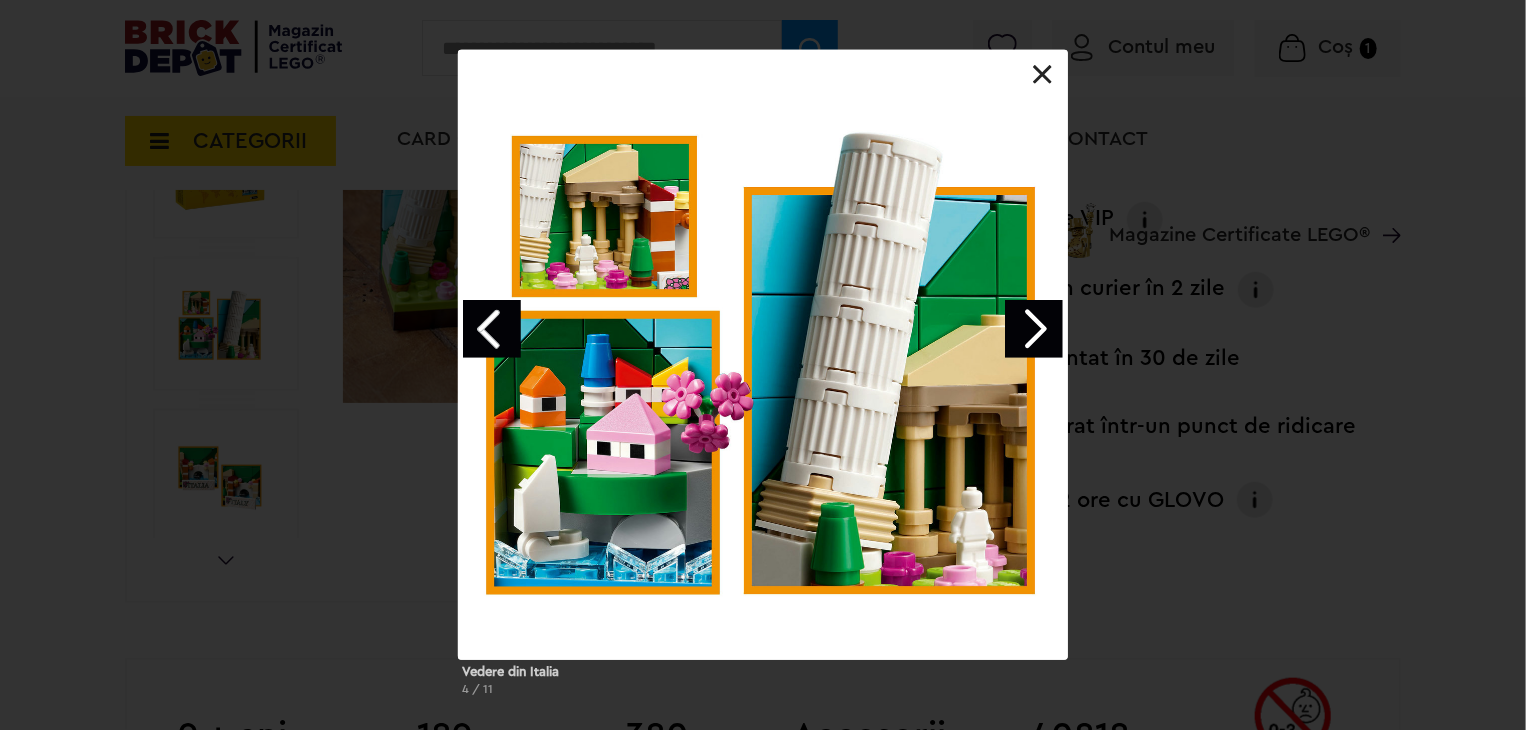 click at bounding box center [1034, 329] 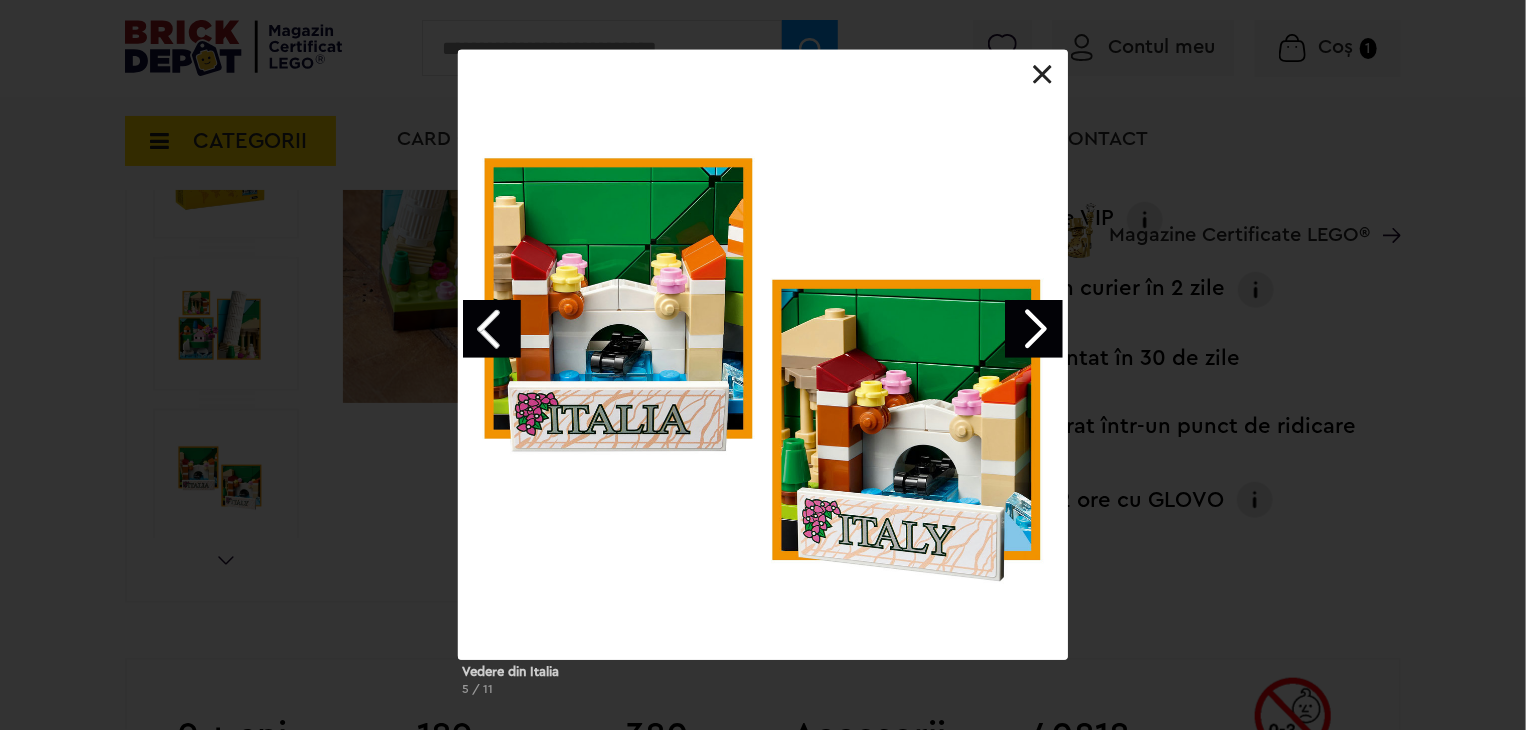 click at bounding box center [1034, 329] 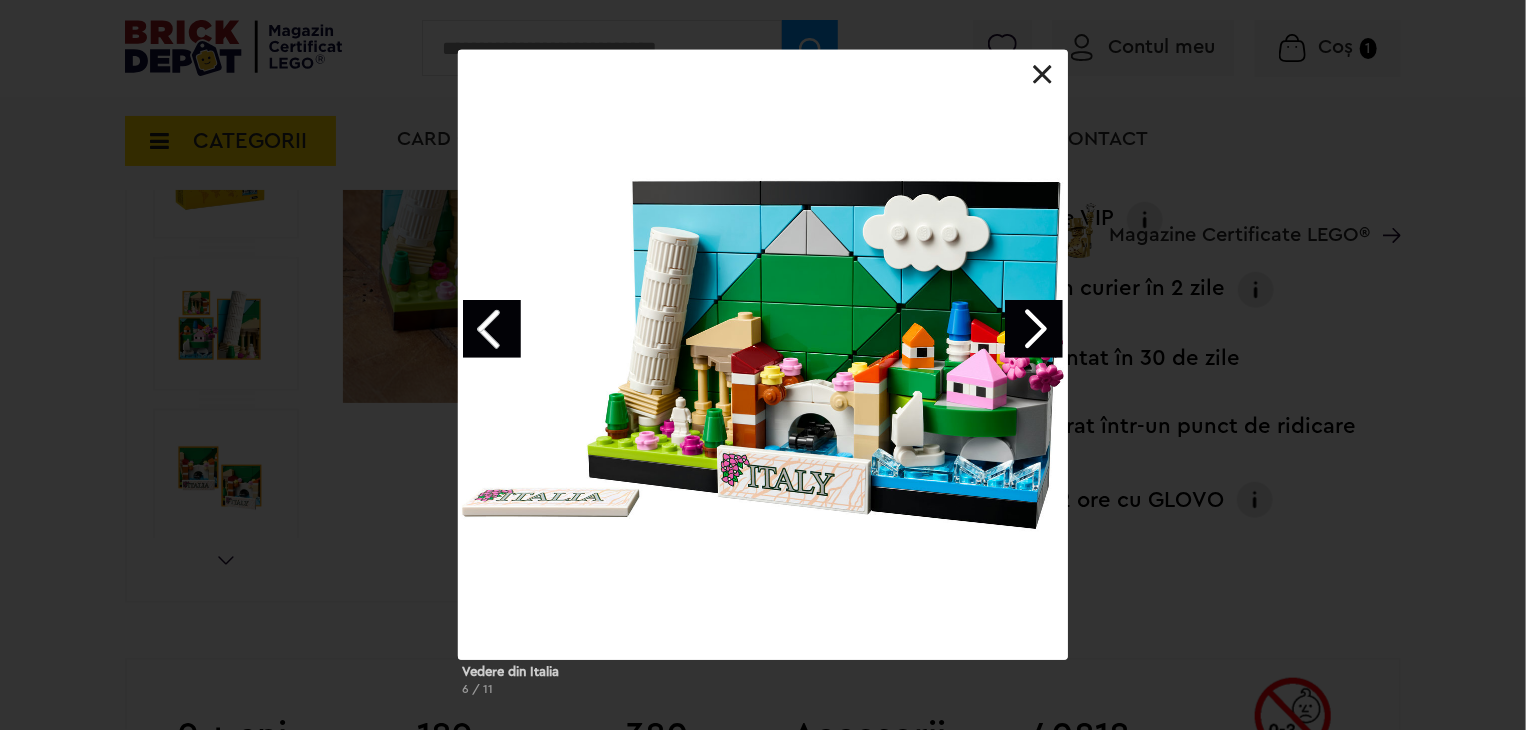 click at bounding box center [1034, 329] 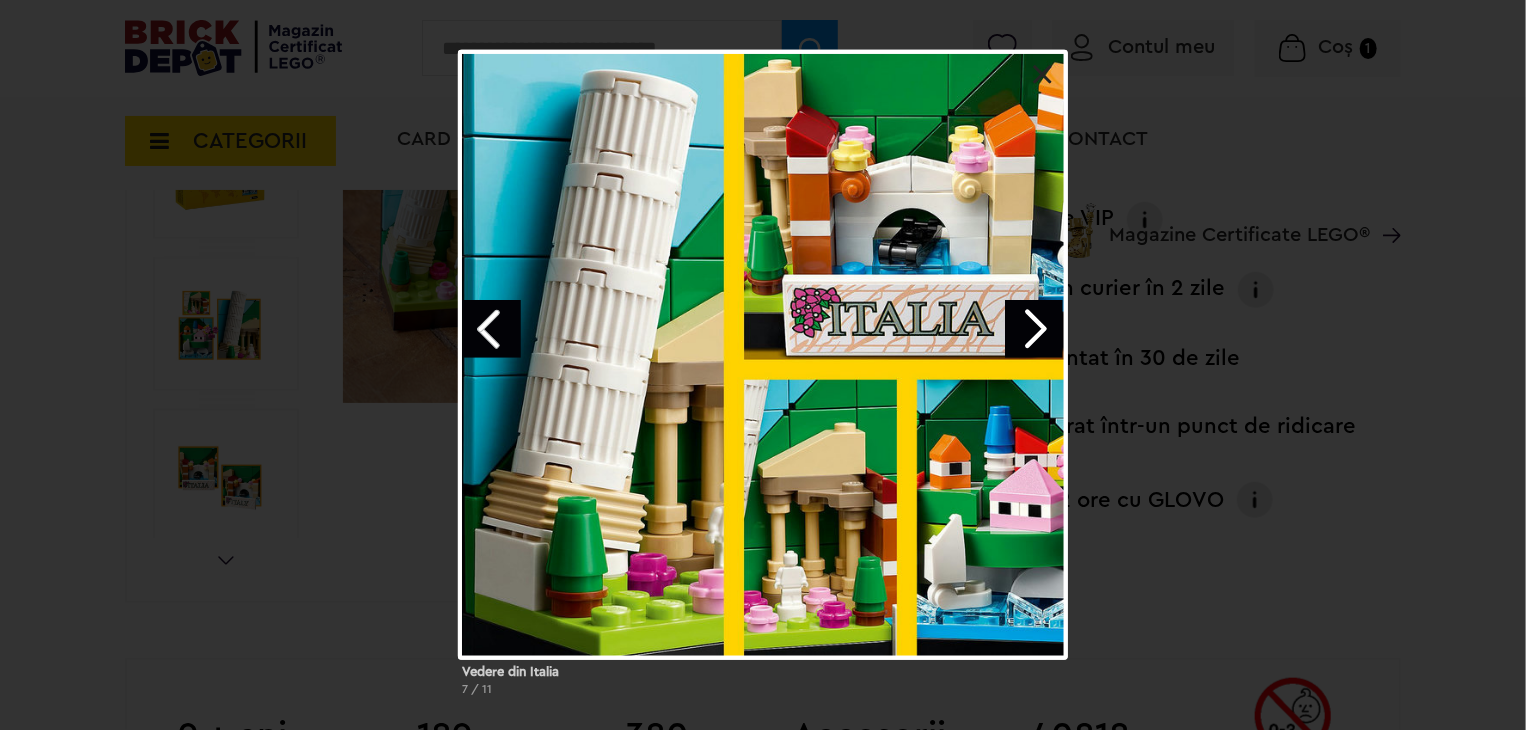 click at bounding box center (1034, 329) 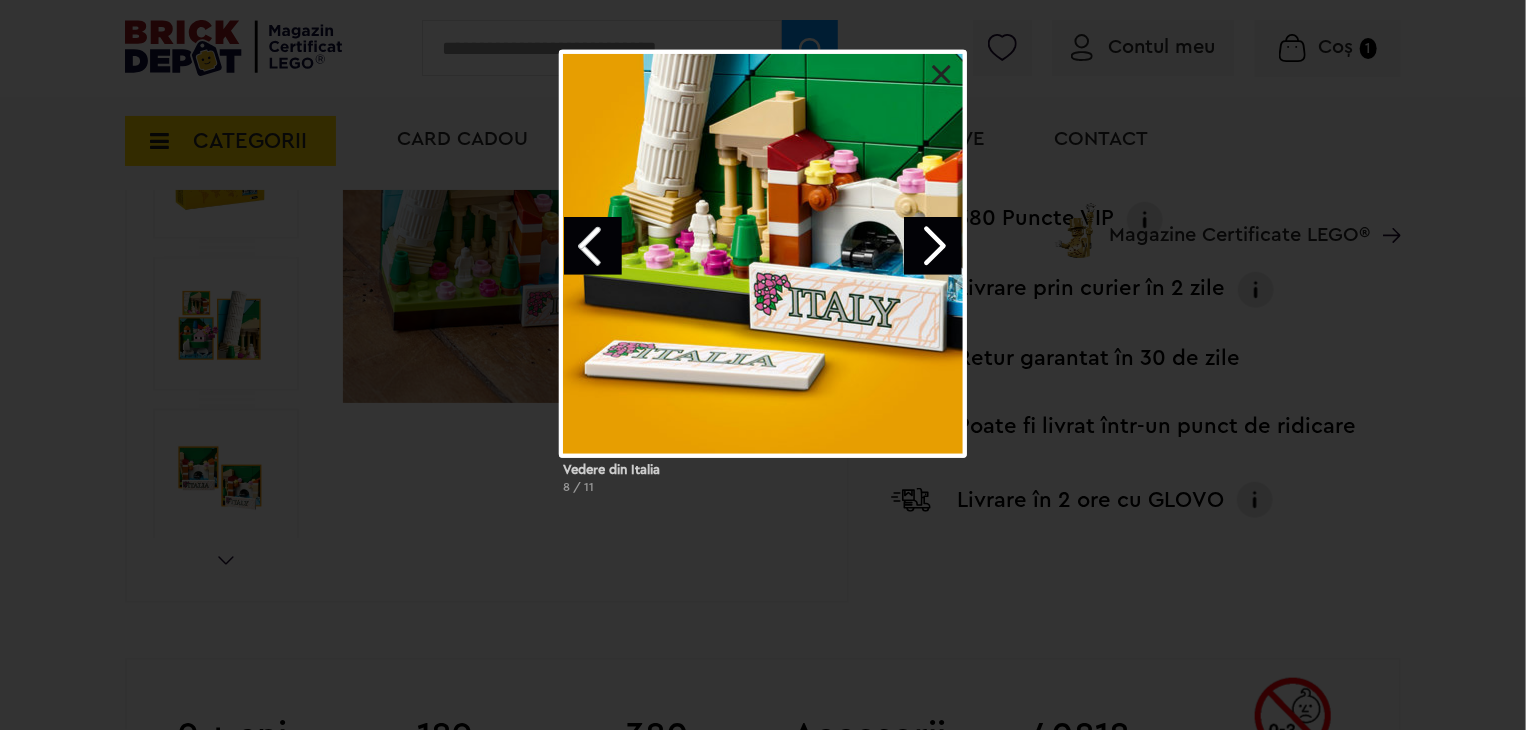 click on "Vedere din Italia 8 / 11" at bounding box center [763, 280] 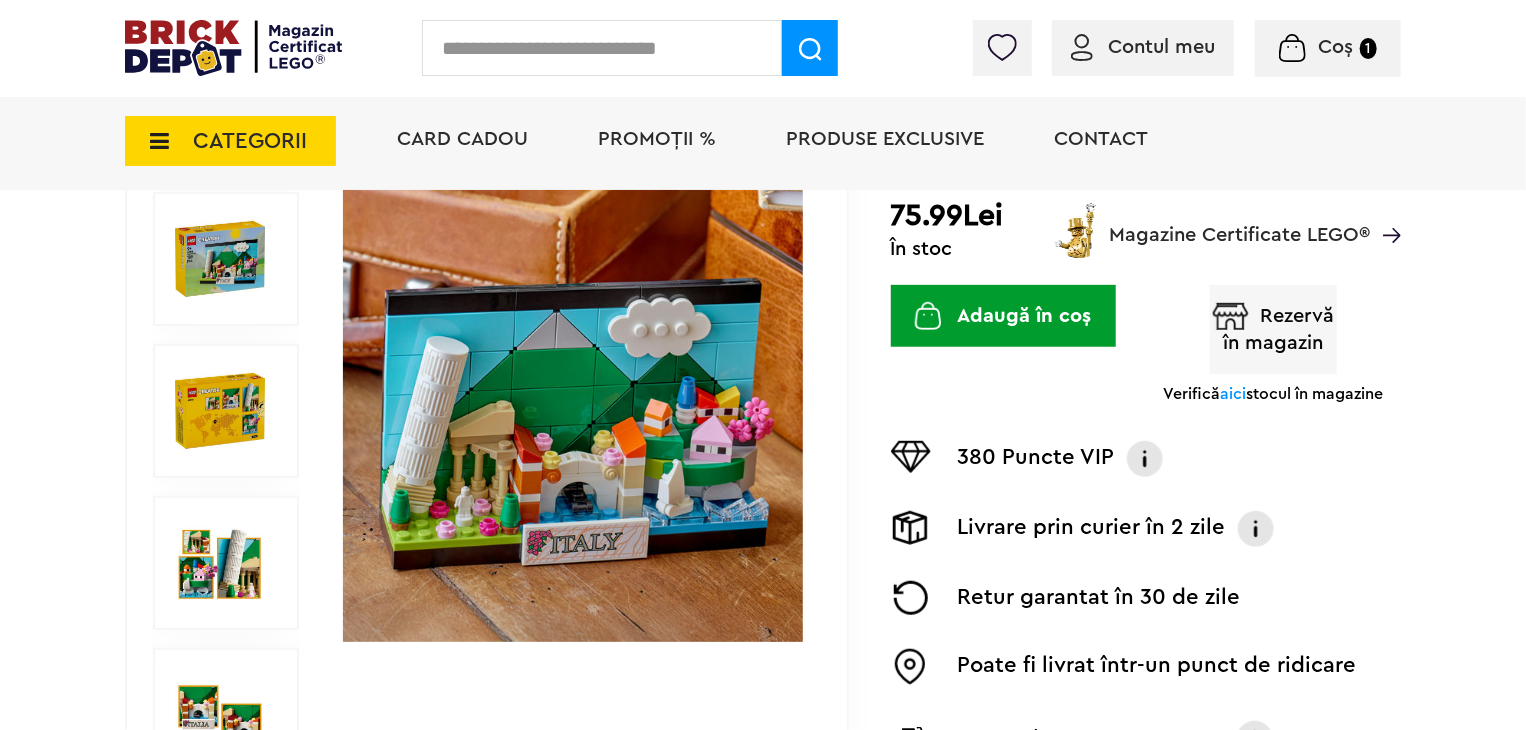 scroll, scrollTop: 200, scrollLeft: 0, axis: vertical 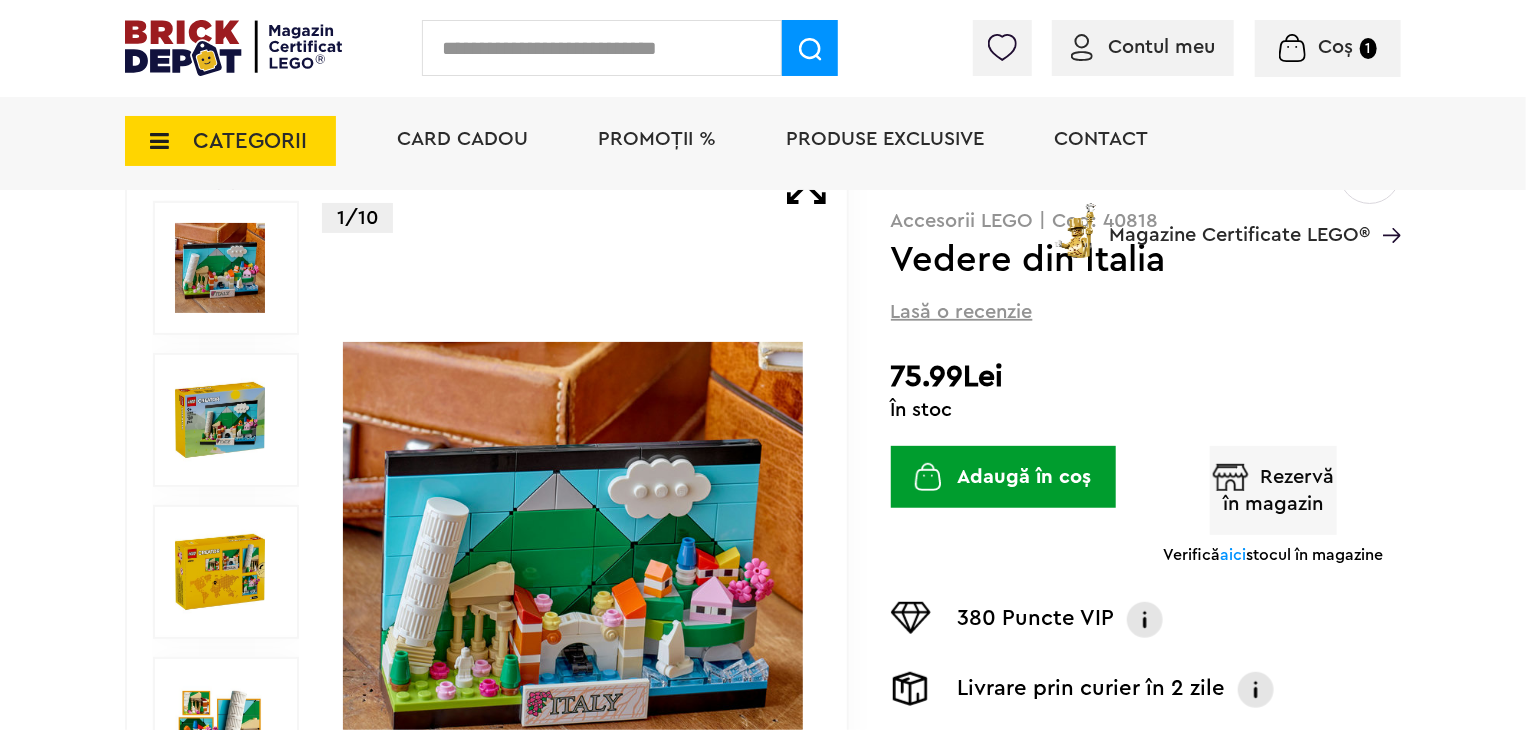 click on "Adaugă în coș" at bounding box center [1003, 477] 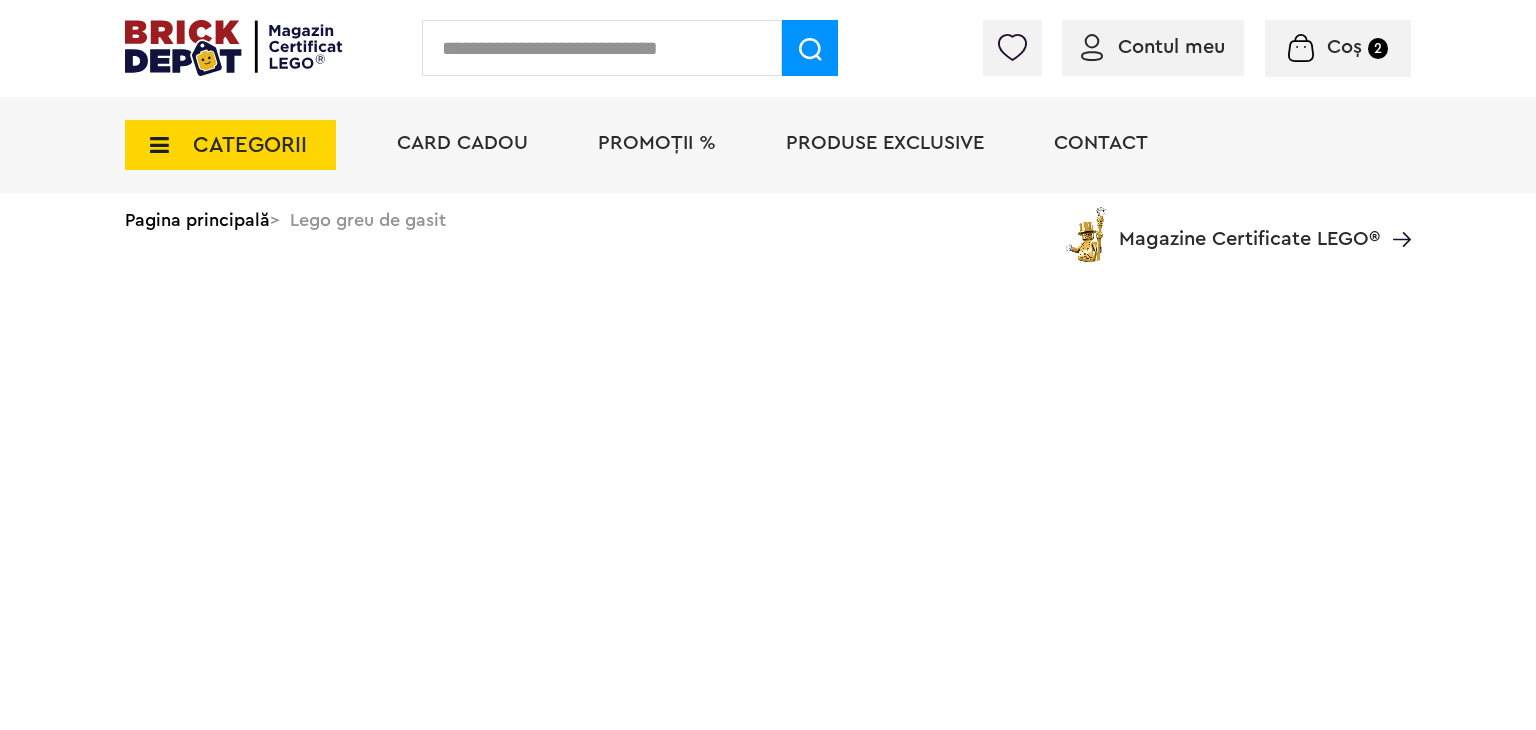 scroll, scrollTop: 0, scrollLeft: 0, axis: both 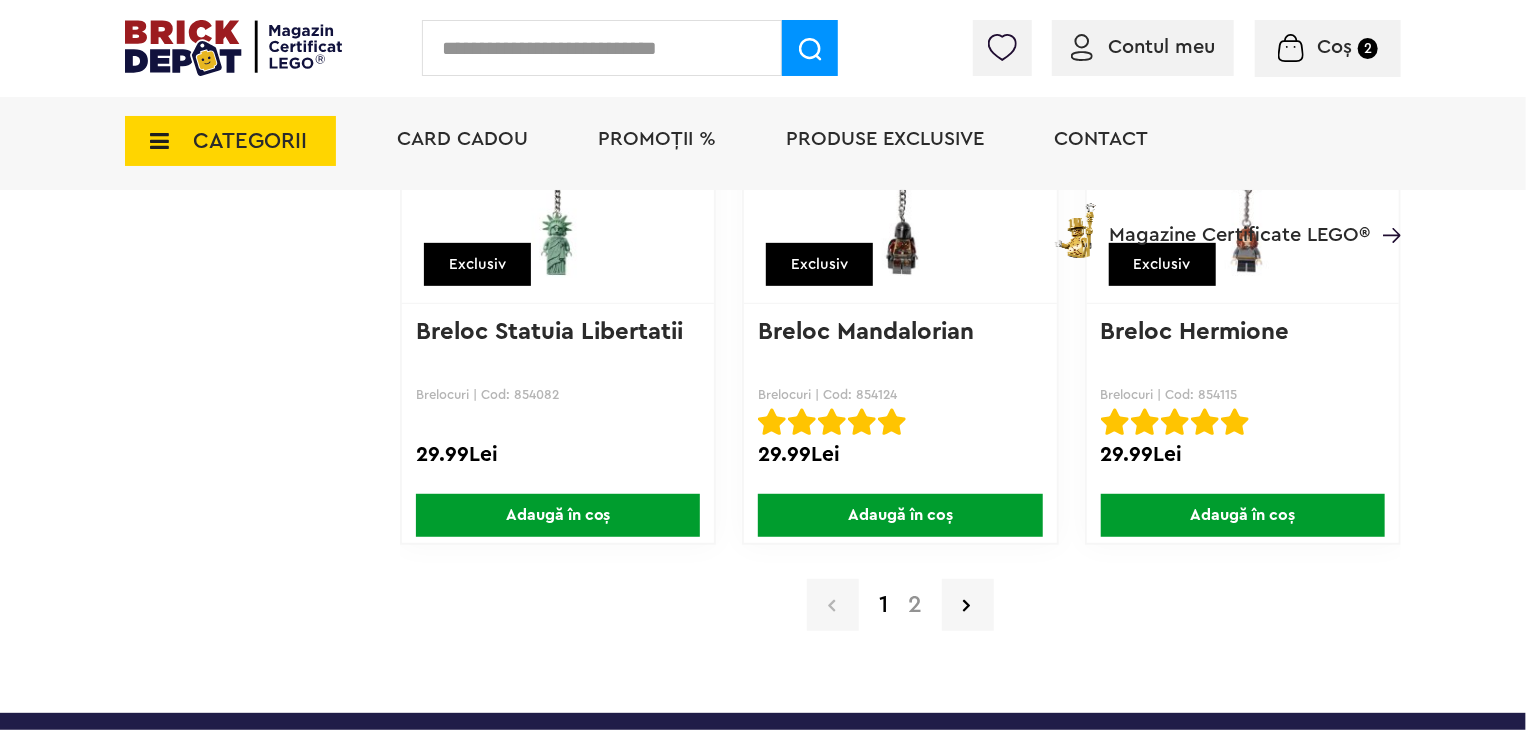 click on "2" at bounding box center (915, 605) 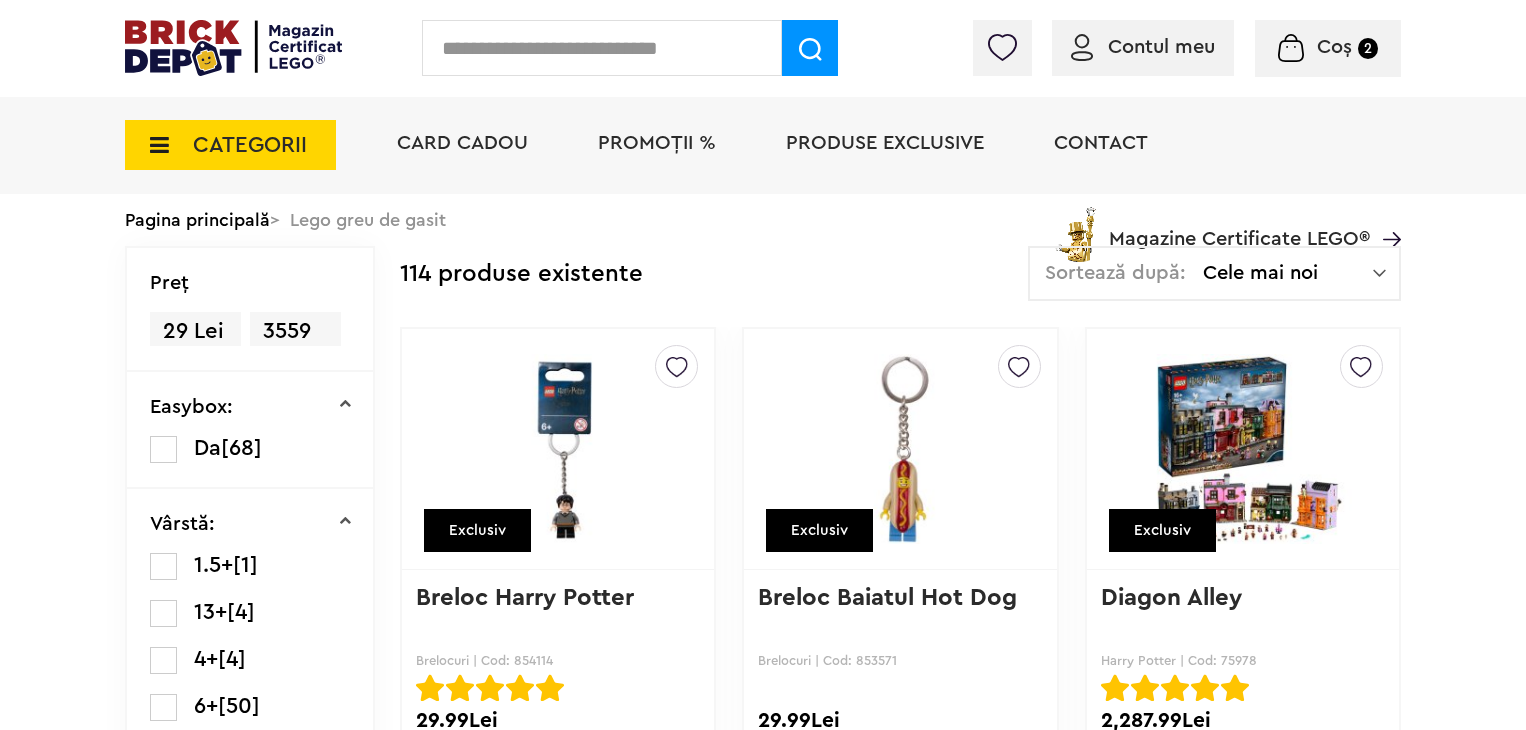 scroll, scrollTop: 0, scrollLeft: 0, axis: both 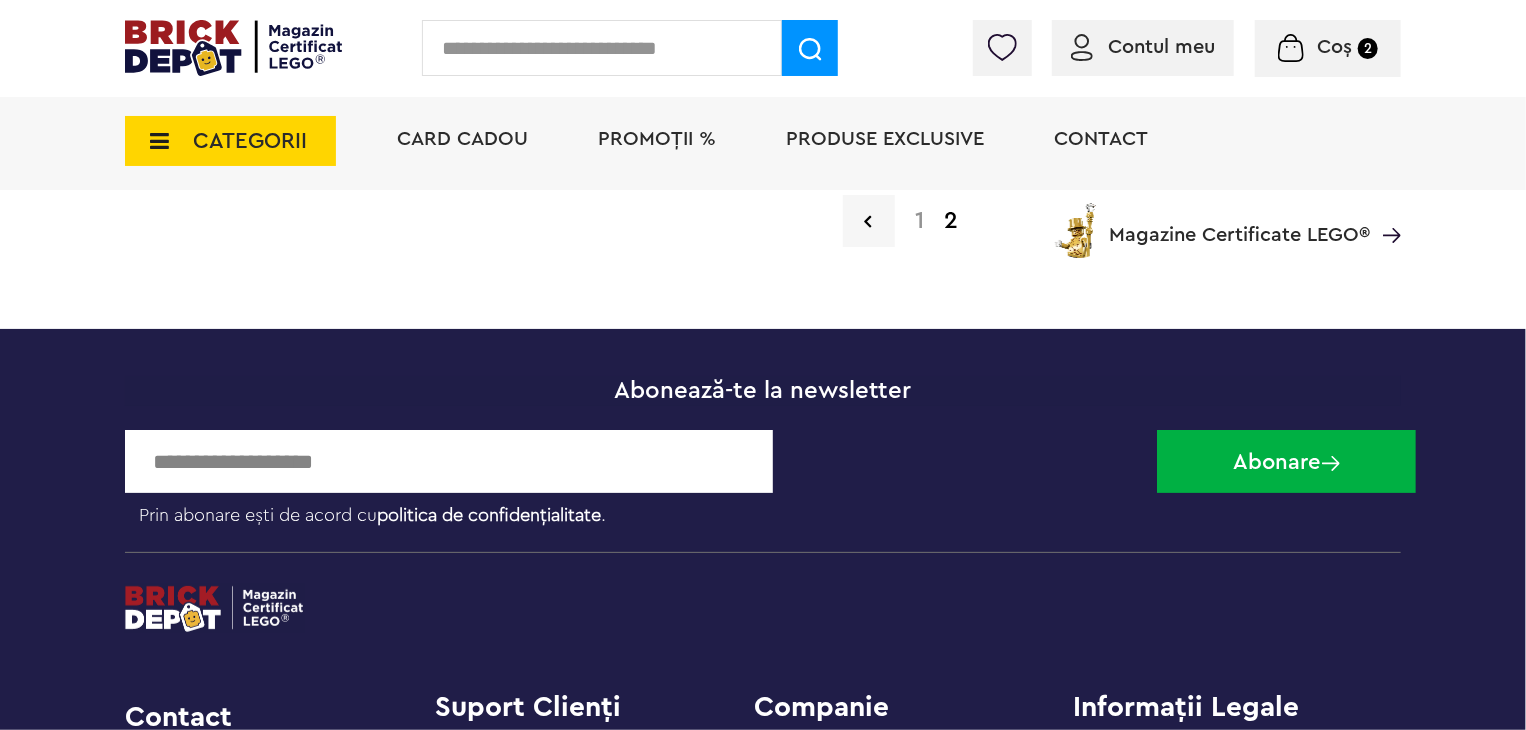 click at bounding box center (1291, 48) 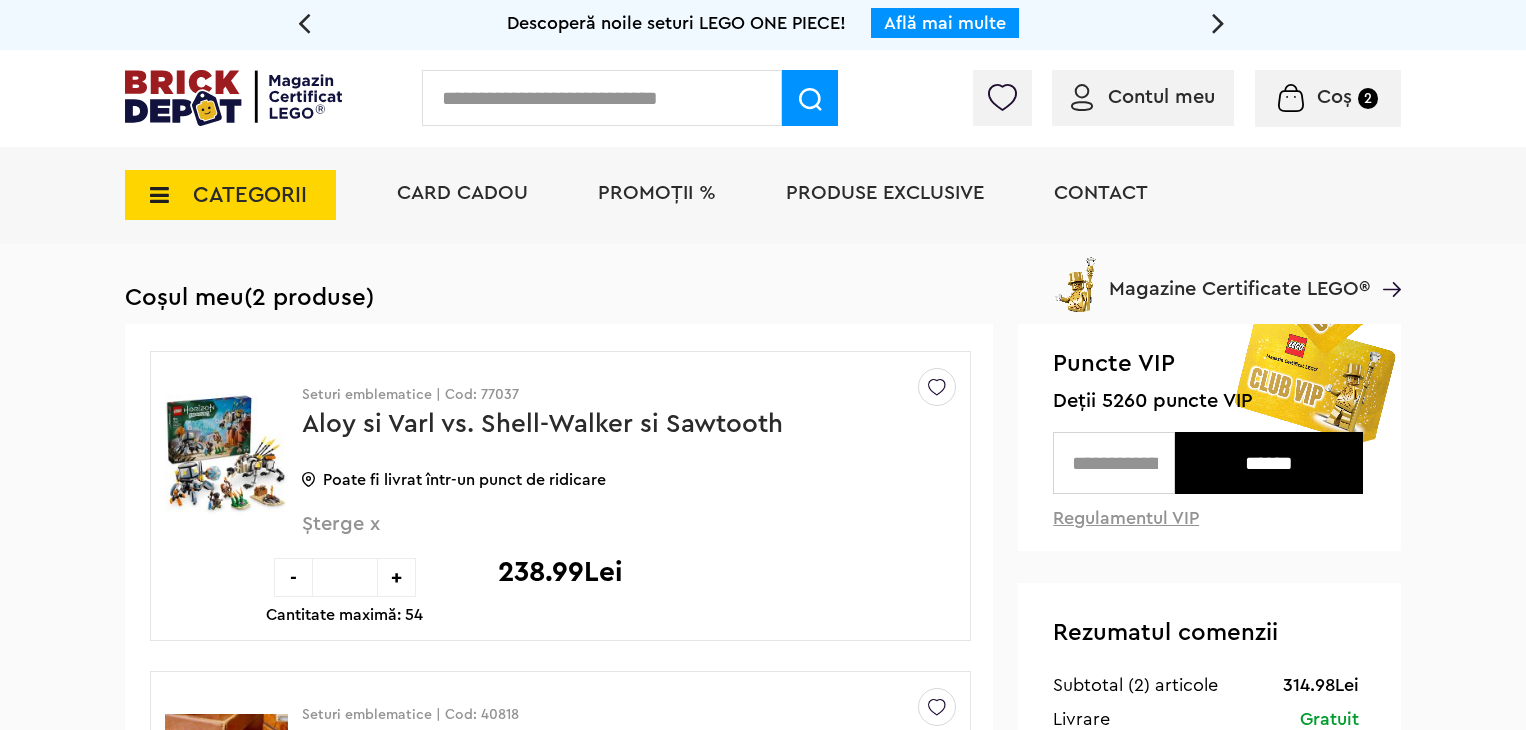 scroll, scrollTop: 0, scrollLeft: 0, axis: both 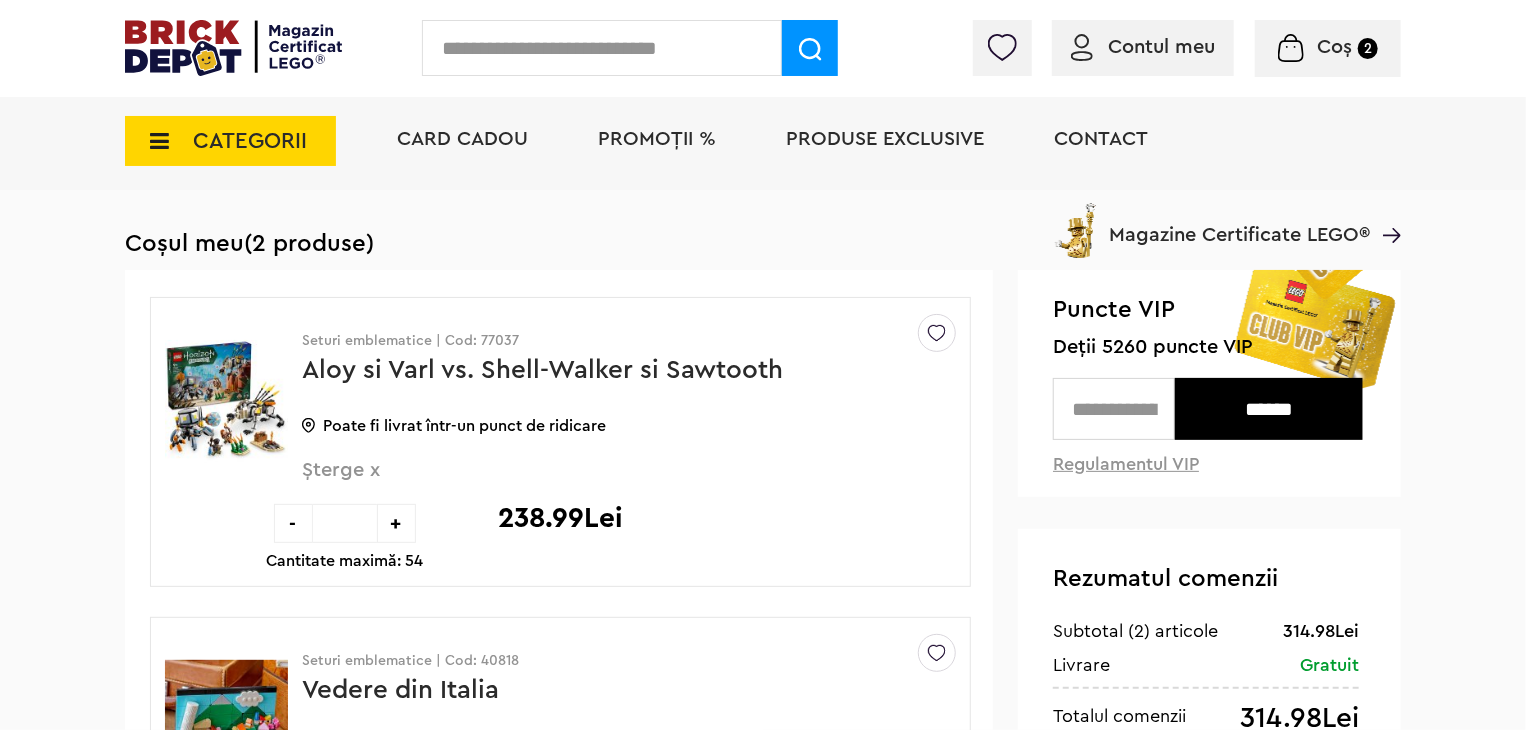 click at bounding box center [1114, 409] 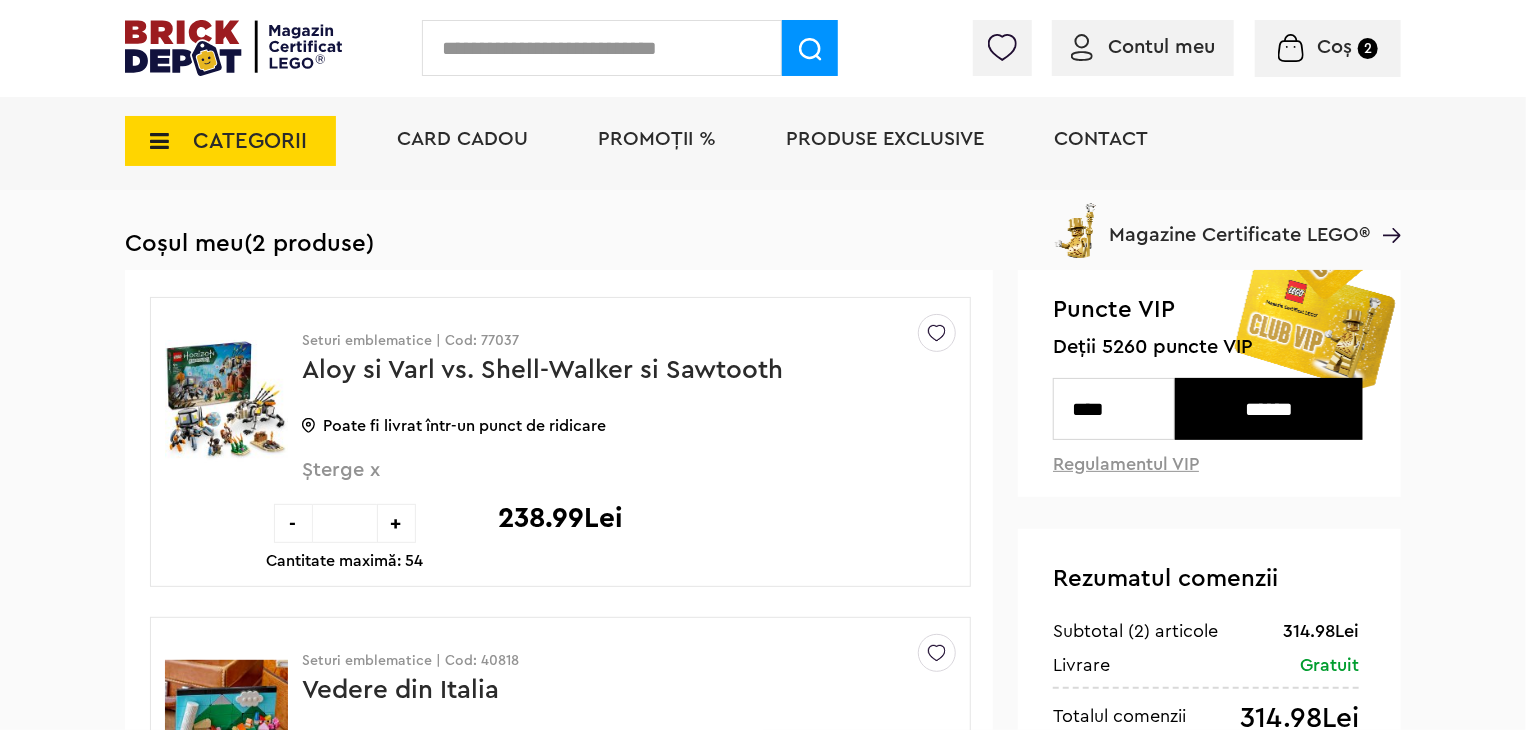 type on "****" 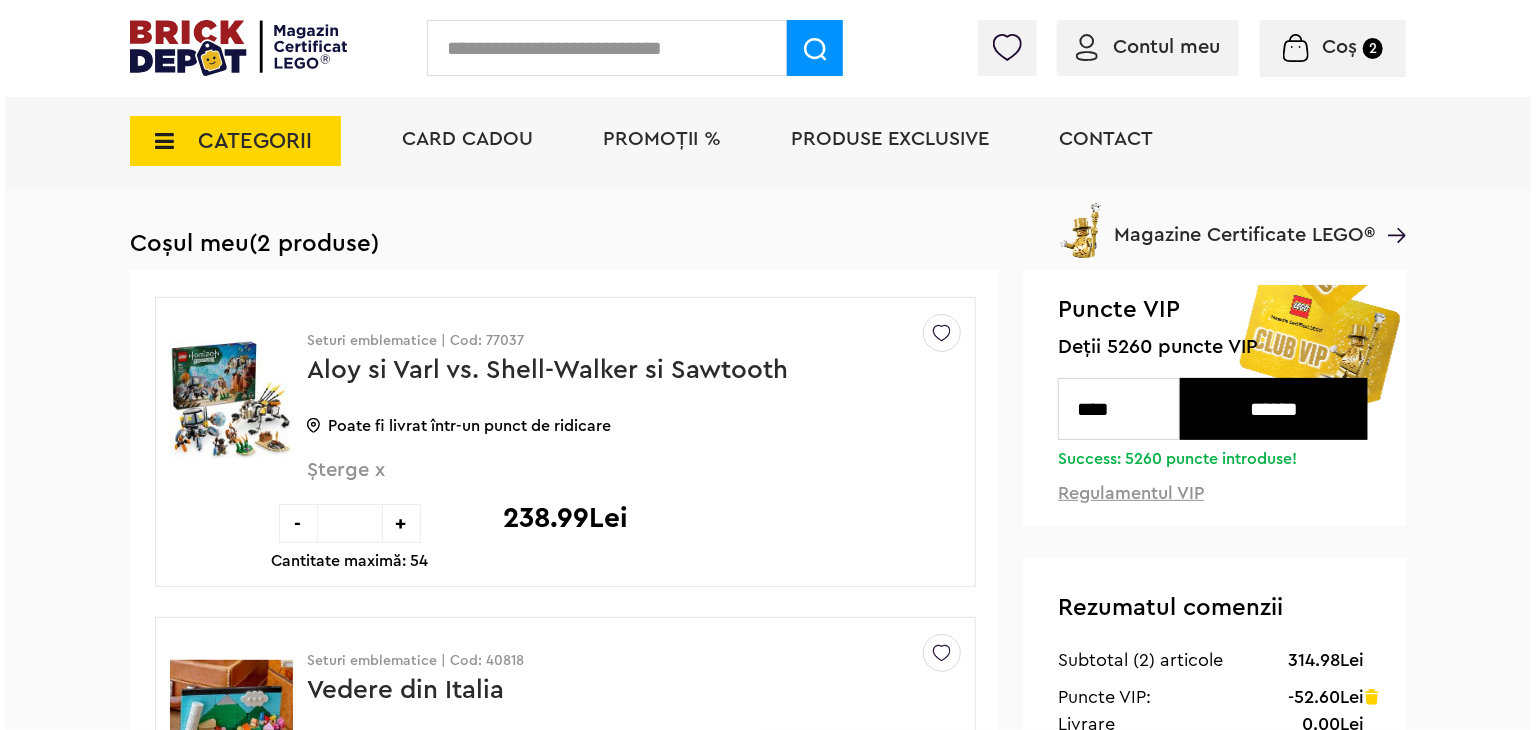 scroll, scrollTop: 0, scrollLeft: 0, axis: both 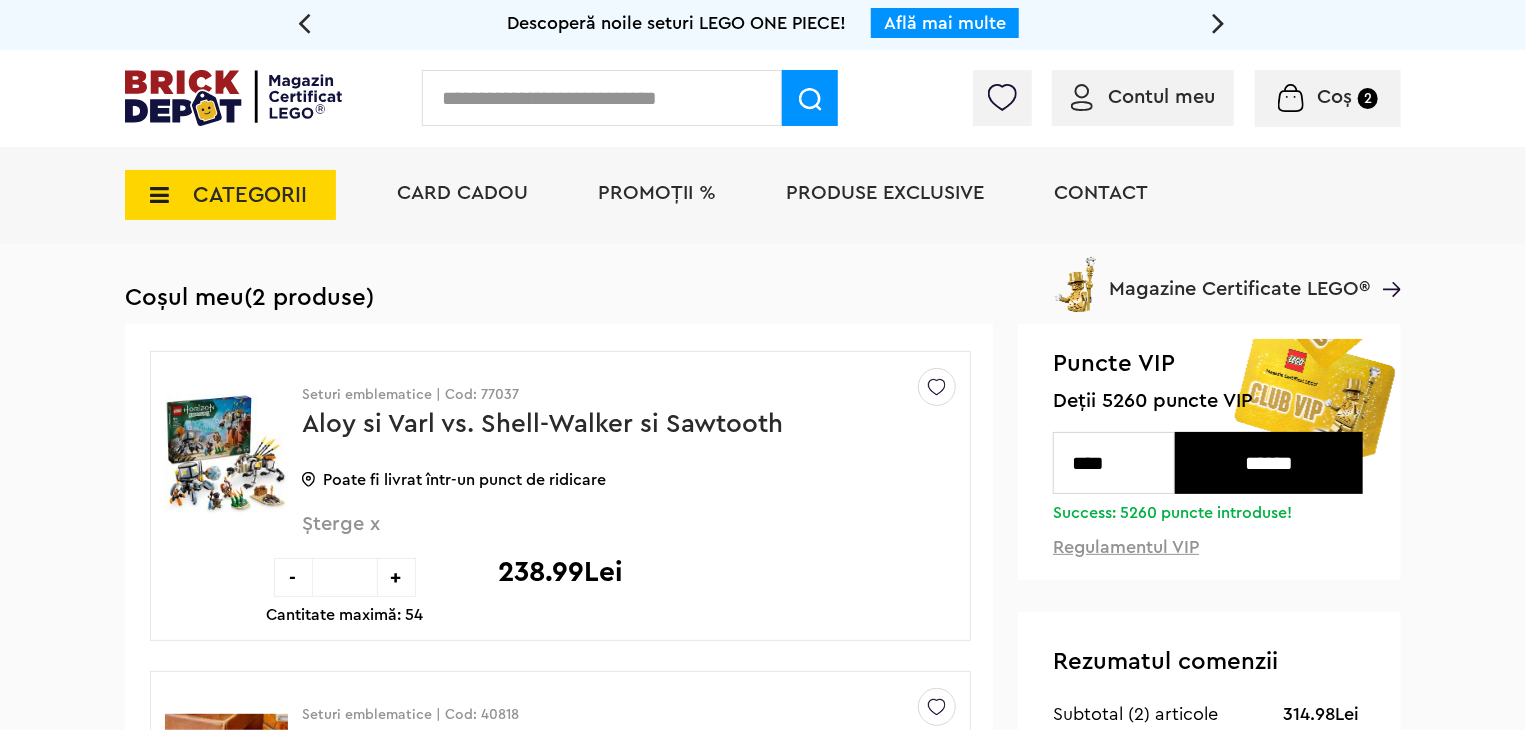 click at bounding box center [602, 98] 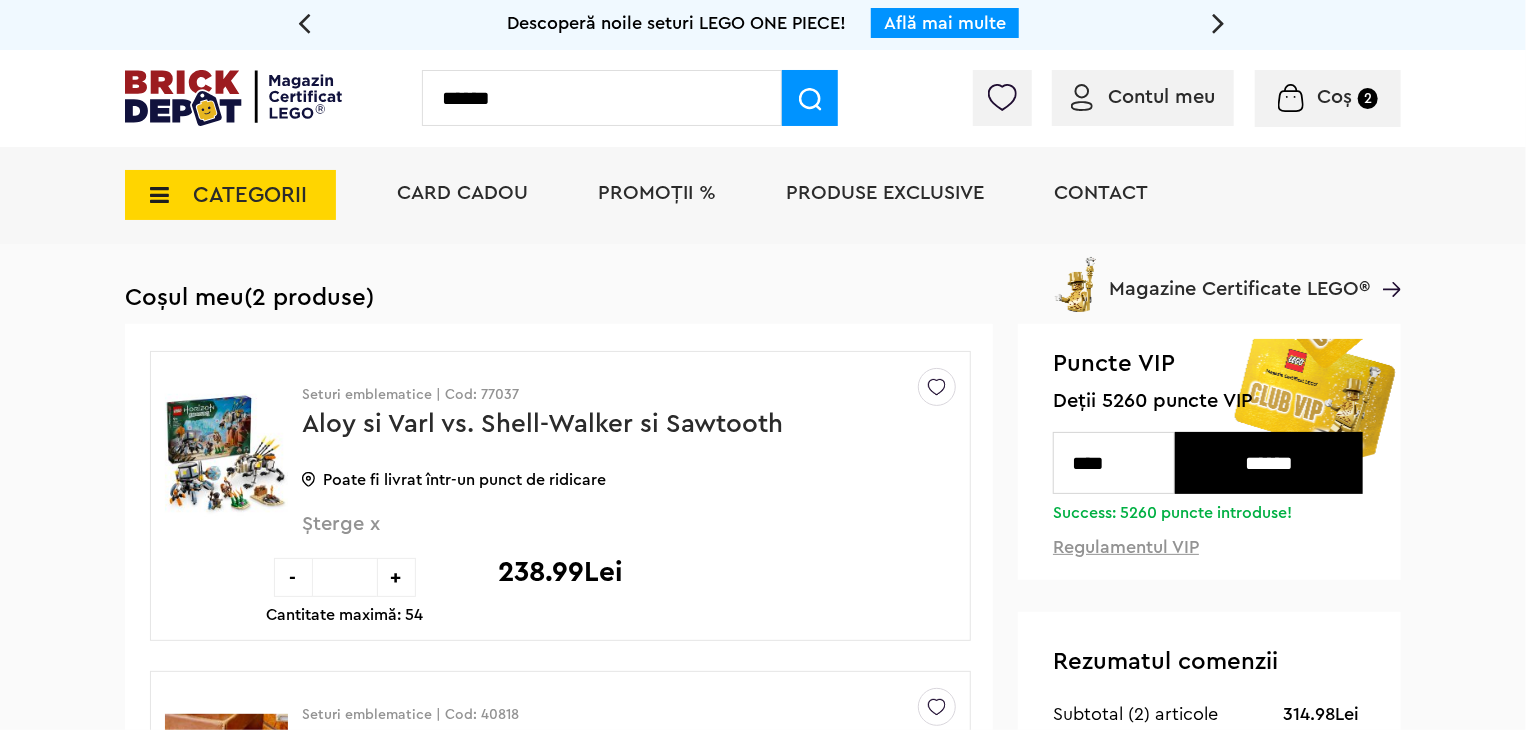 type on "******" 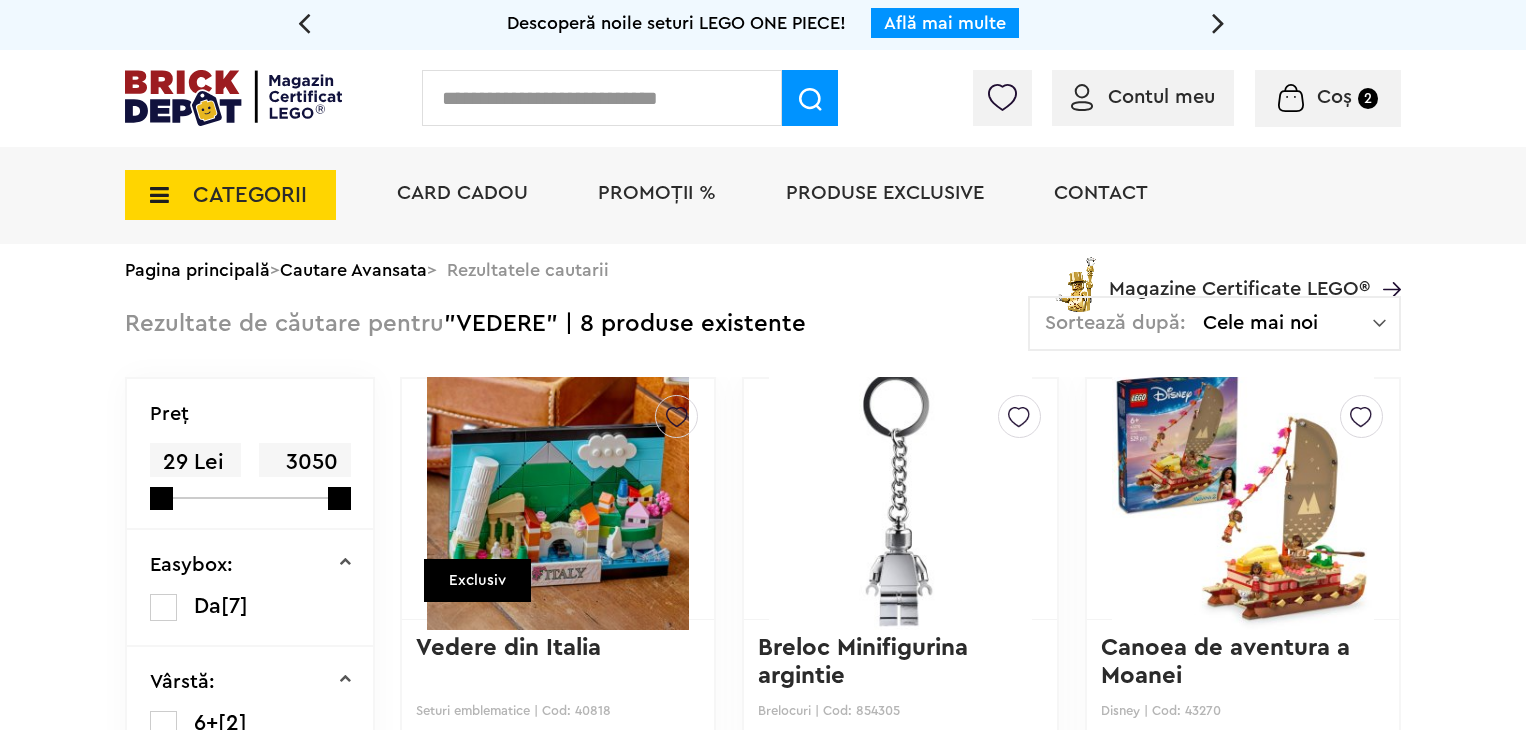 scroll, scrollTop: 0, scrollLeft: 0, axis: both 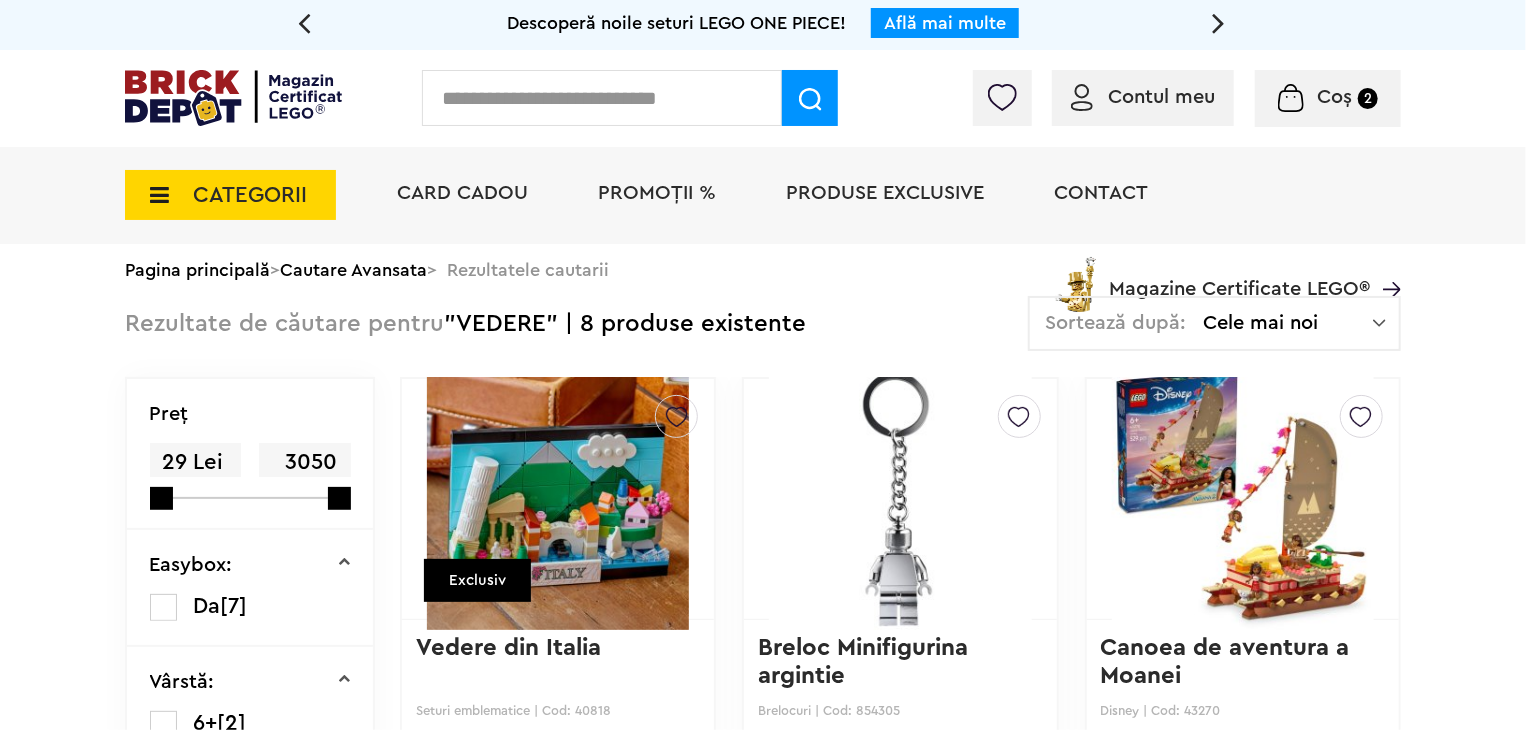 click on "CATEGORII" at bounding box center [250, 195] 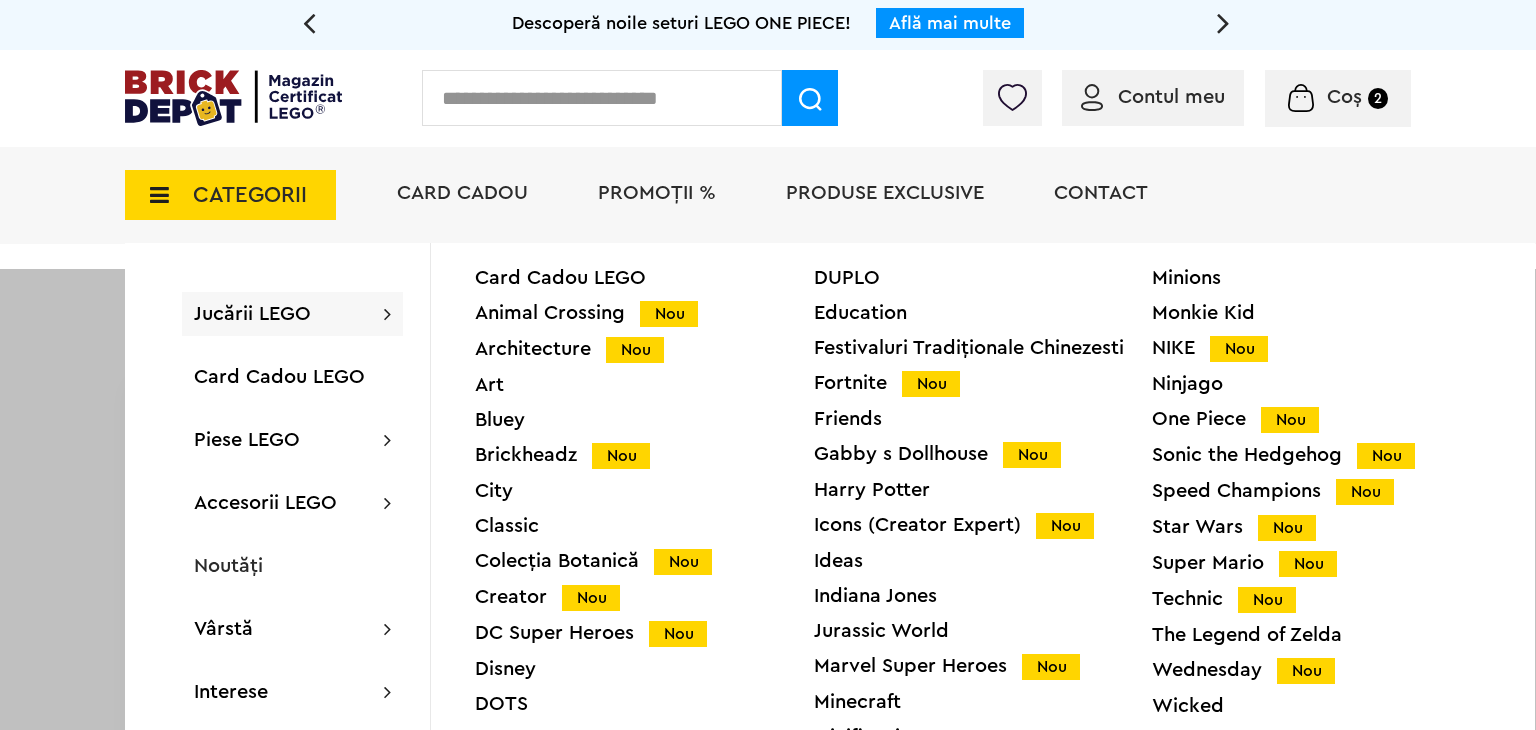 click on "Friends" at bounding box center [983, 419] 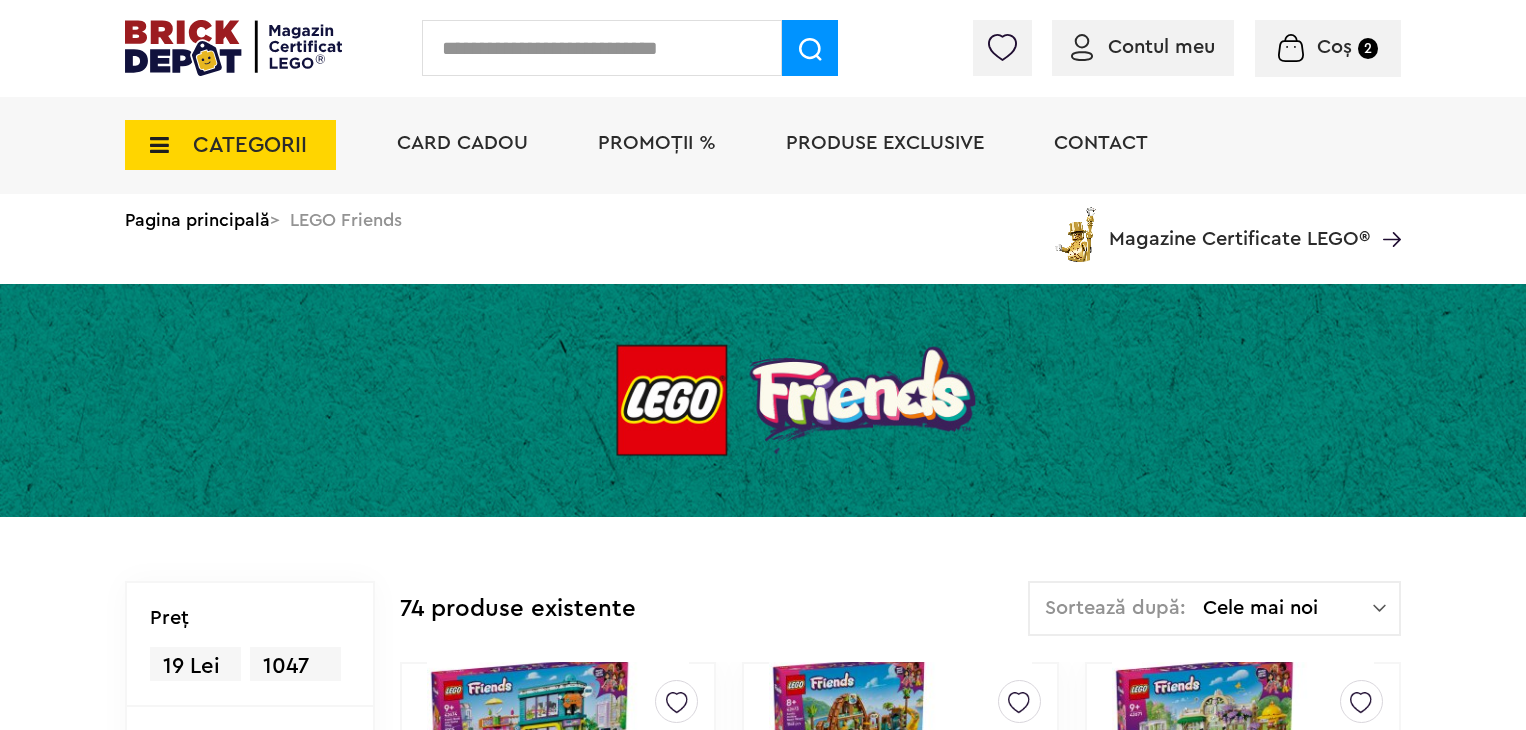 scroll, scrollTop: 0, scrollLeft: 0, axis: both 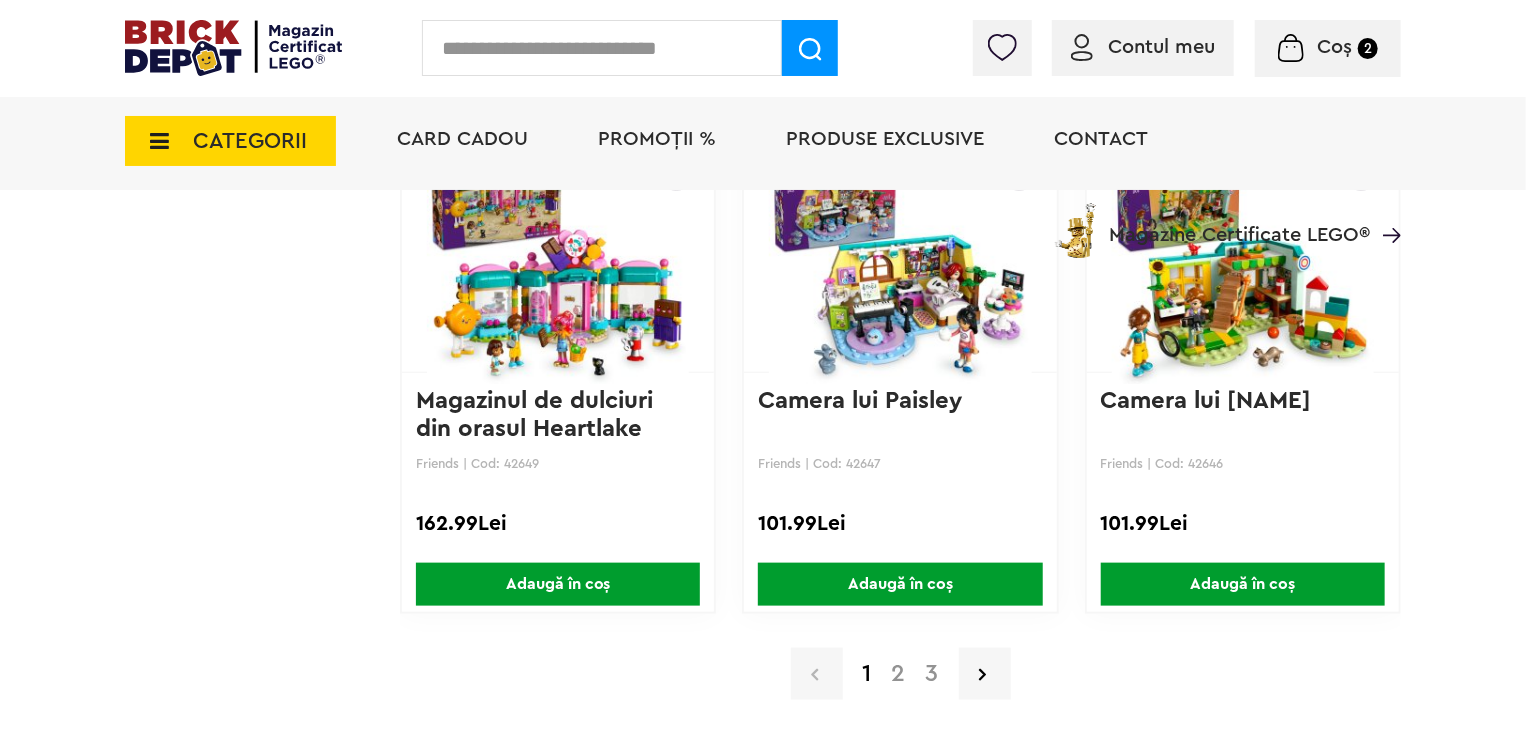 click on "2" at bounding box center (899, 674) 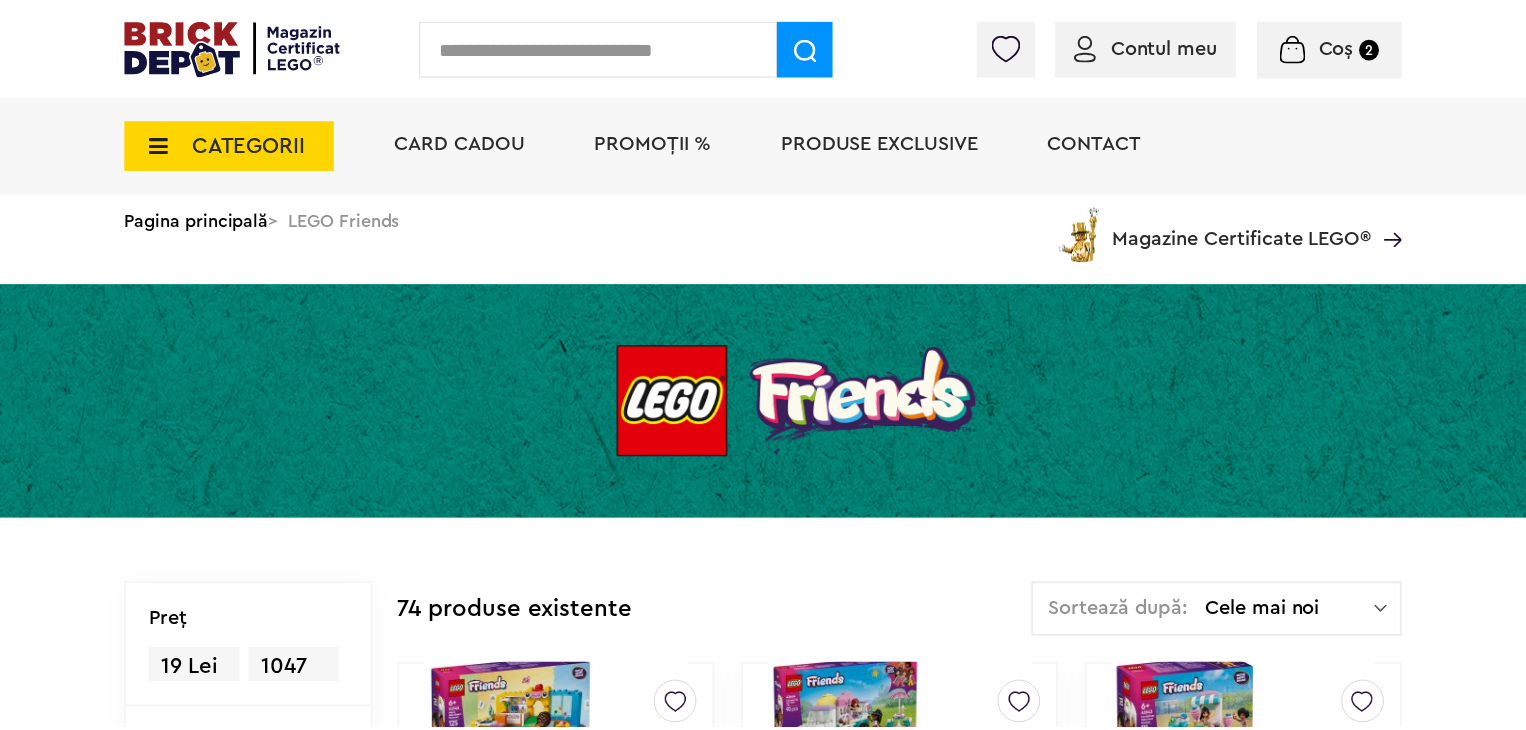 scroll, scrollTop: 0, scrollLeft: 0, axis: both 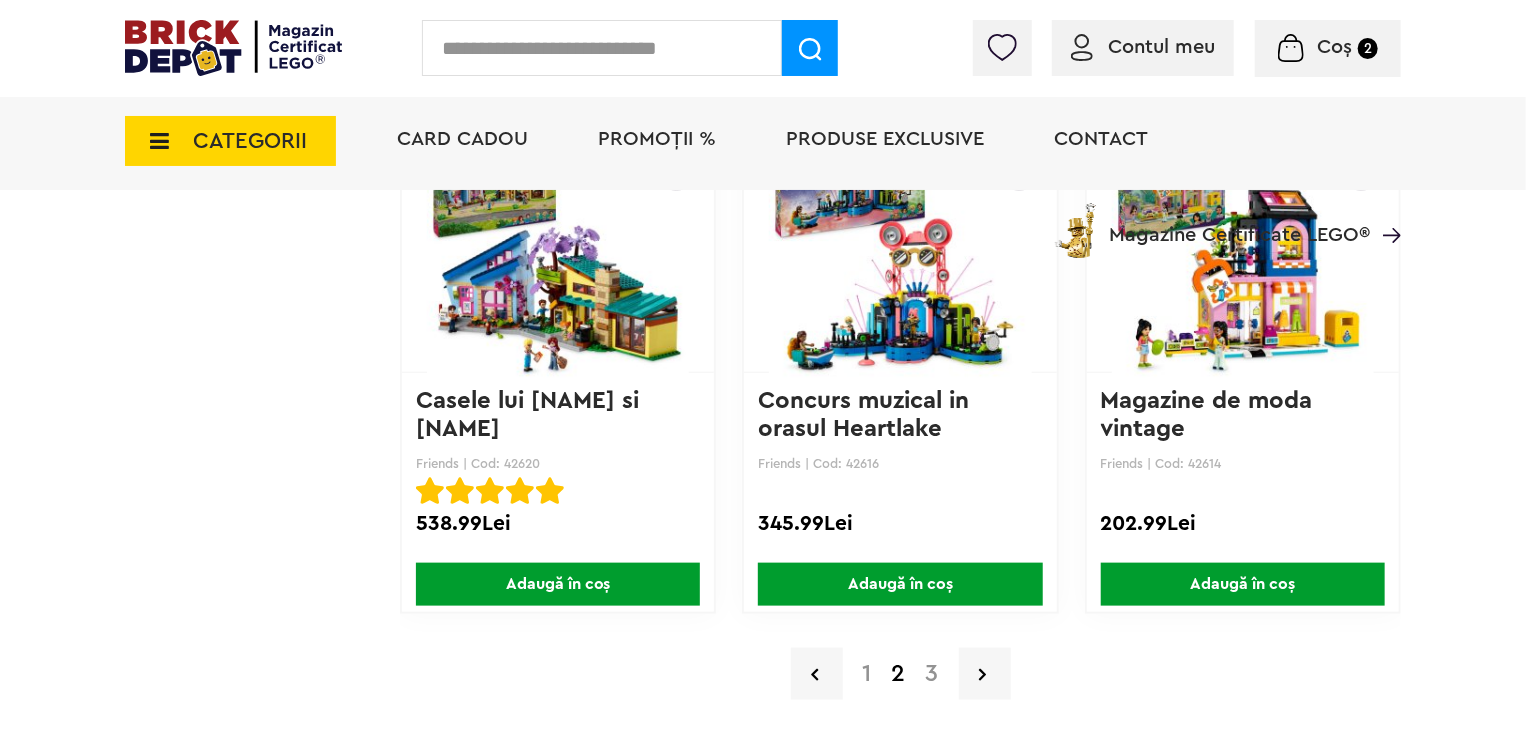 click on "3" at bounding box center [932, 674] 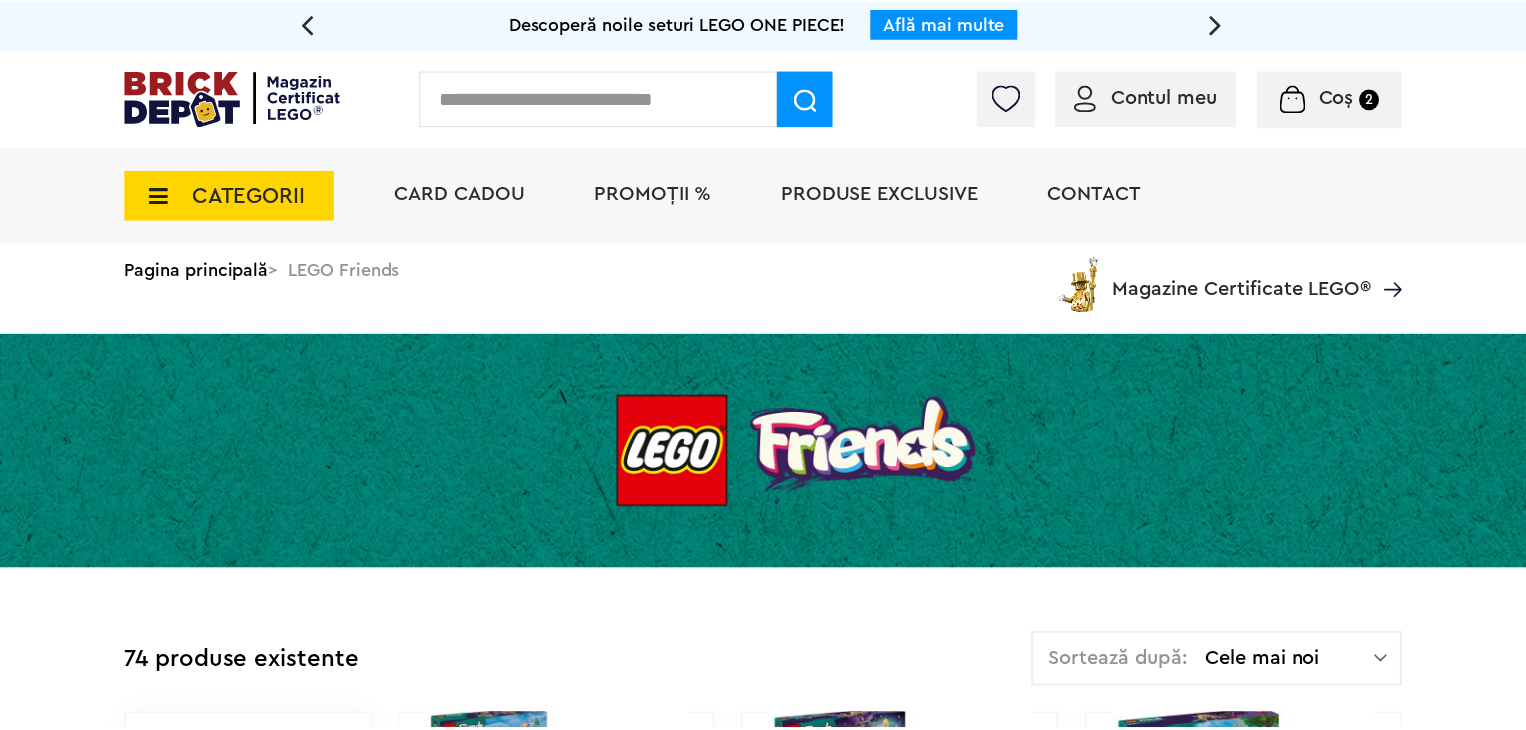 scroll, scrollTop: 0, scrollLeft: 0, axis: both 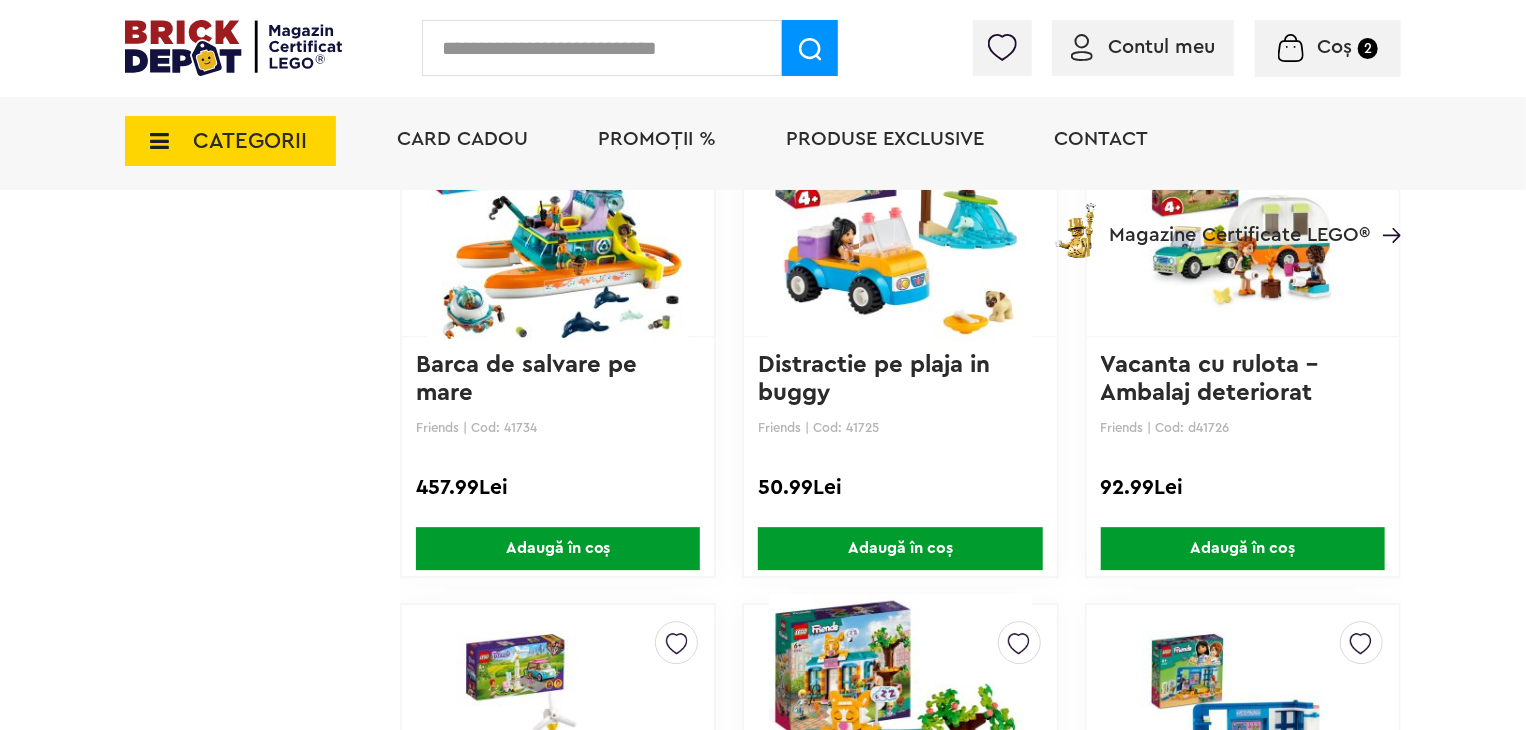 click on "PROMOȚII %" at bounding box center [657, 139] 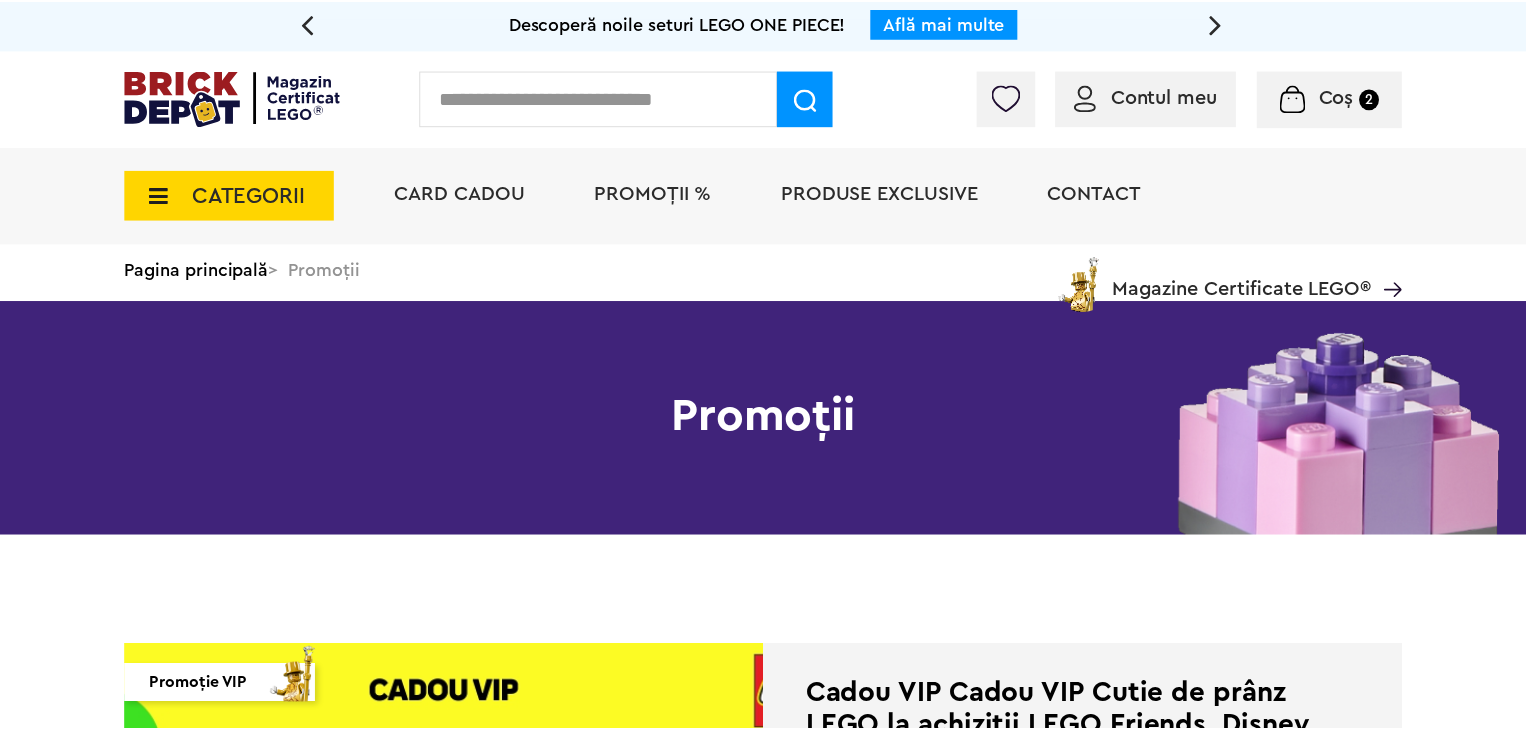 scroll, scrollTop: 0, scrollLeft: 0, axis: both 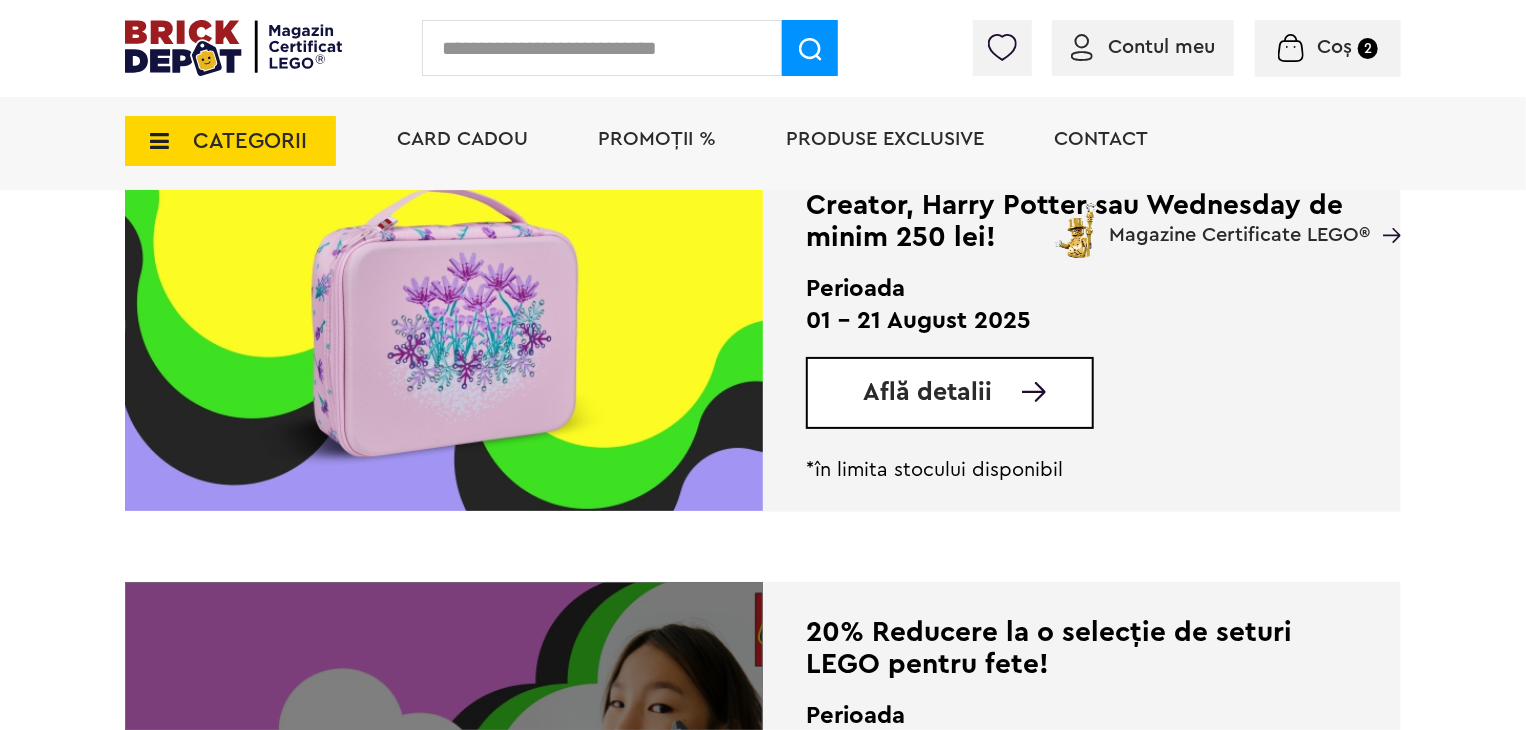 click on "Află detalii" at bounding box center (927, 392) 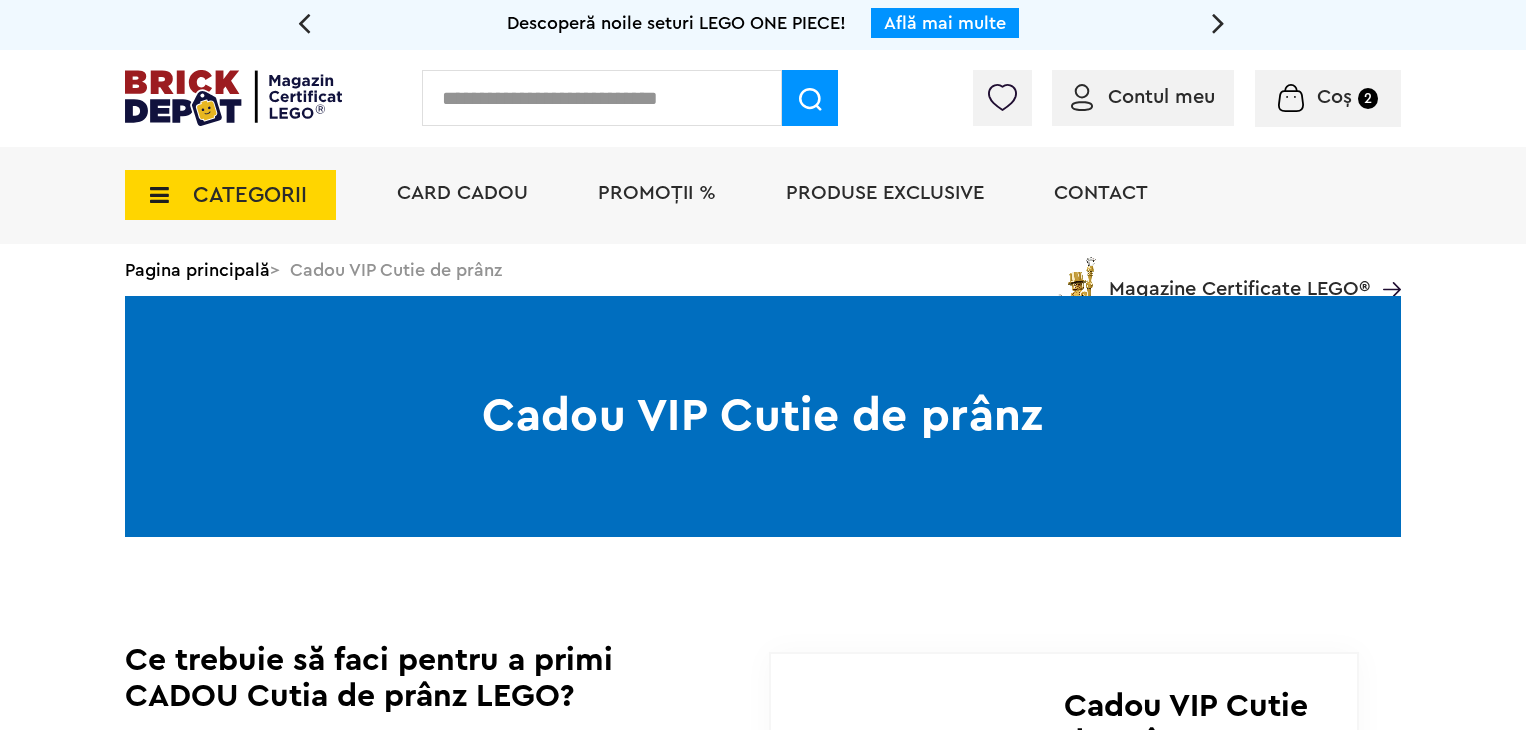 scroll, scrollTop: 1, scrollLeft: 0, axis: vertical 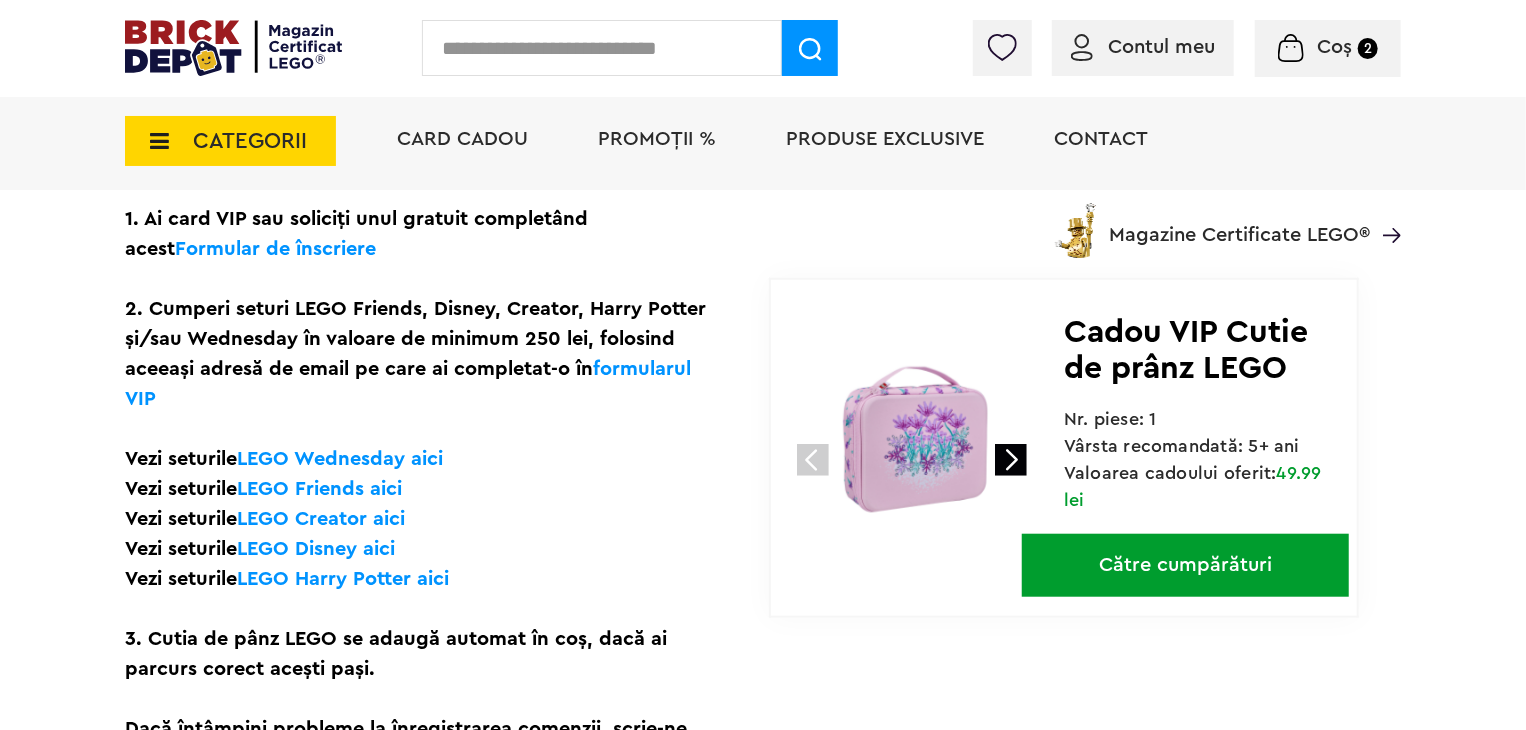 click on "LEGO Wednesday aici" at bounding box center [340, 459] 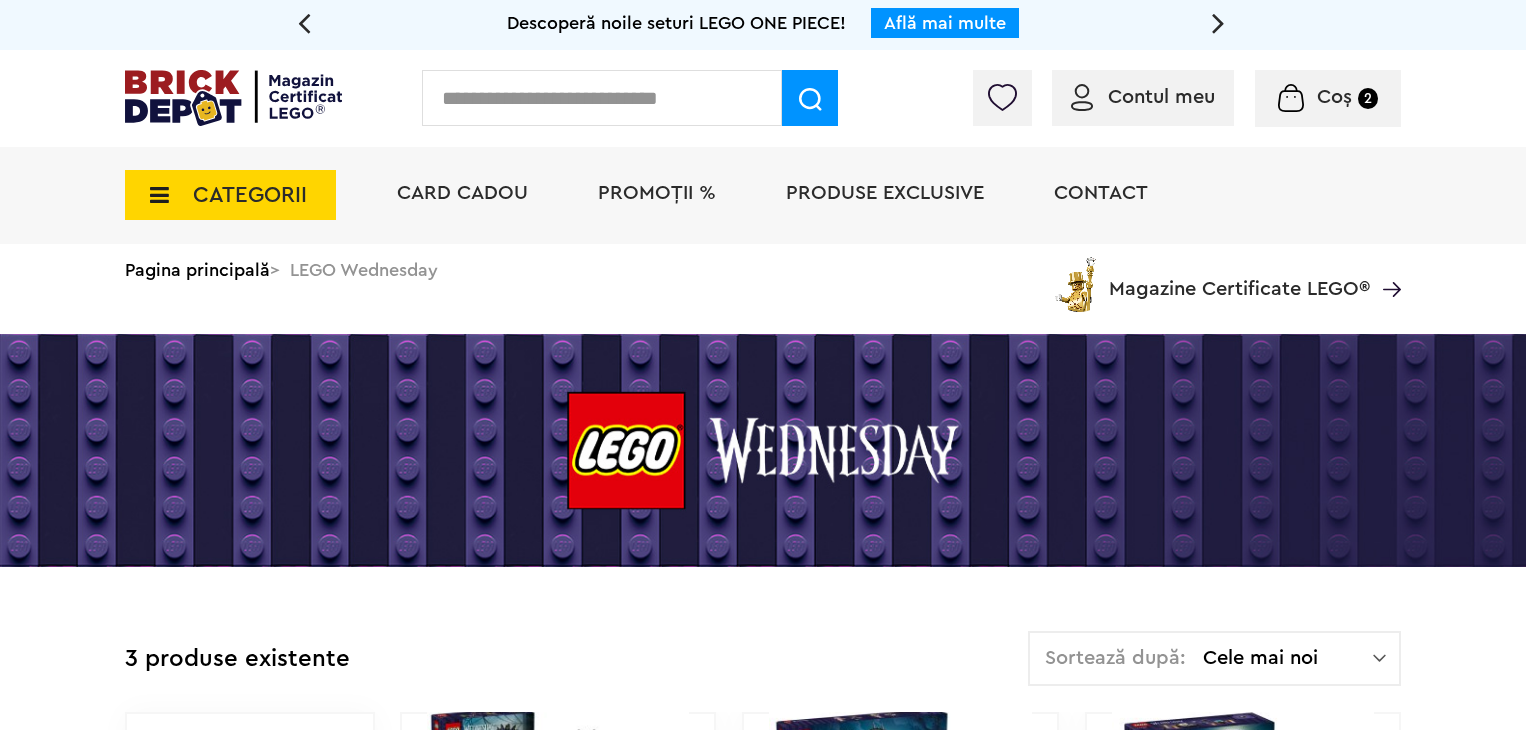scroll, scrollTop: 0, scrollLeft: 0, axis: both 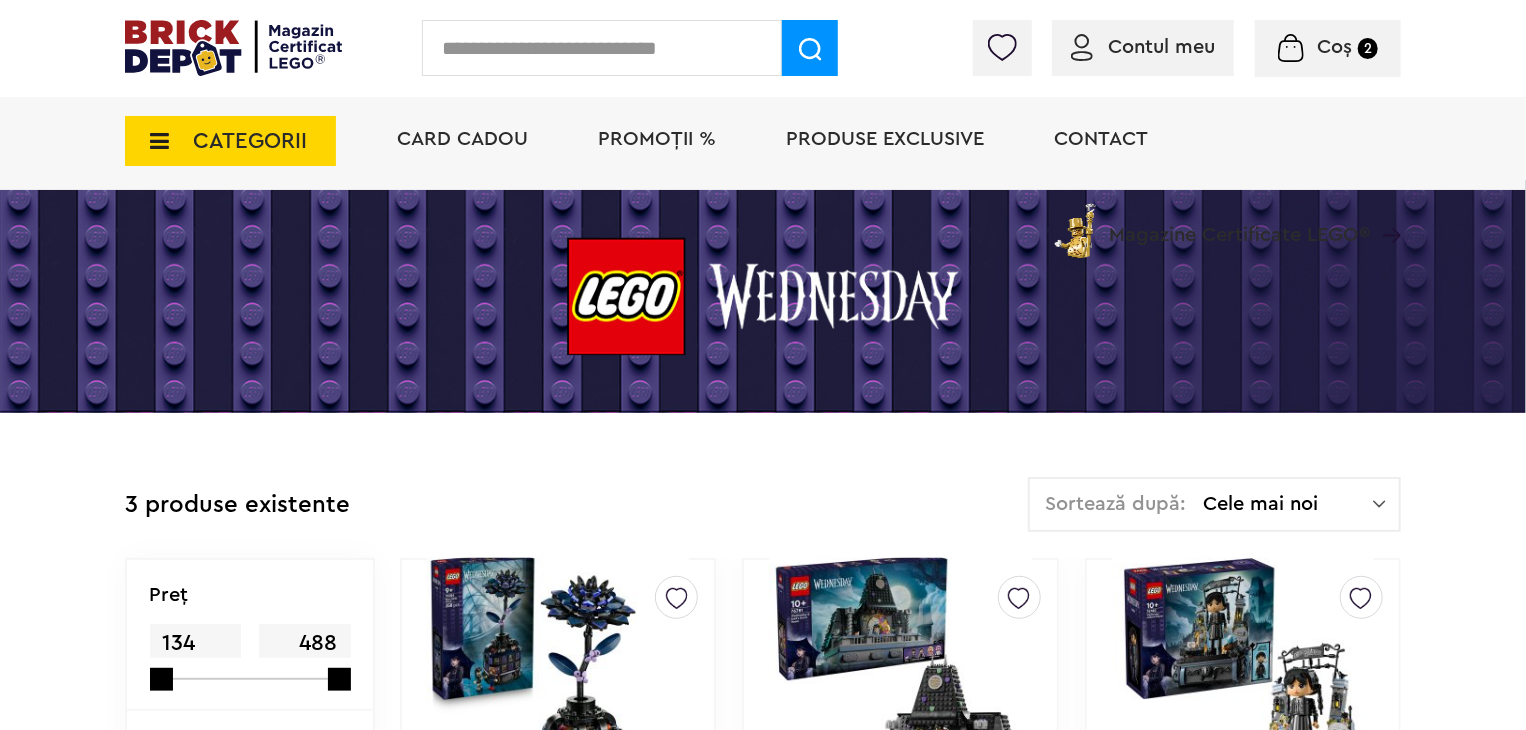 click on "CATEGORII" at bounding box center (230, 141) 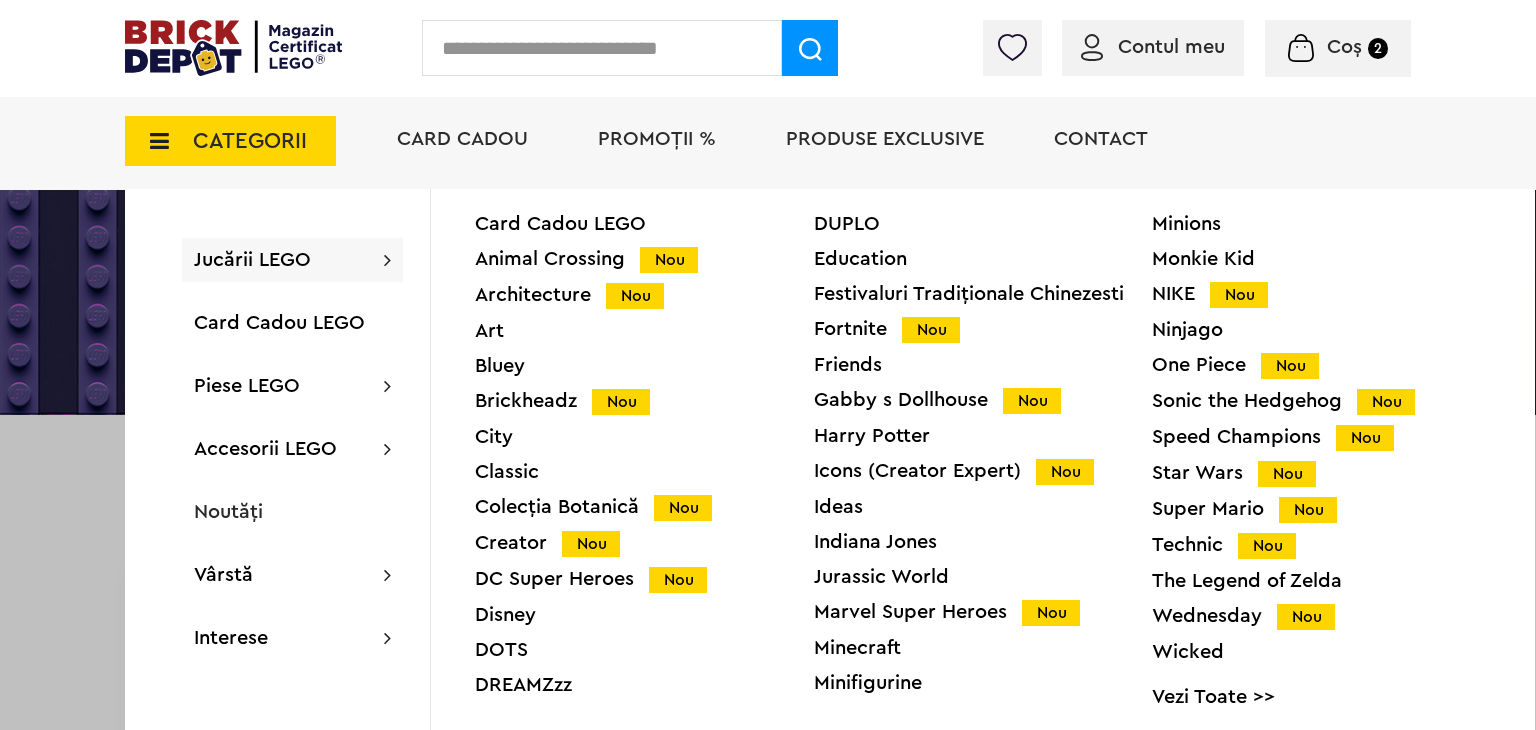 click on "Creator Nou" at bounding box center (644, 543) 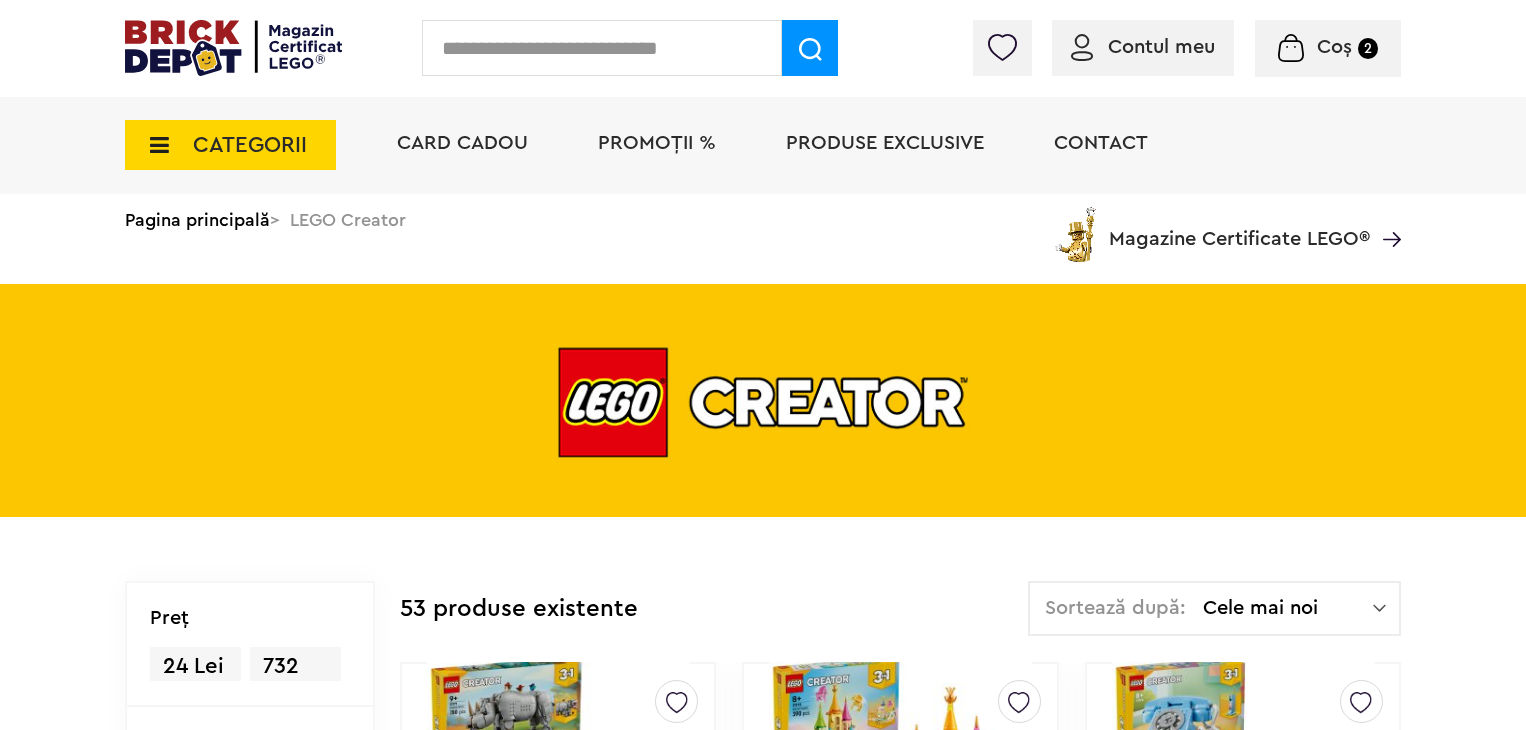 scroll, scrollTop: 0, scrollLeft: 0, axis: both 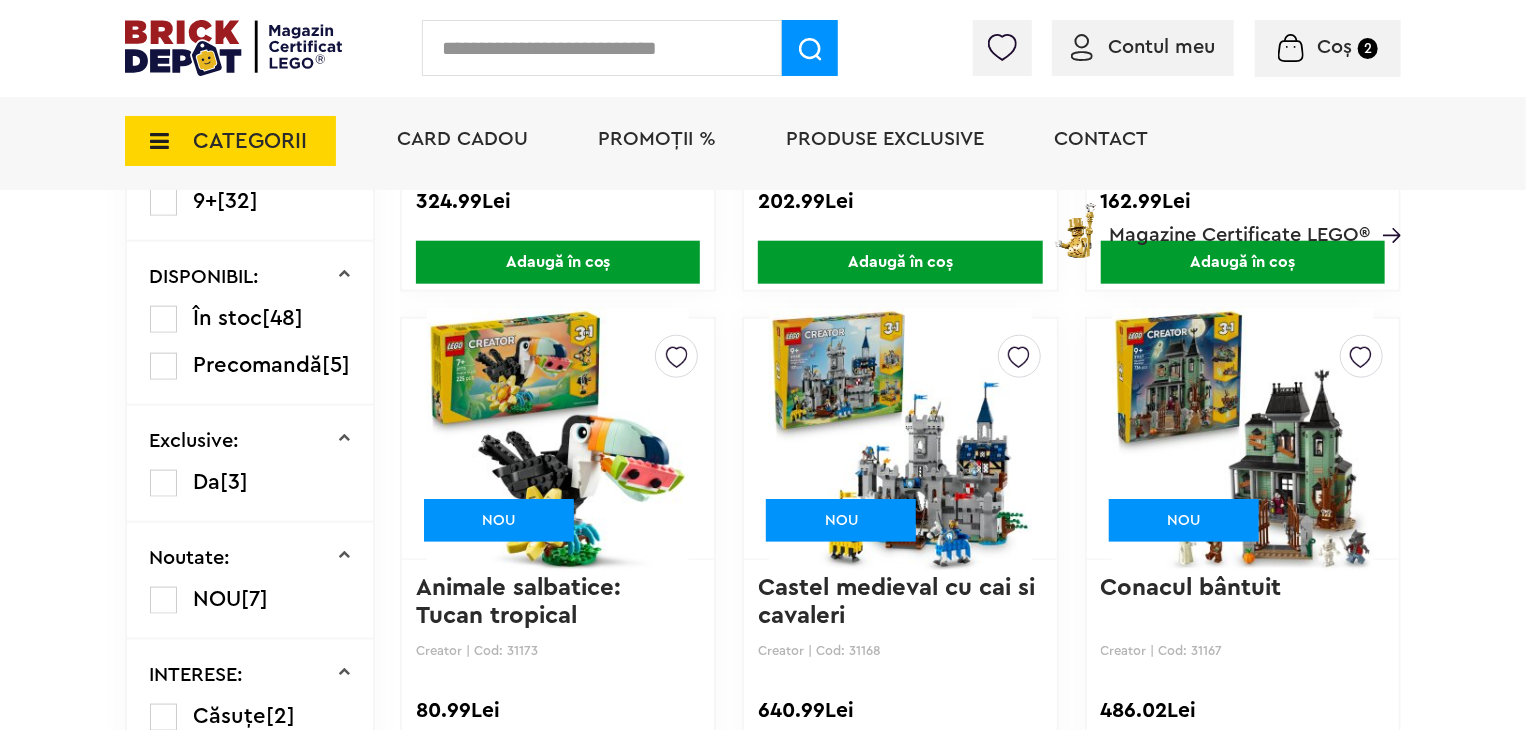 click on "Coș" at bounding box center [1334, 47] 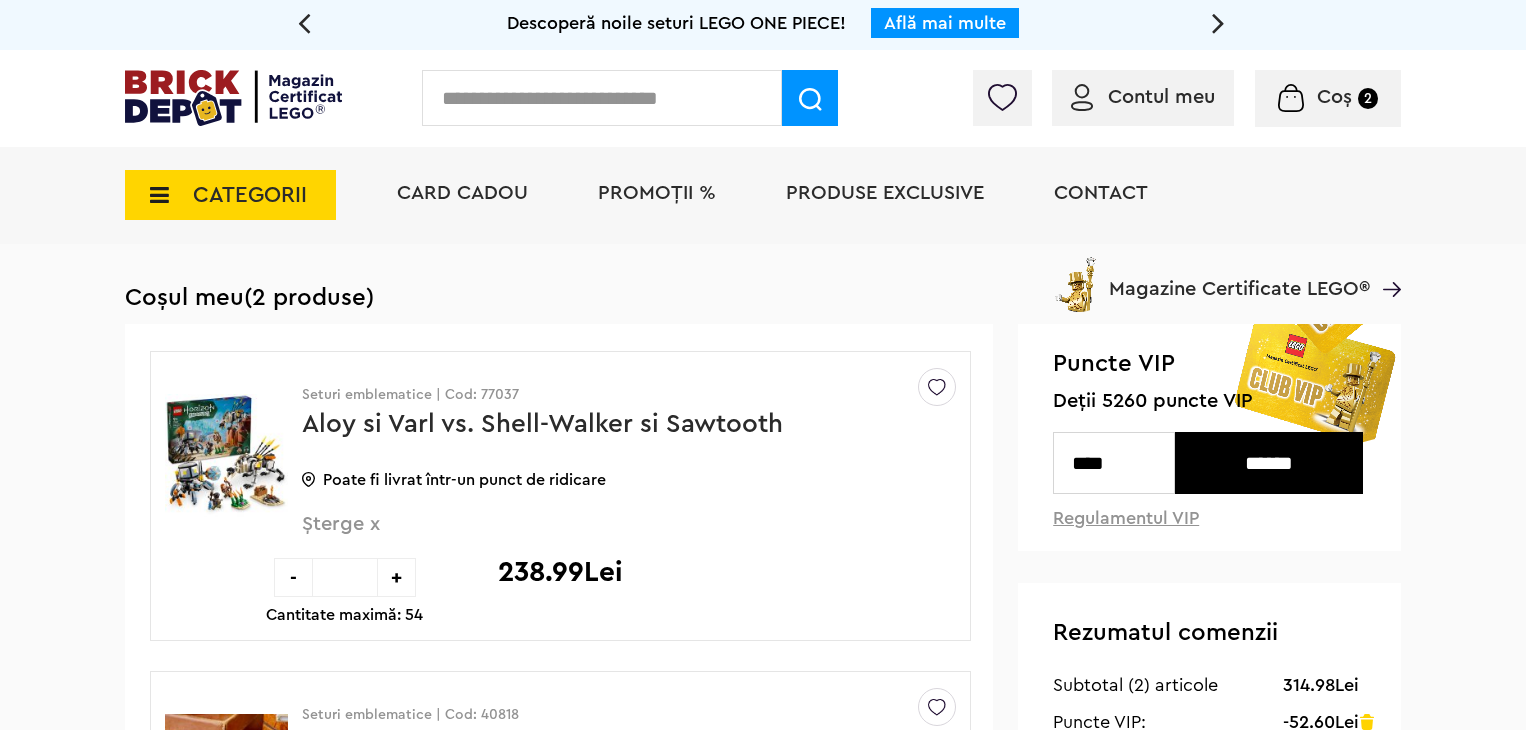 scroll, scrollTop: 0, scrollLeft: 0, axis: both 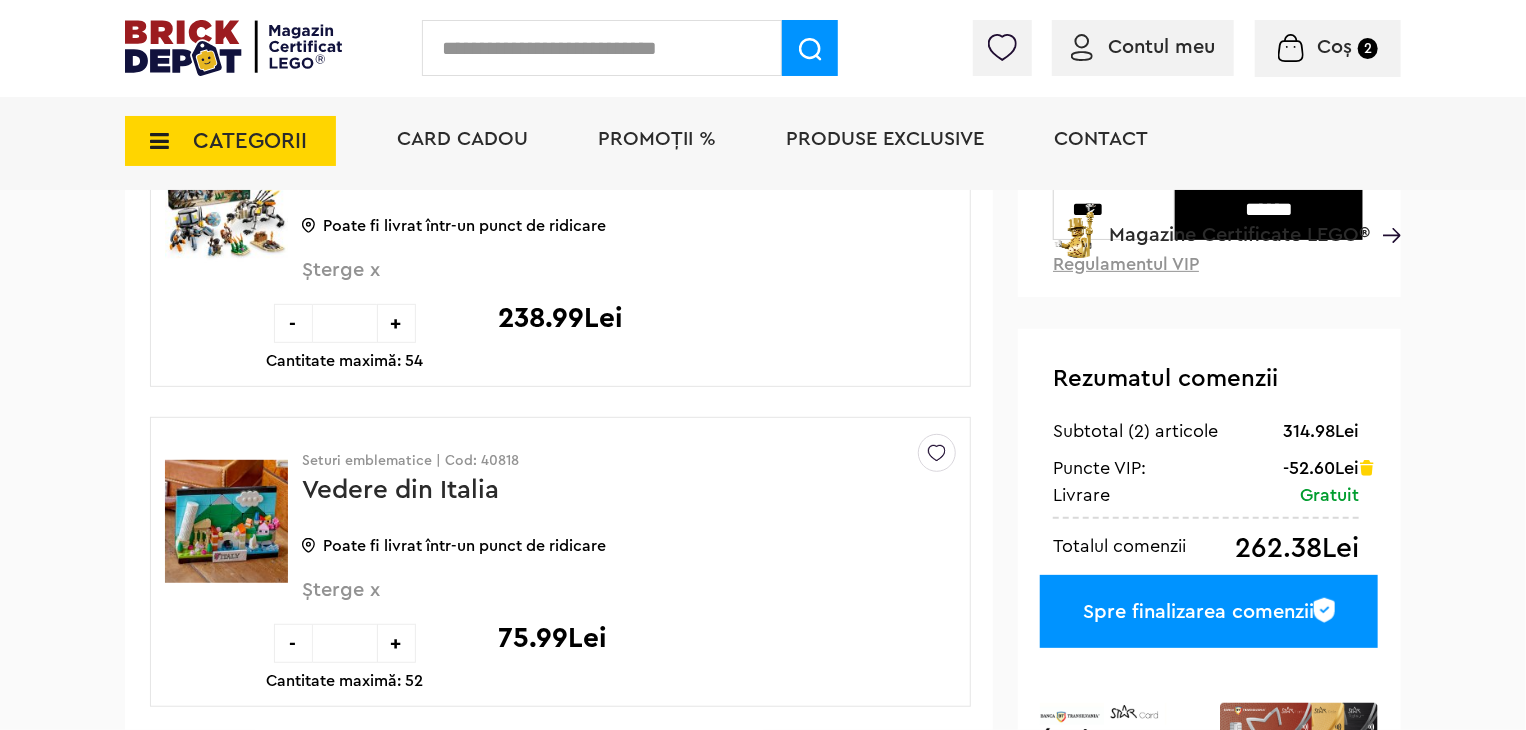 click at bounding box center [226, 521] 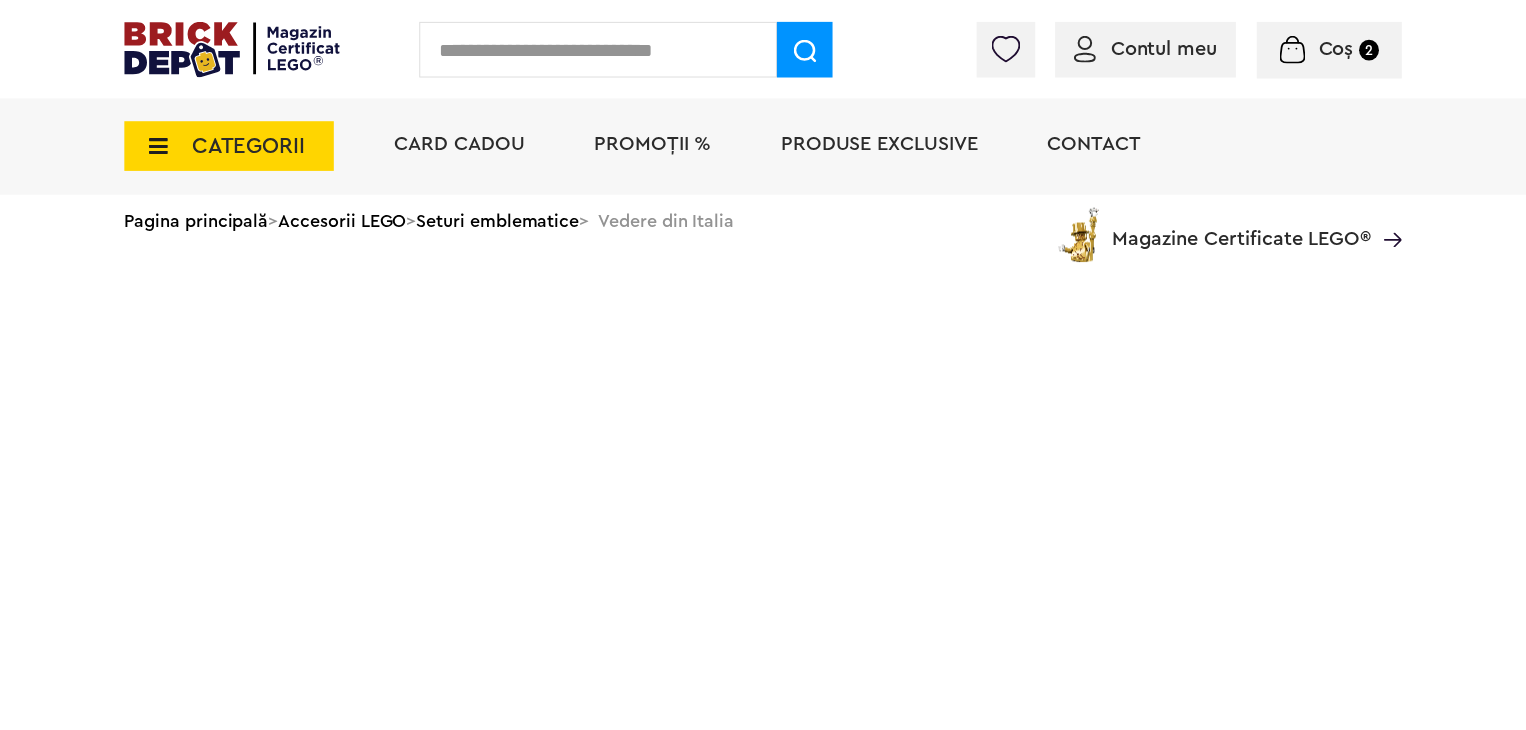 scroll, scrollTop: 0, scrollLeft: 0, axis: both 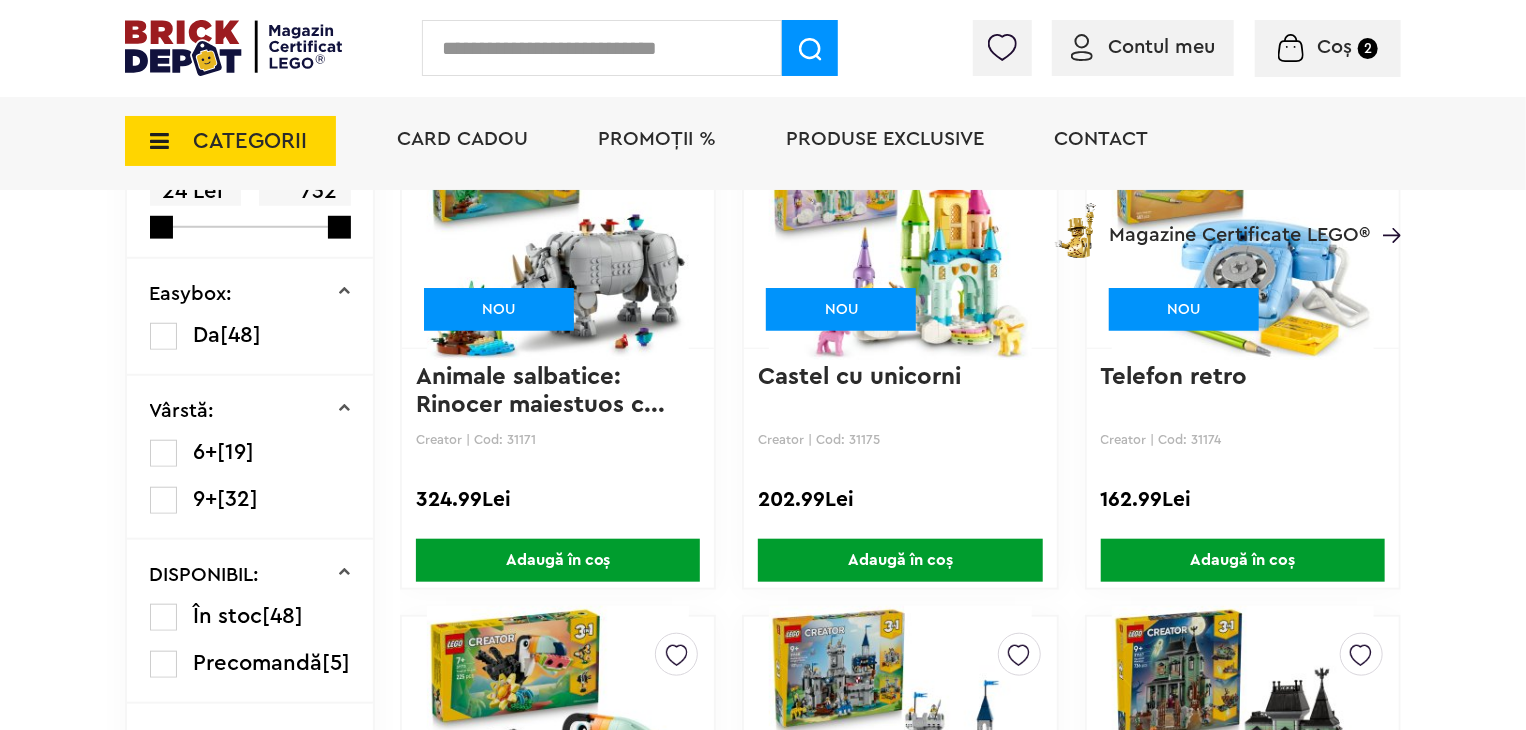 click on "PROMOȚII %" at bounding box center (657, 139) 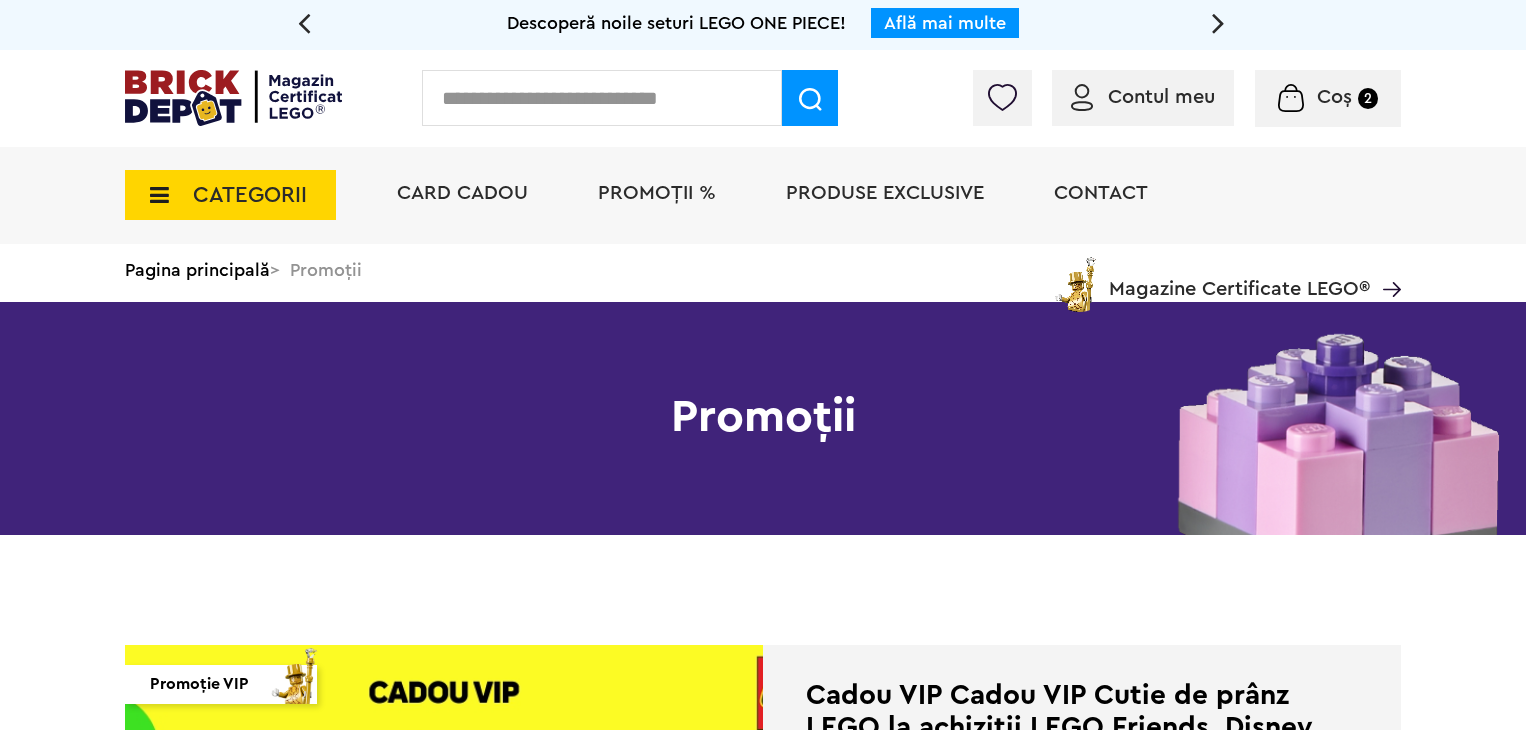 scroll, scrollTop: 0, scrollLeft: 0, axis: both 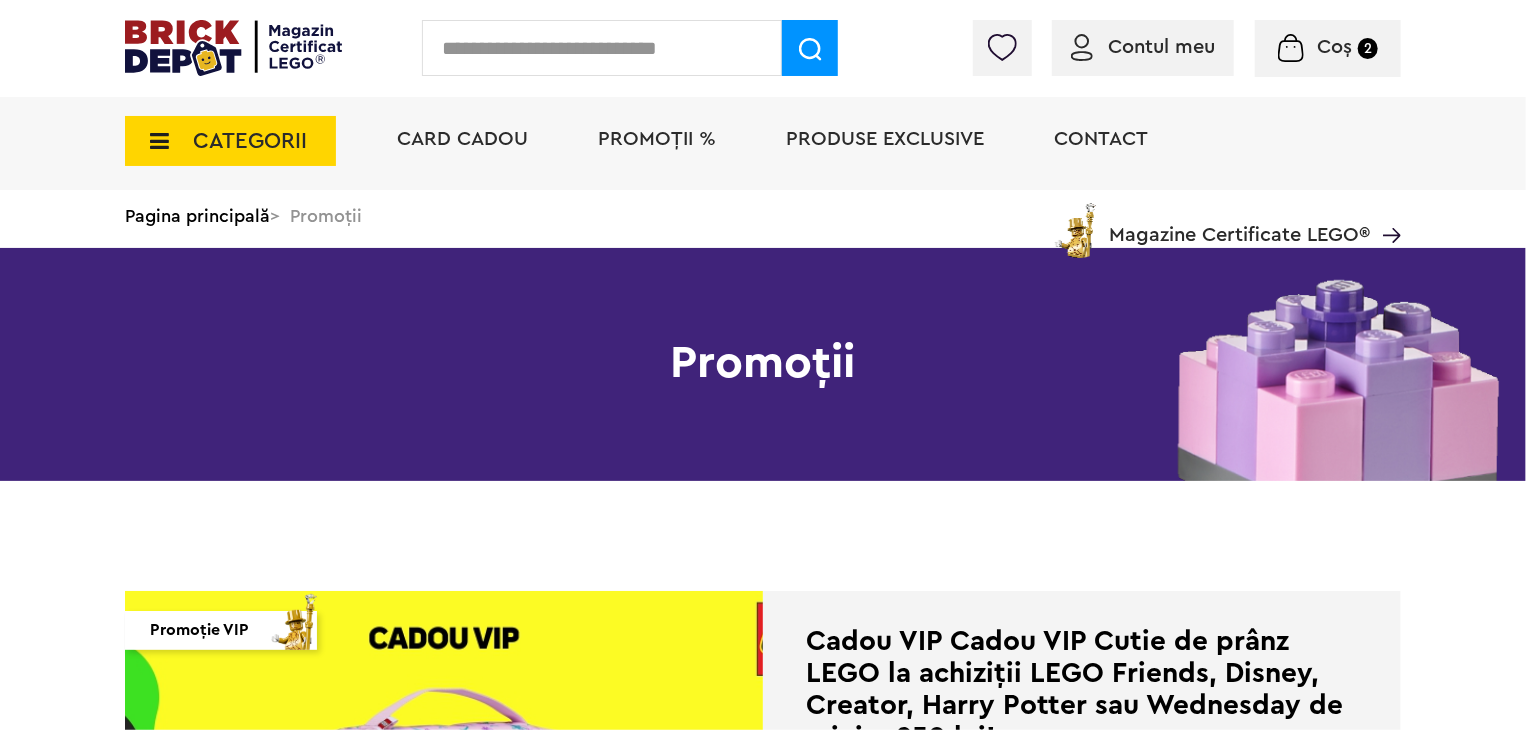 click on "CATEGORII" at bounding box center (250, 141) 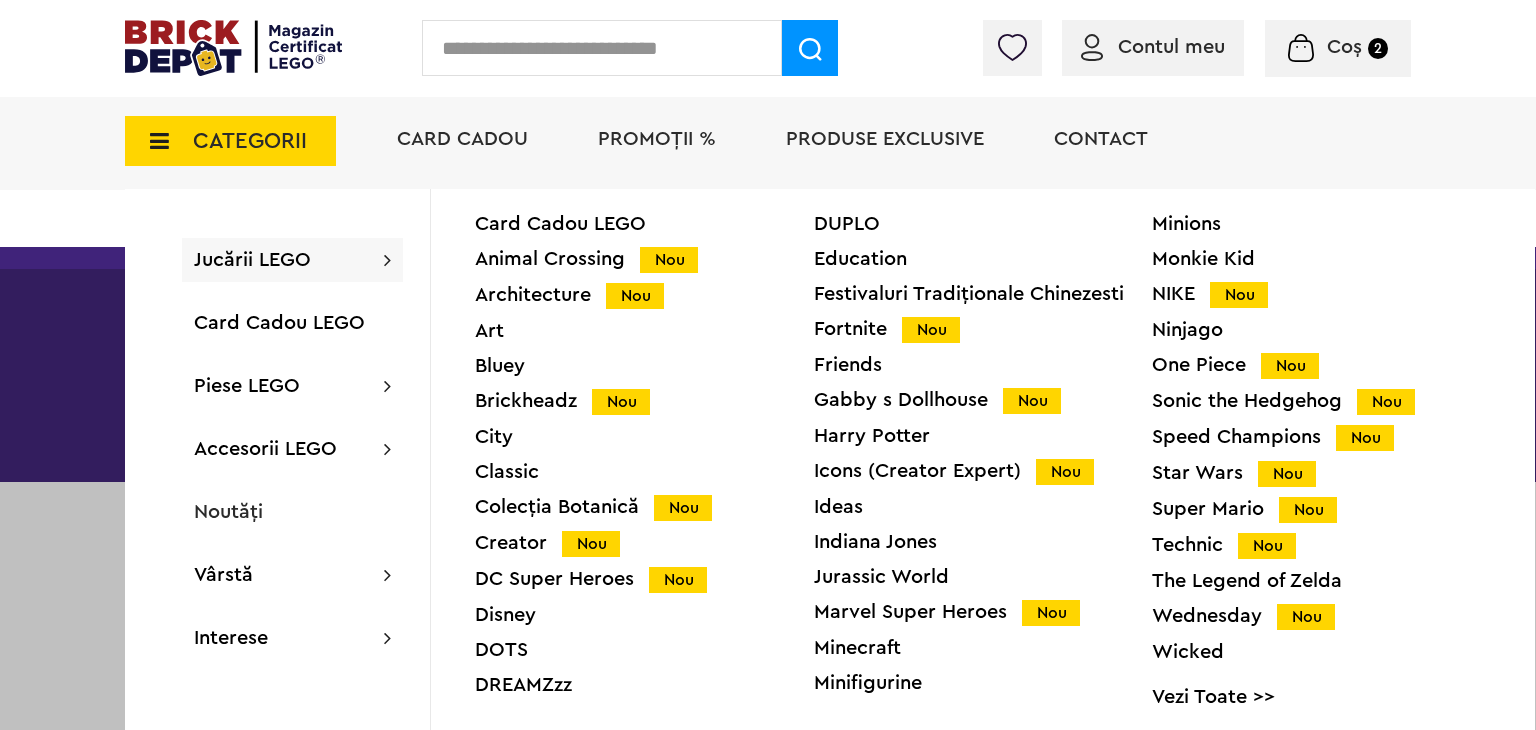 click on "Creator Nou" at bounding box center (644, 543) 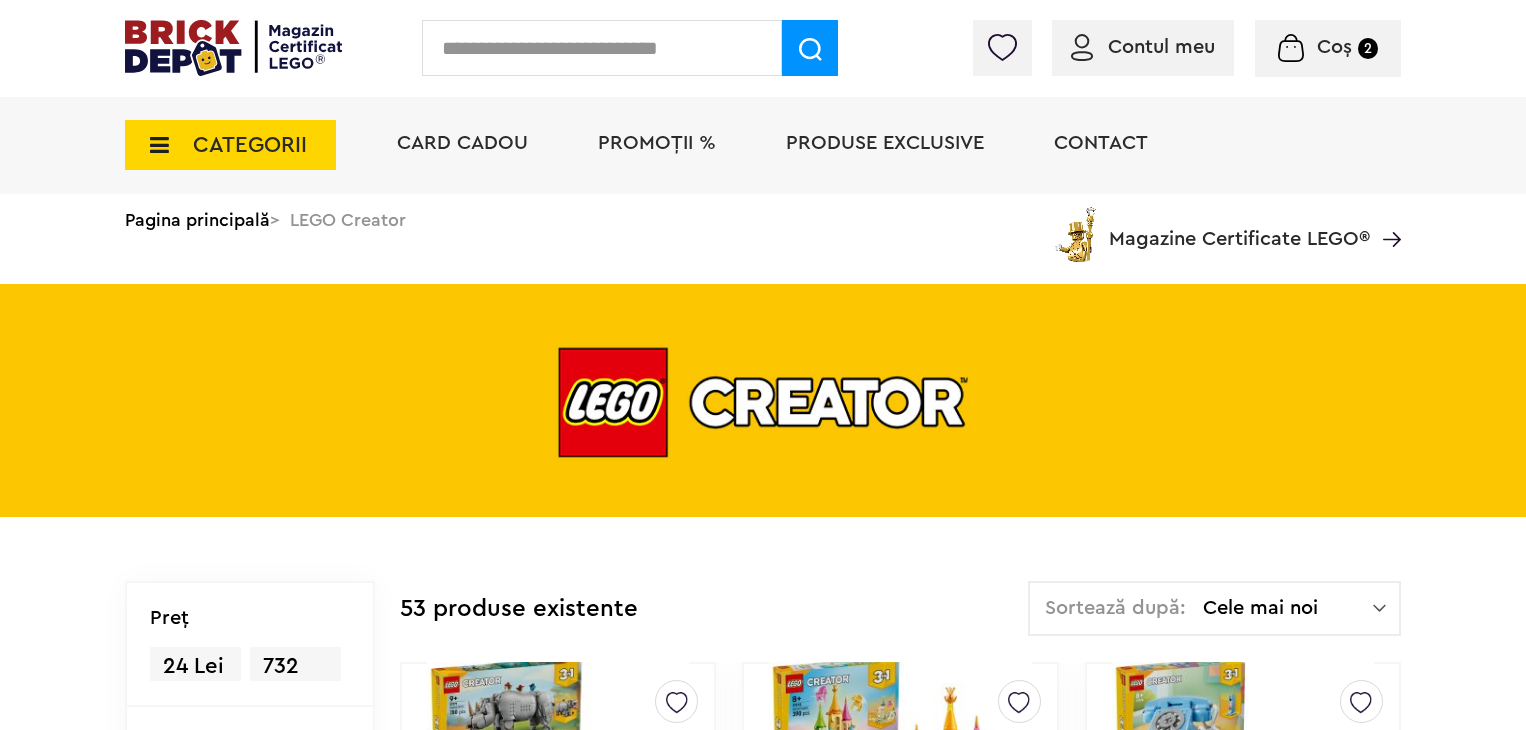 scroll, scrollTop: 0, scrollLeft: 0, axis: both 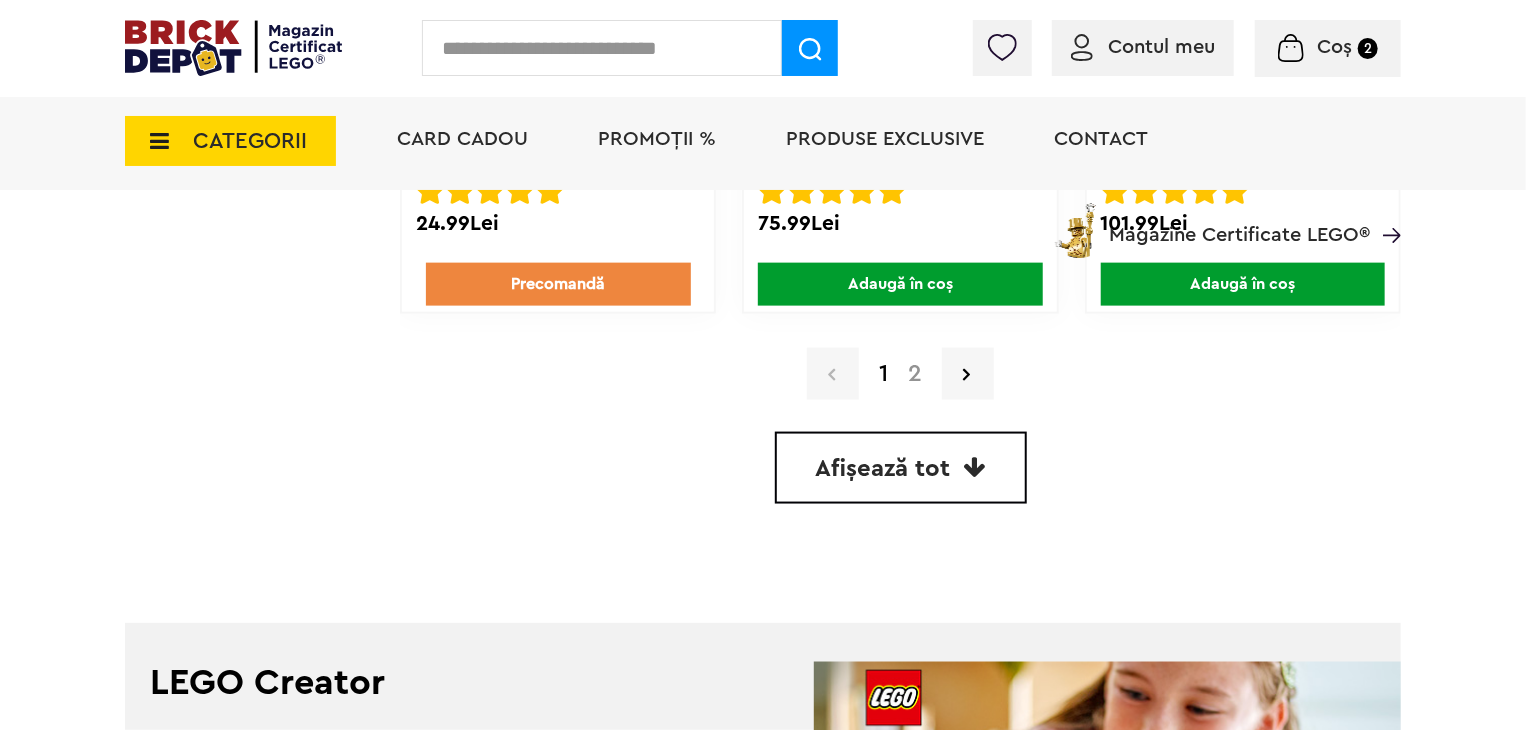 click on "2" at bounding box center [915, 374] 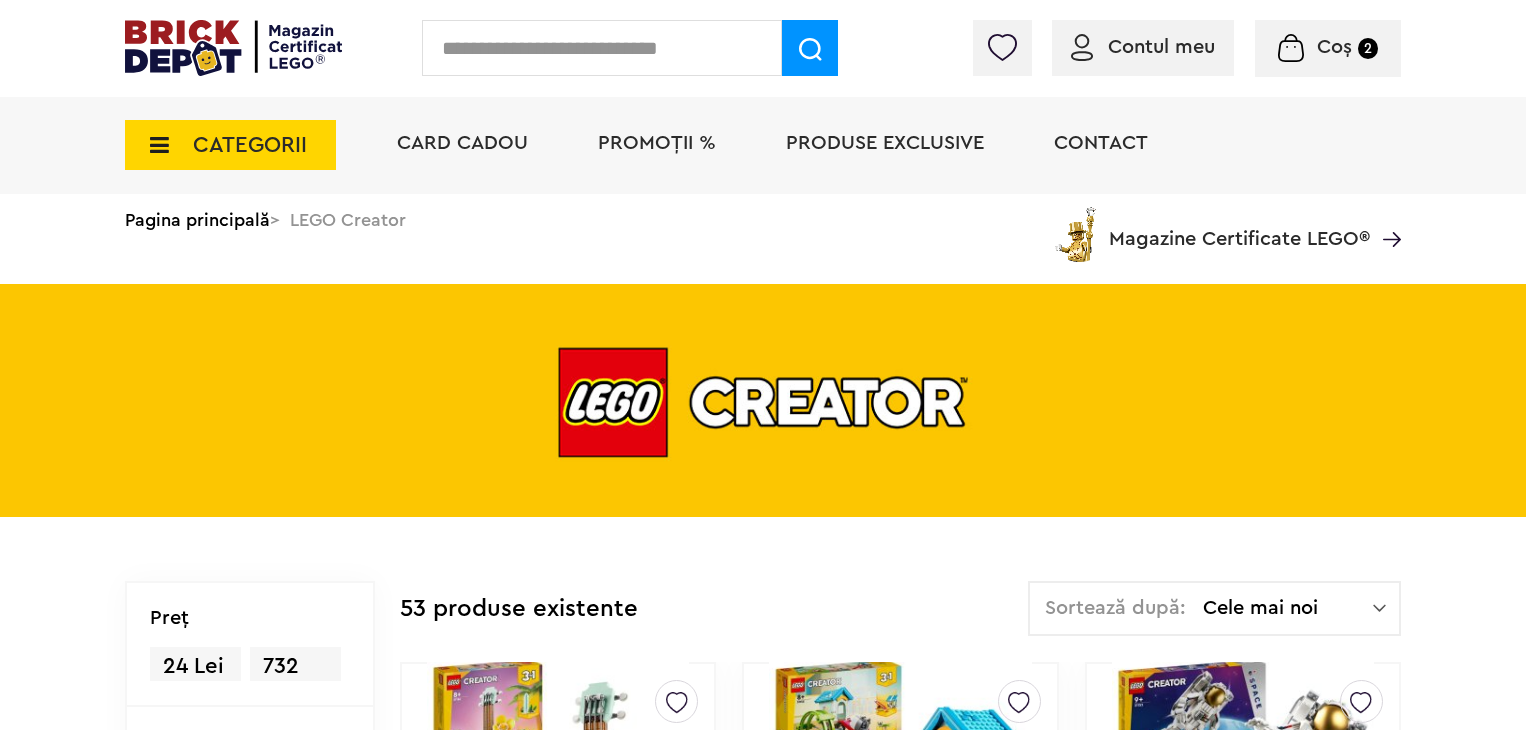 scroll, scrollTop: 0, scrollLeft: 0, axis: both 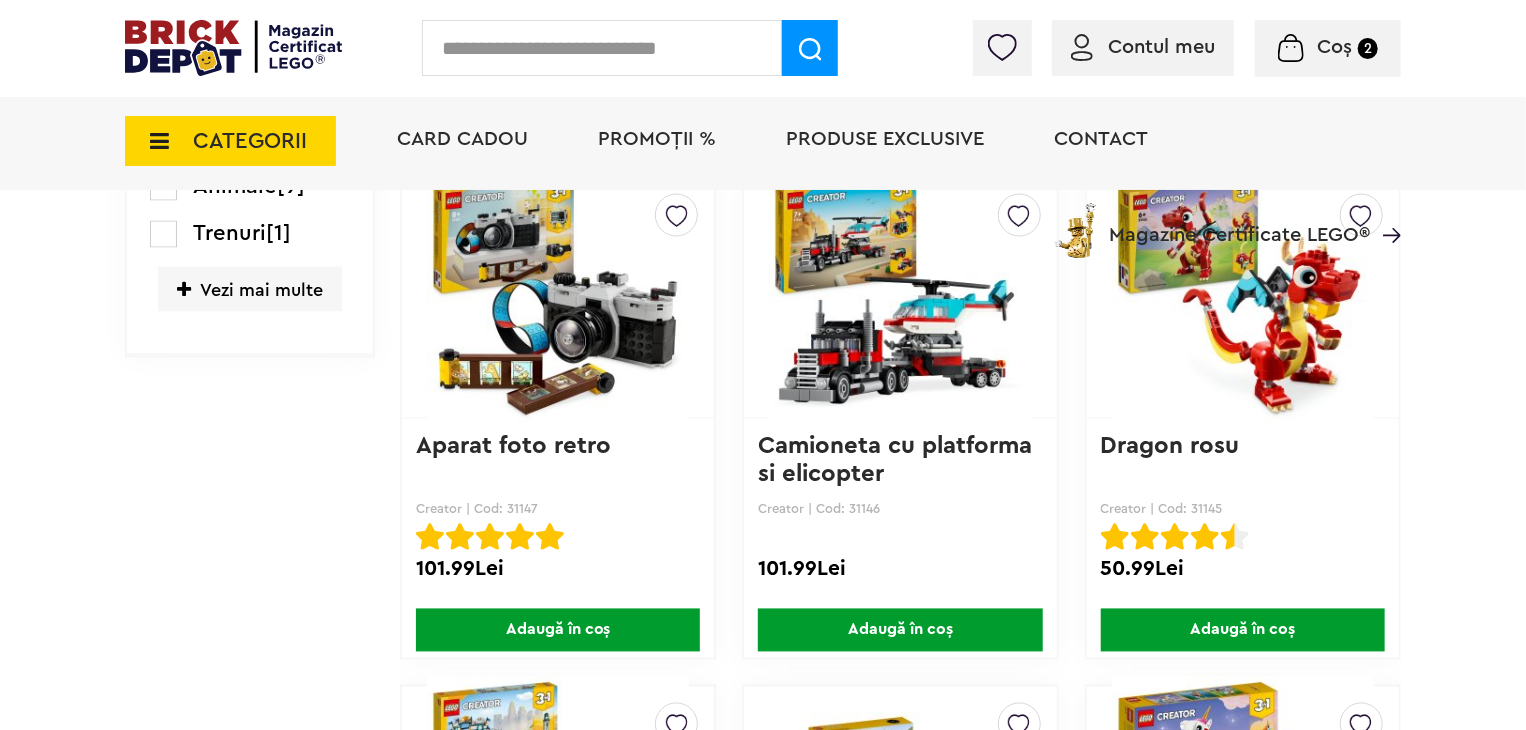 click on "Adaugă în coș" at bounding box center (558, 630) 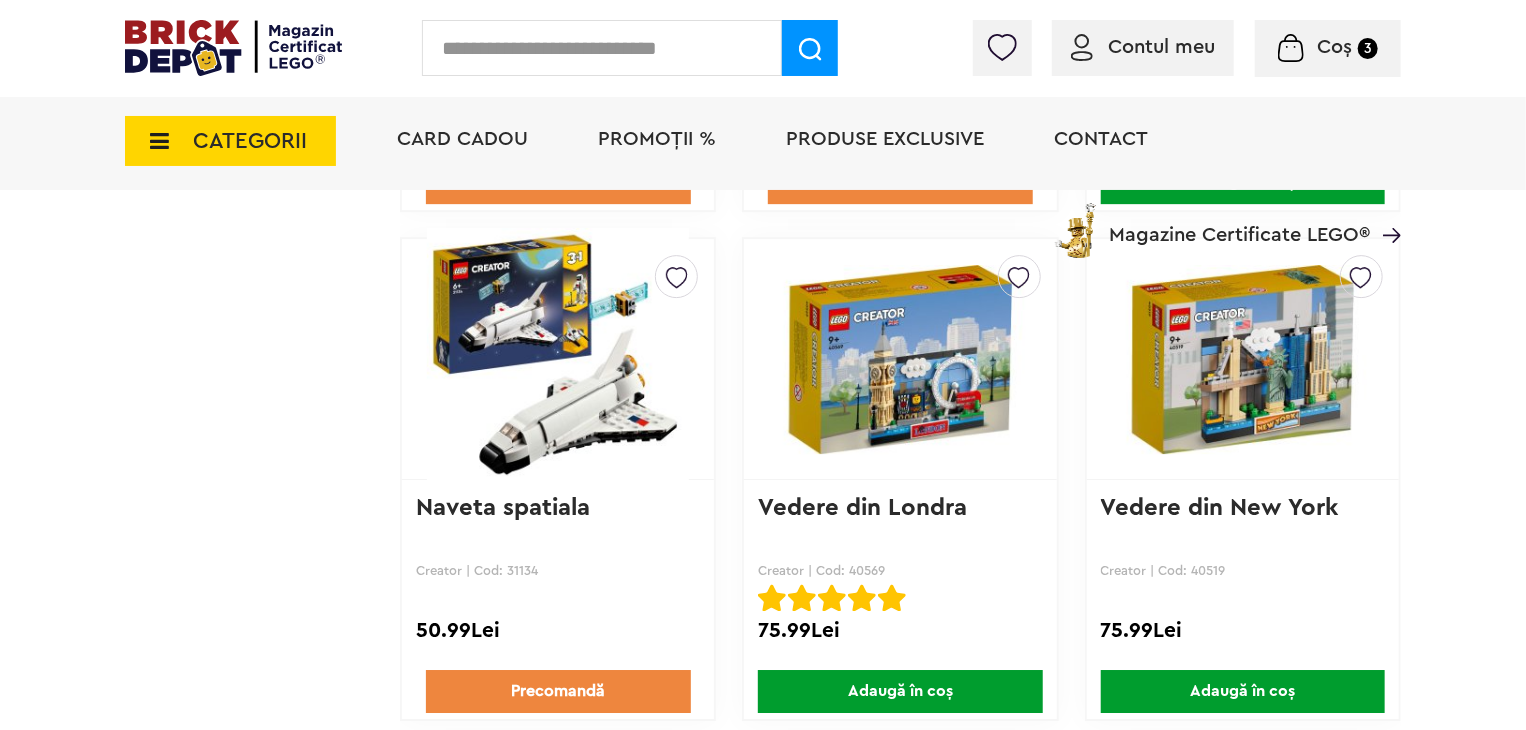 scroll, scrollTop: 3100, scrollLeft: 0, axis: vertical 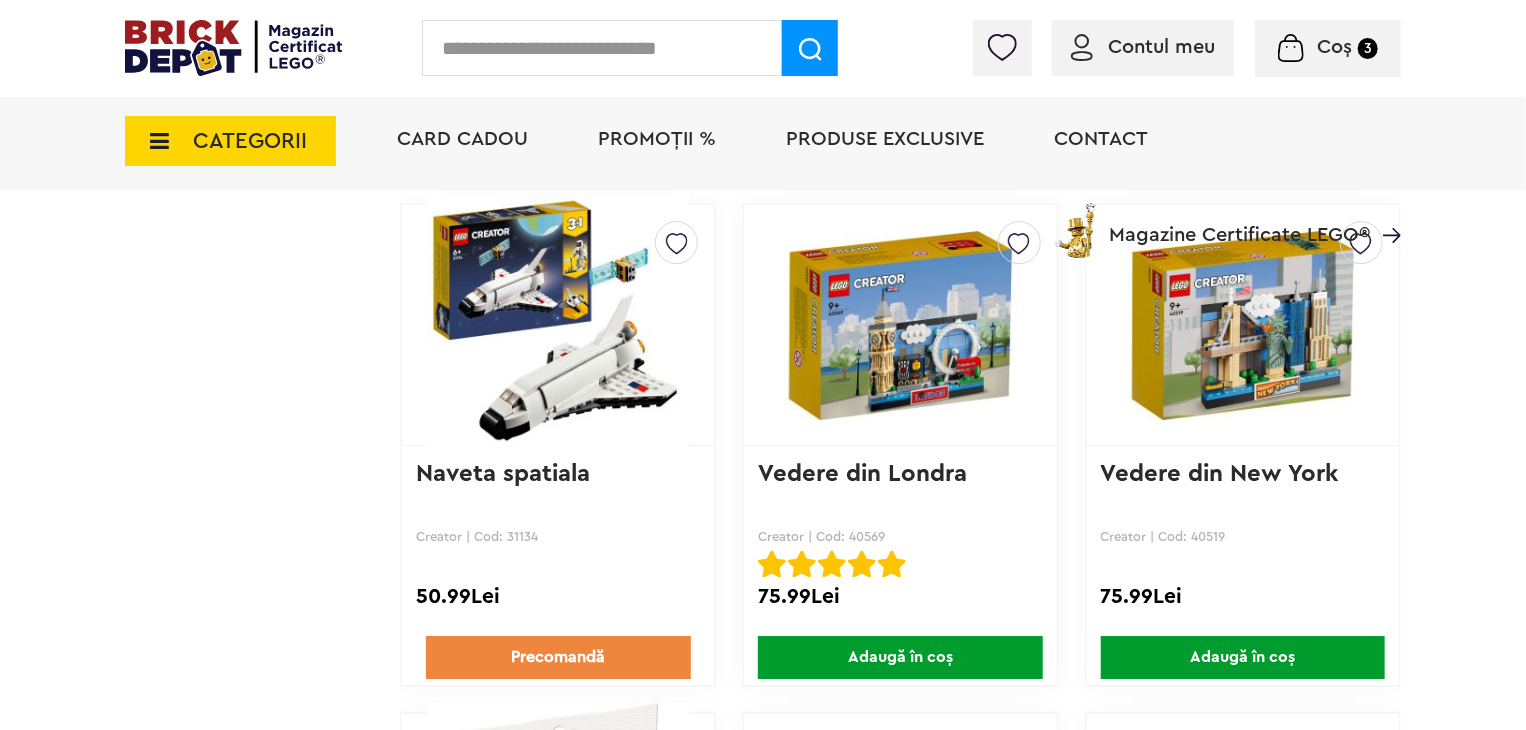 click on "Adaugă în coș" at bounding box center (900, 657) 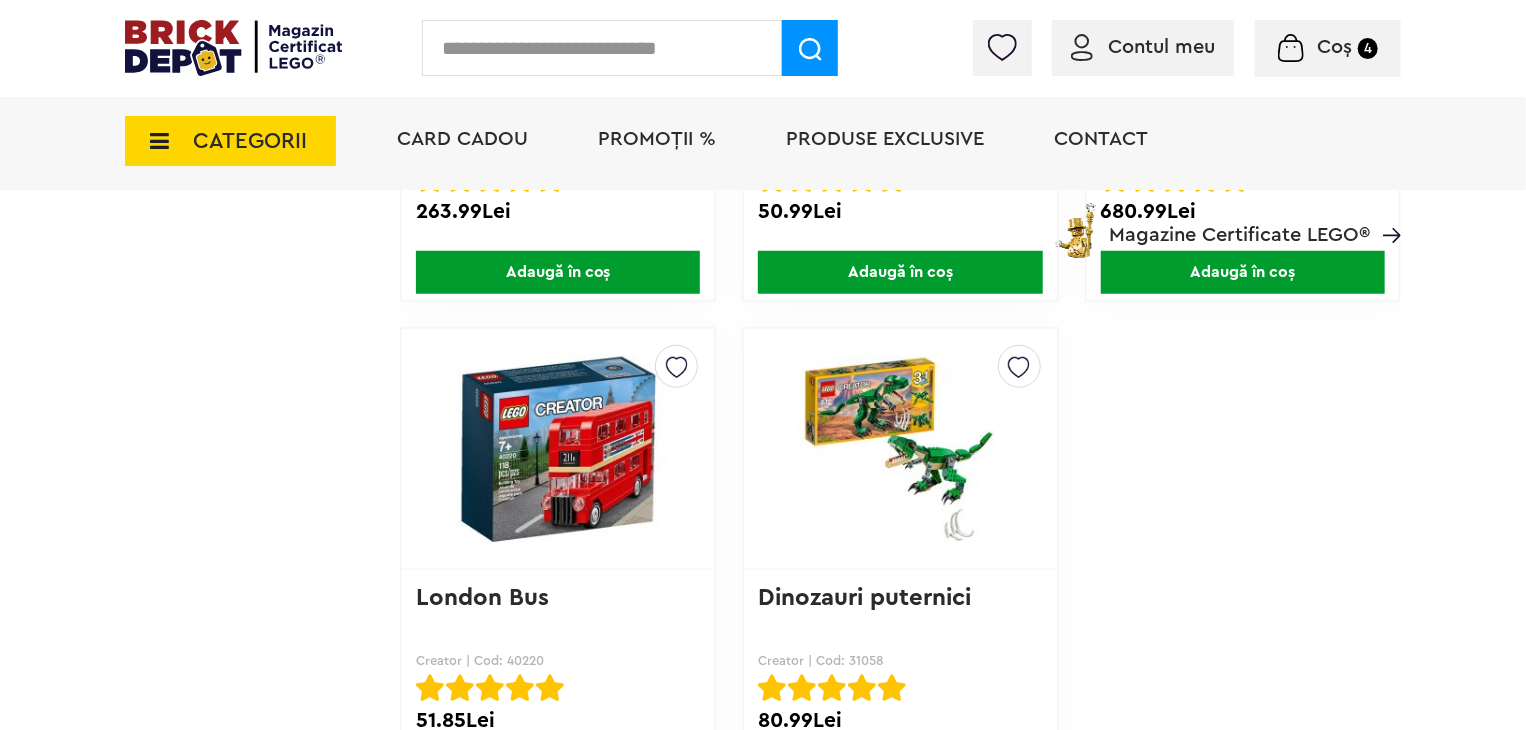 scroll, scrollTop: 4600, scrollLeft: 0, axis: vertical 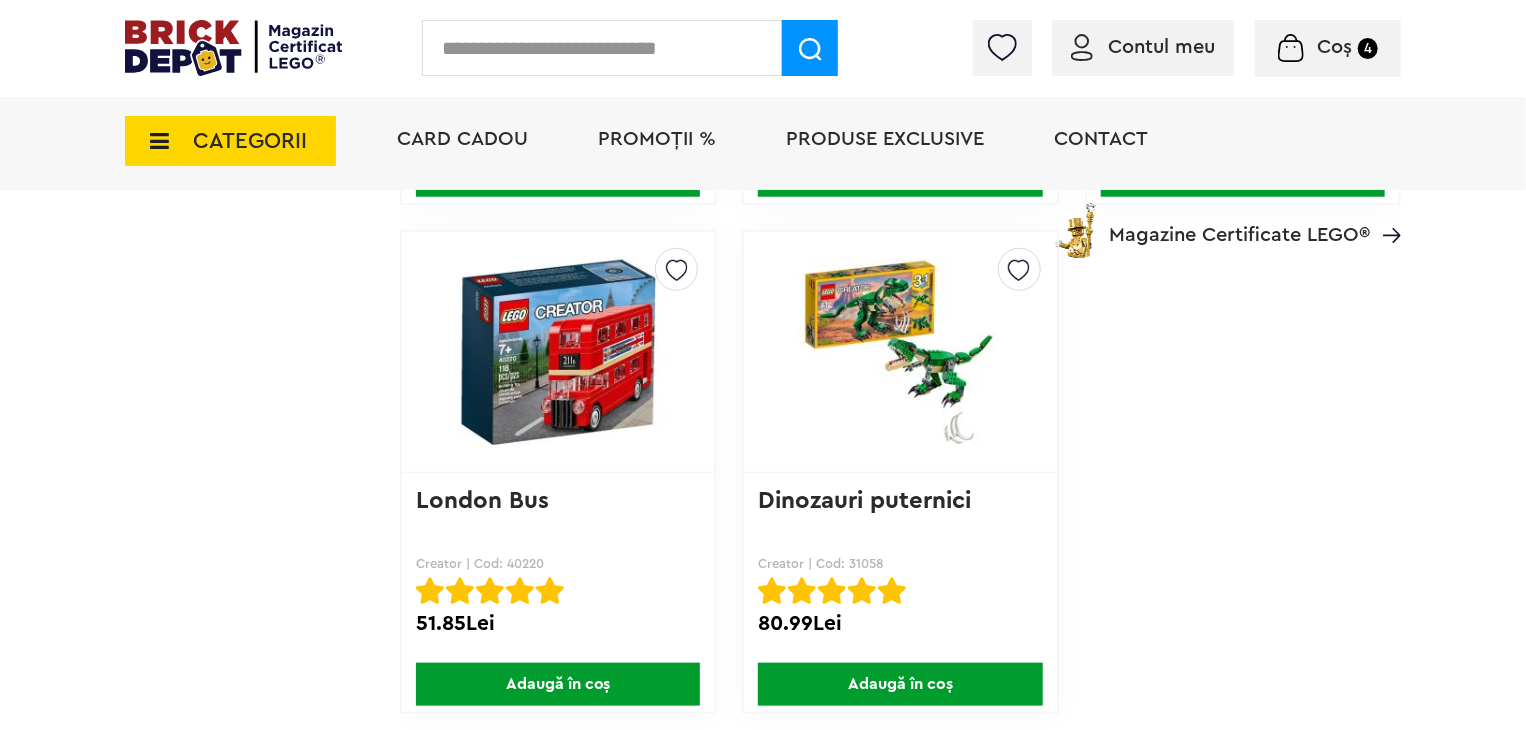 click on "Coș" at bounding box center (1334, 47) 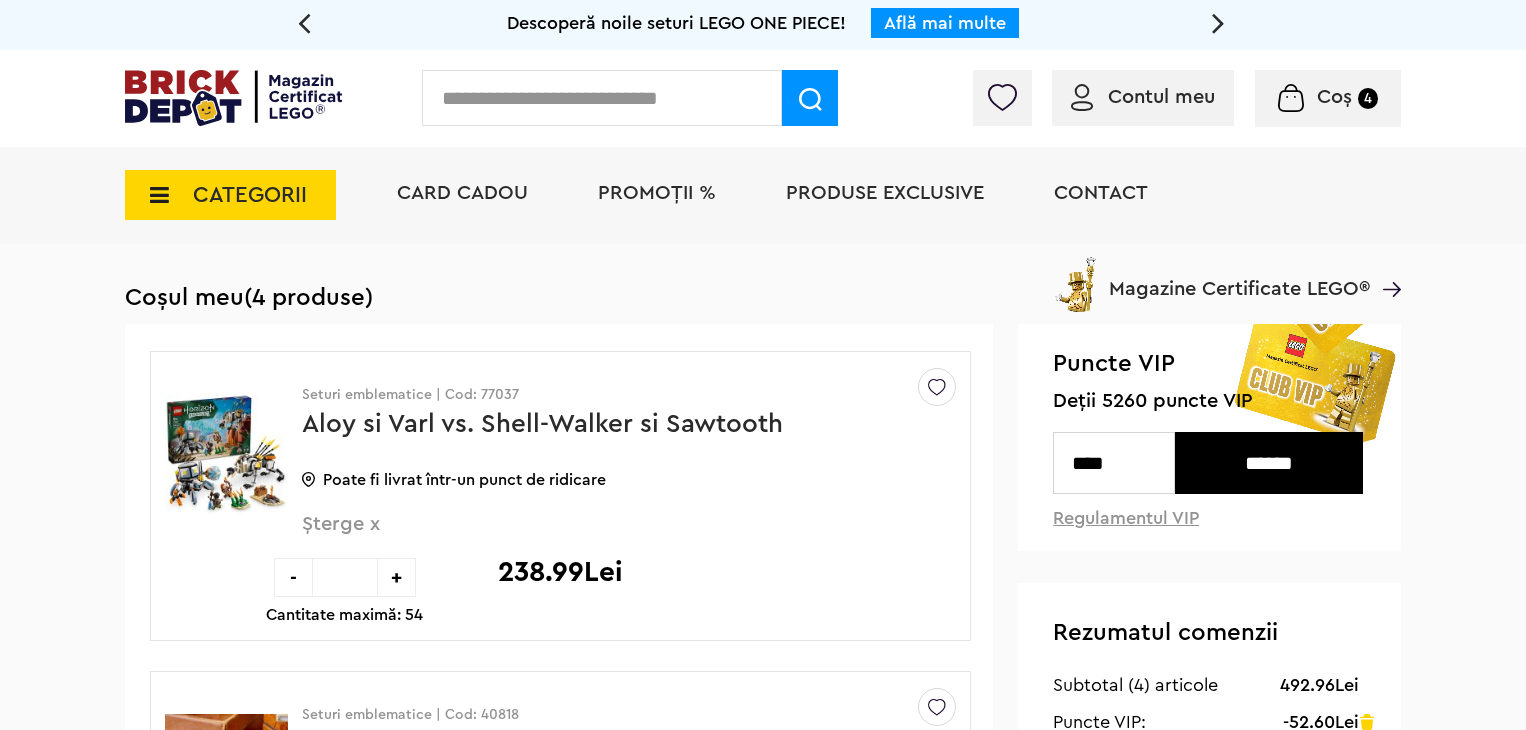 scroll, scrollTop: 0, scrollLeft: 0, axis: both 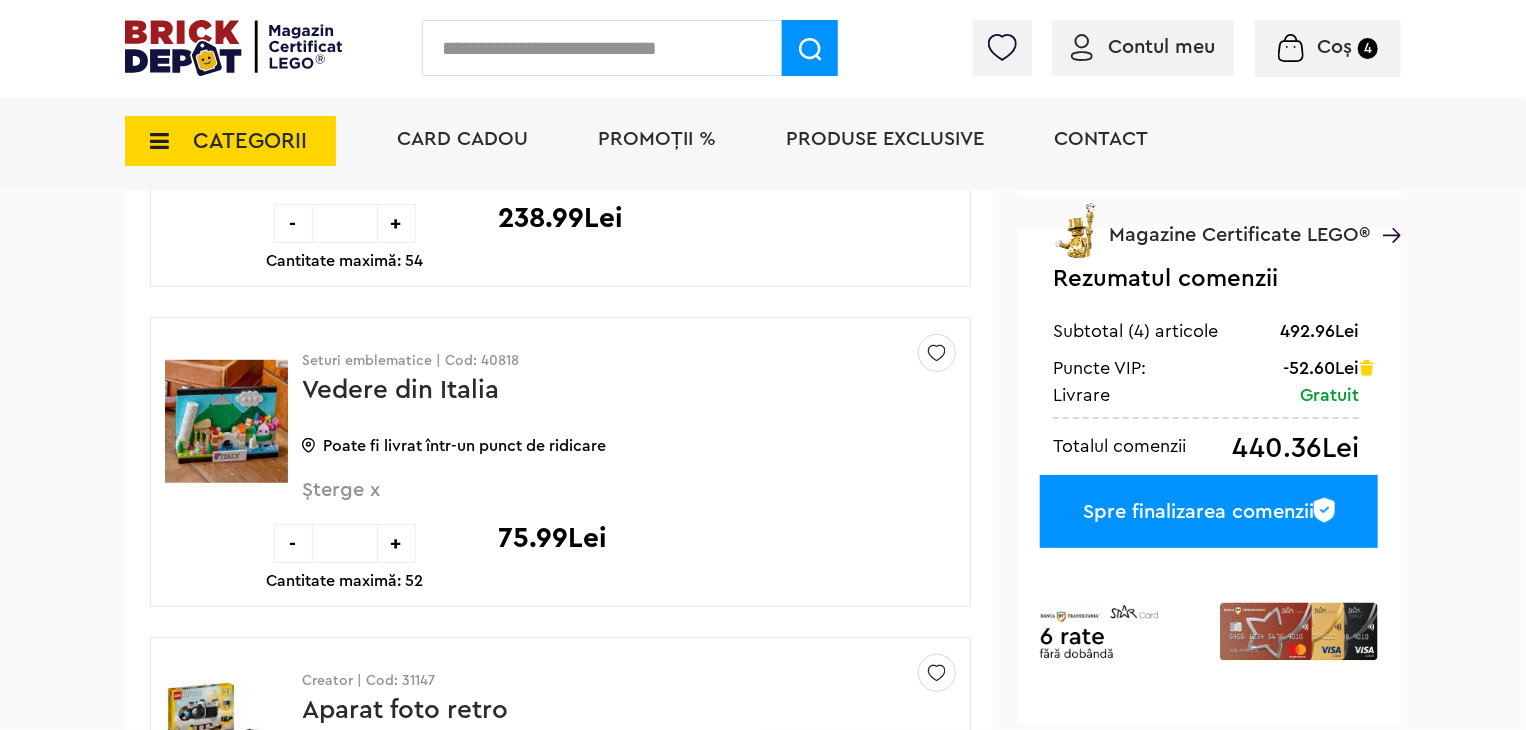 click on "+" at bounding box center (396, 543) 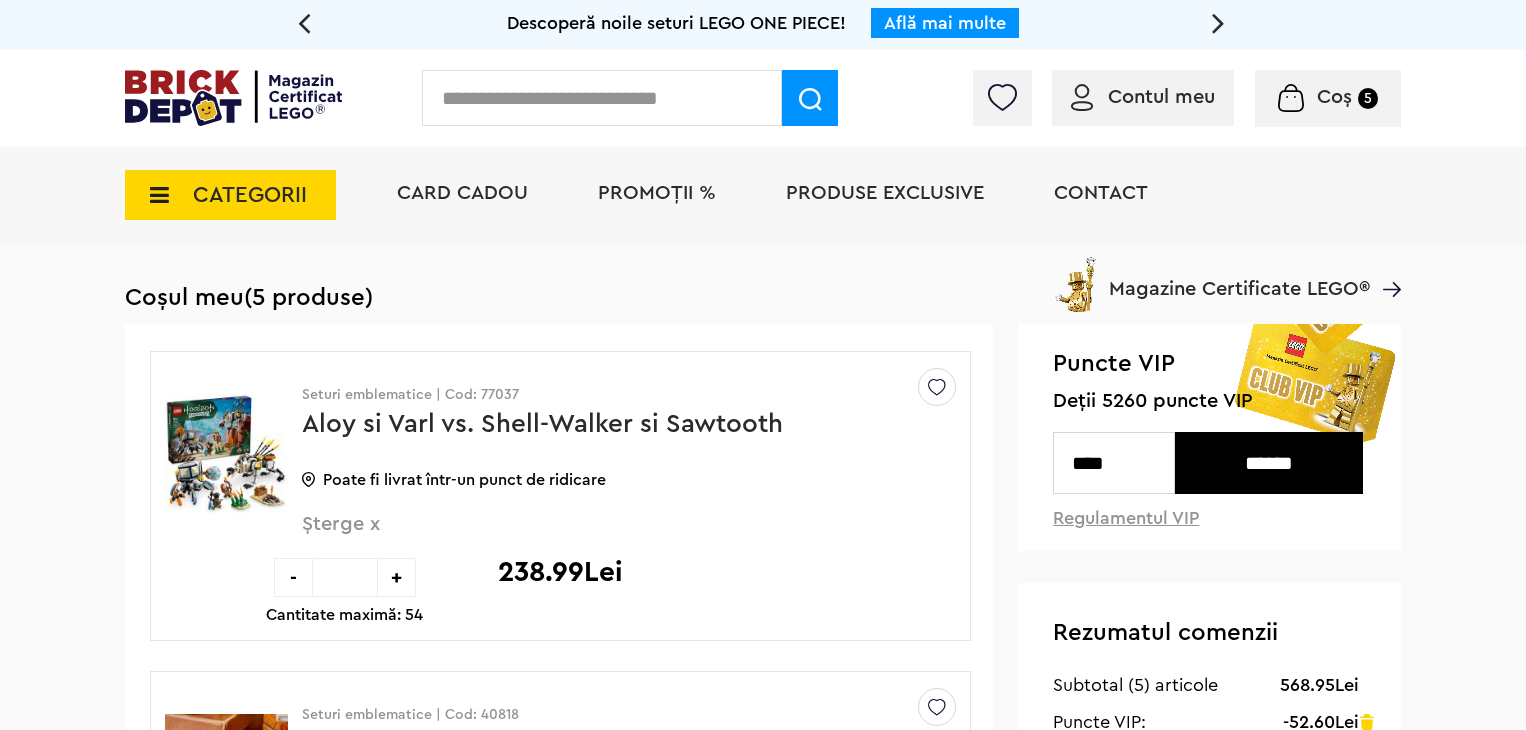 scroll, scrollTop: 0, scrollLeft: 0, axis: both 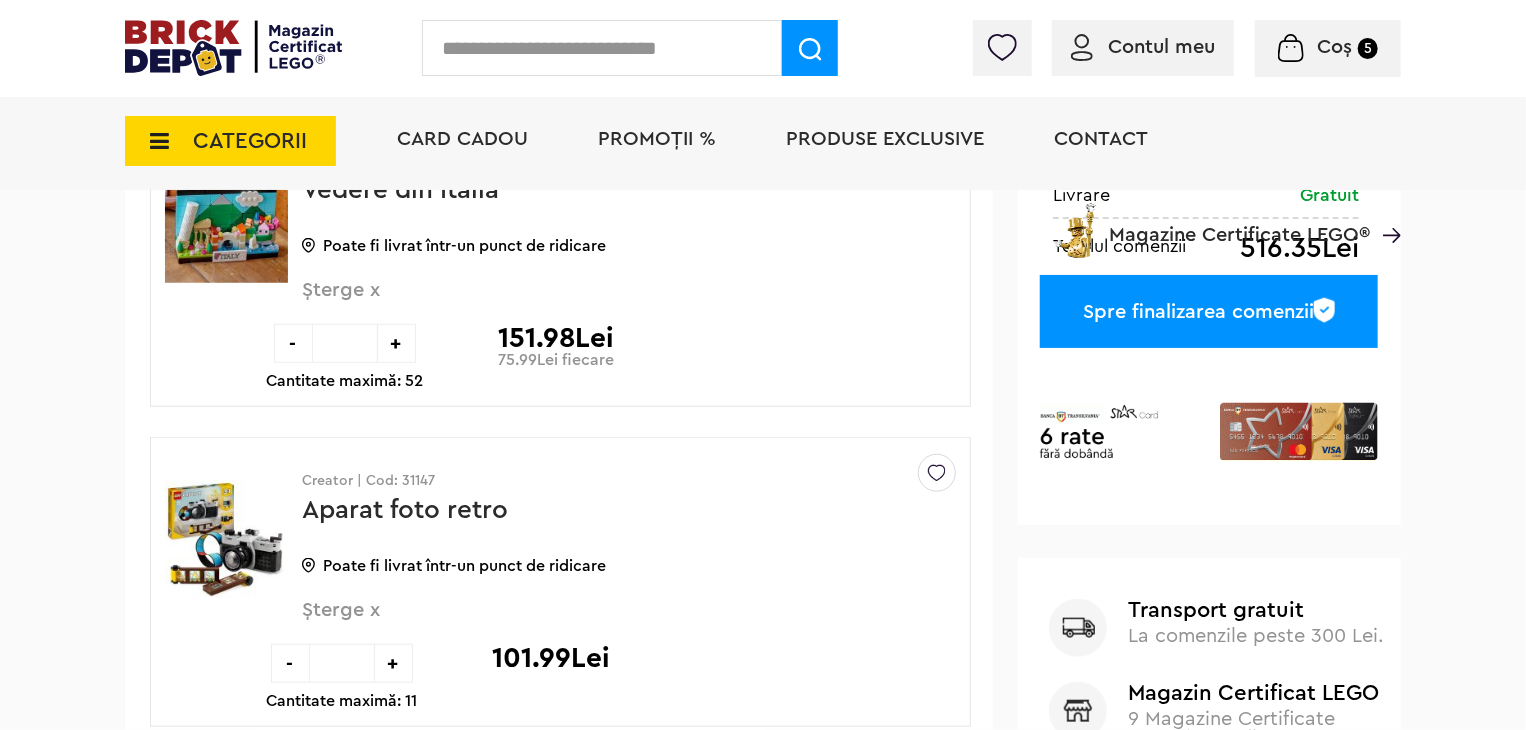 click on "-" at bounding box center (293, 343) 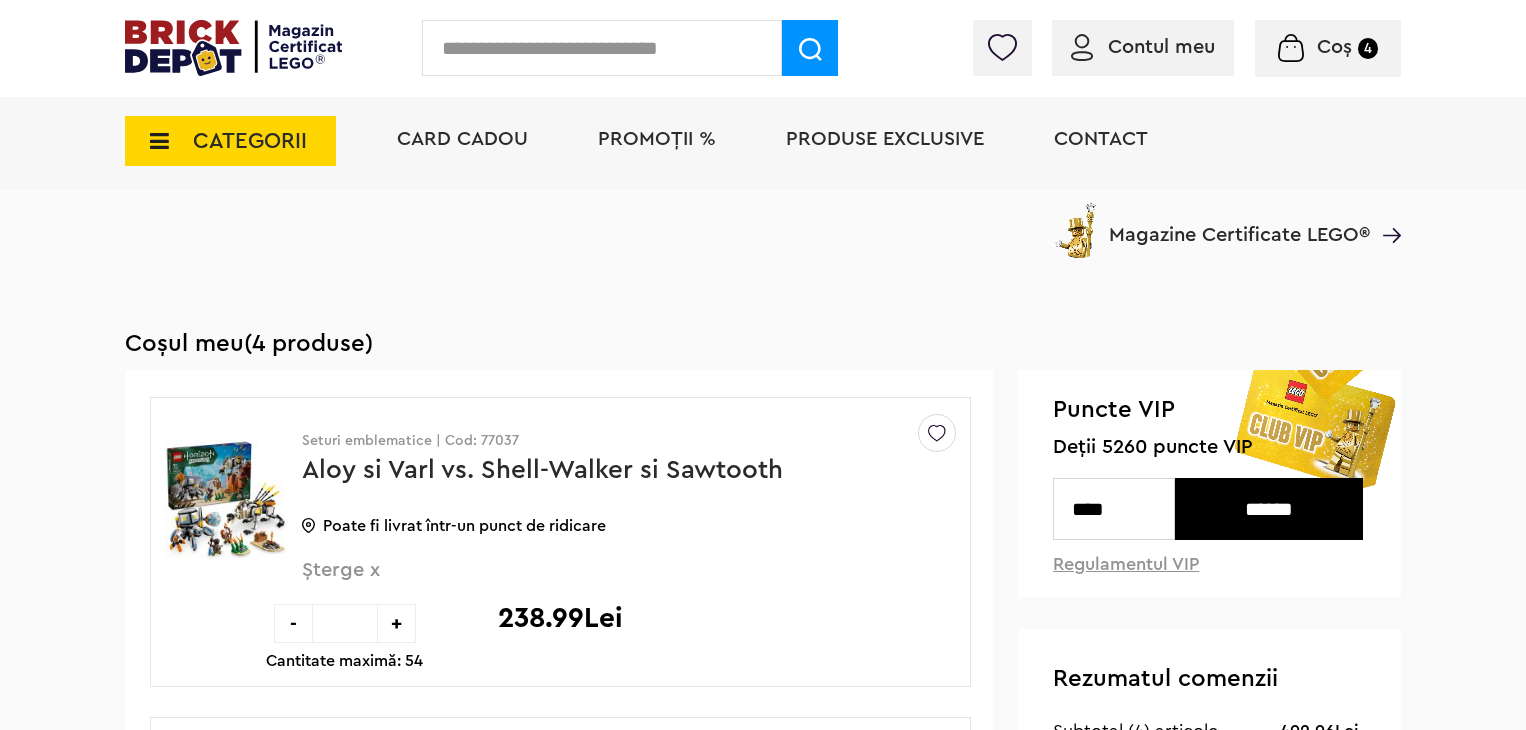 scroll, scrollTop: 600, scrollLeft: 0, axis: vertical 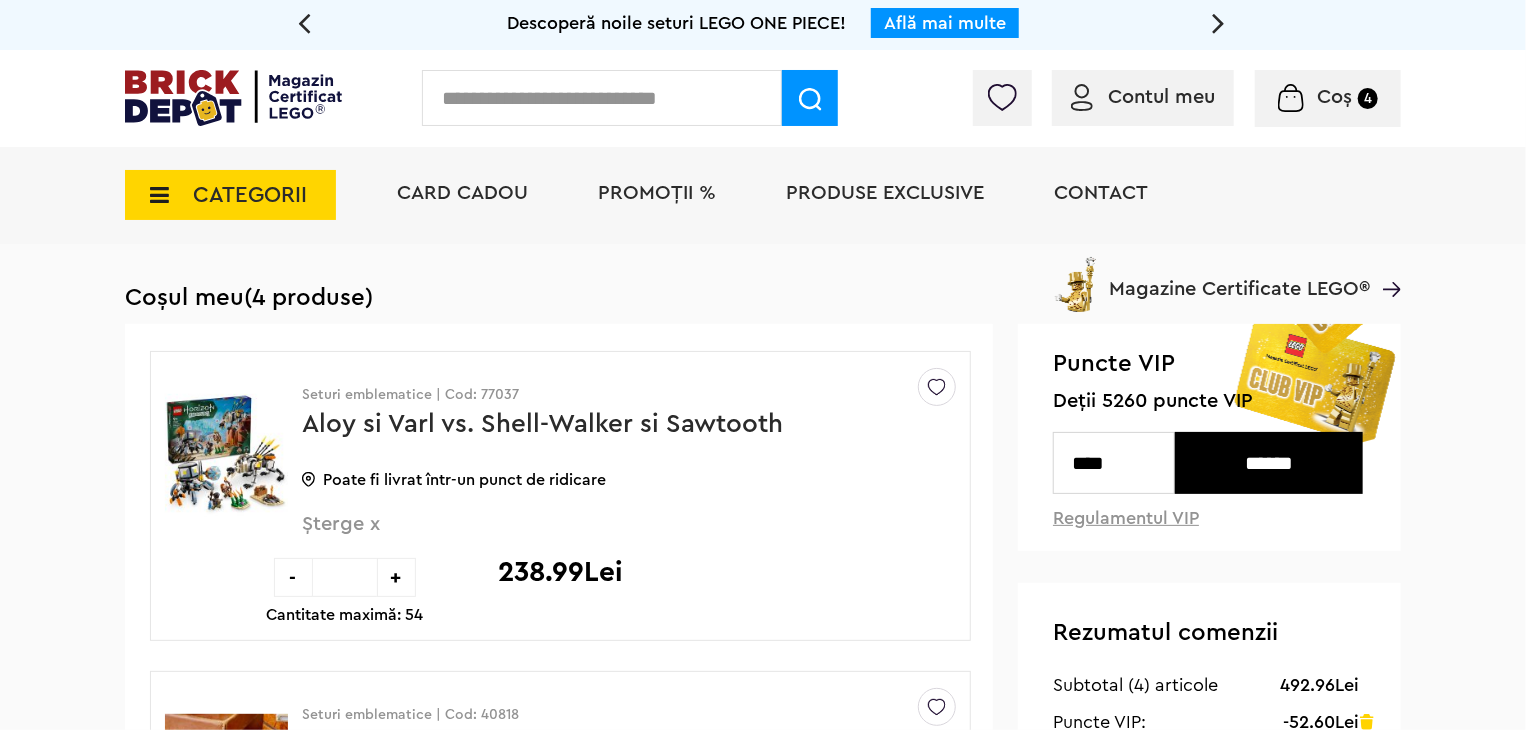 click on "PROMOȚII %" at bounding box center (657, 193) 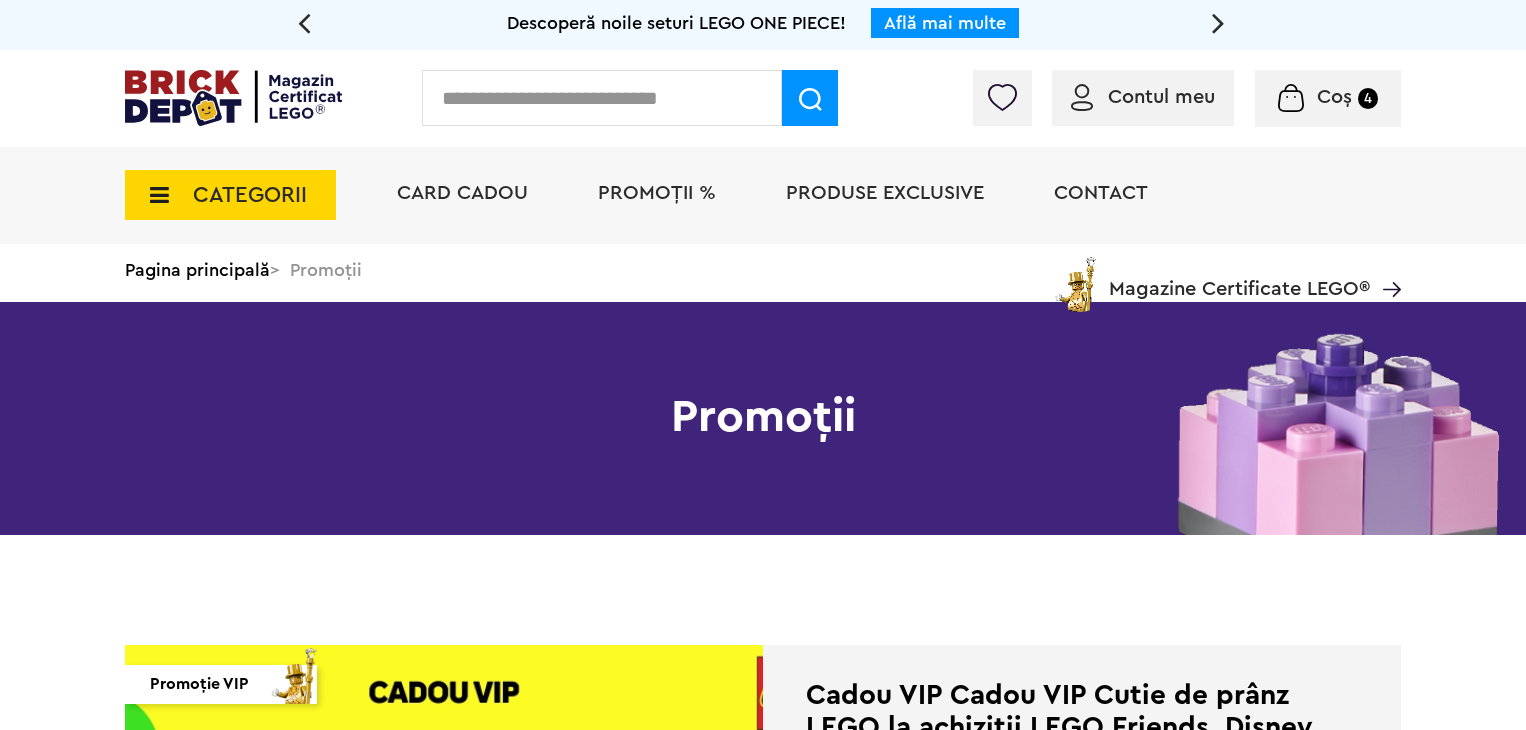 scroll, scrollTop: 0, scrollLeft: 0, axis: both 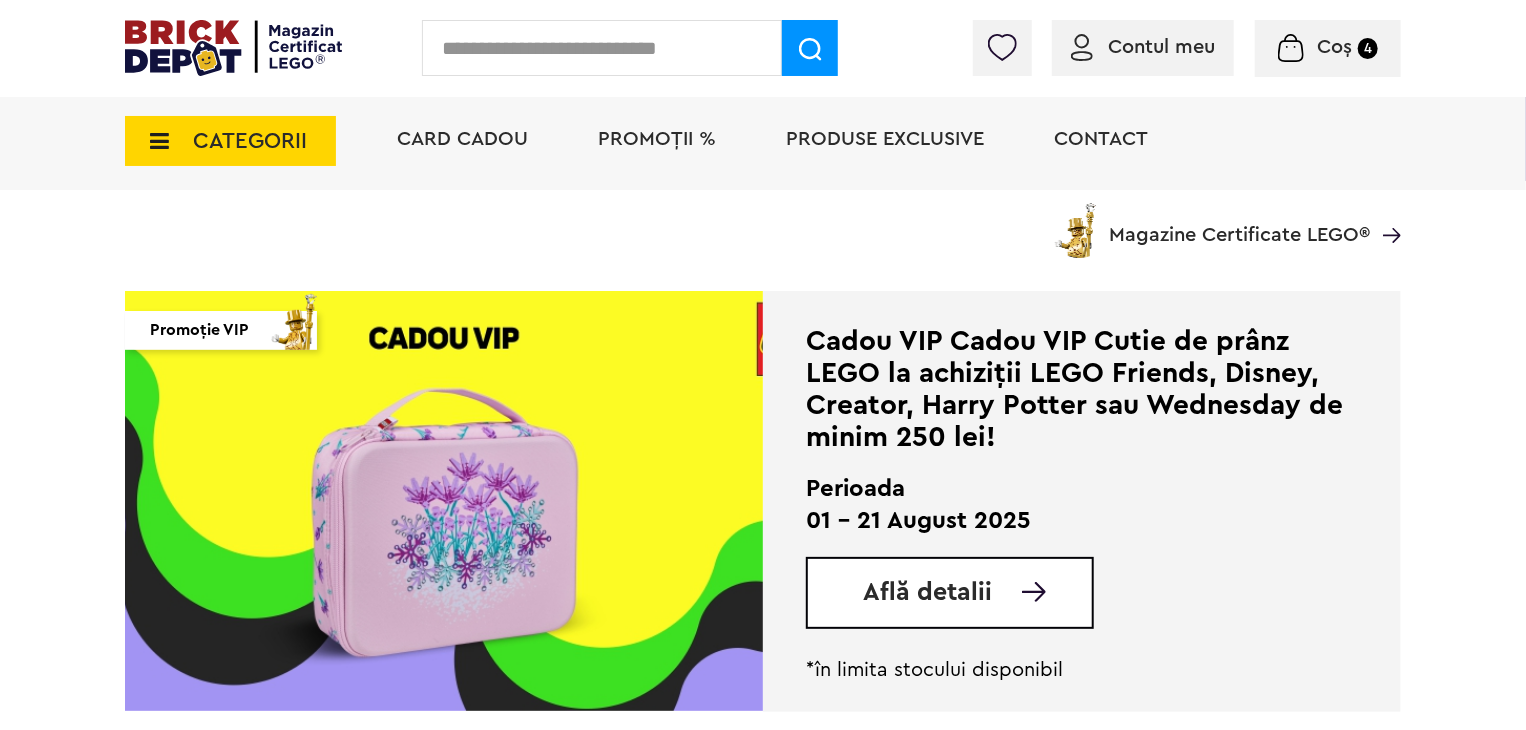 click on "Află detalii" at bounding box center [927, 592] 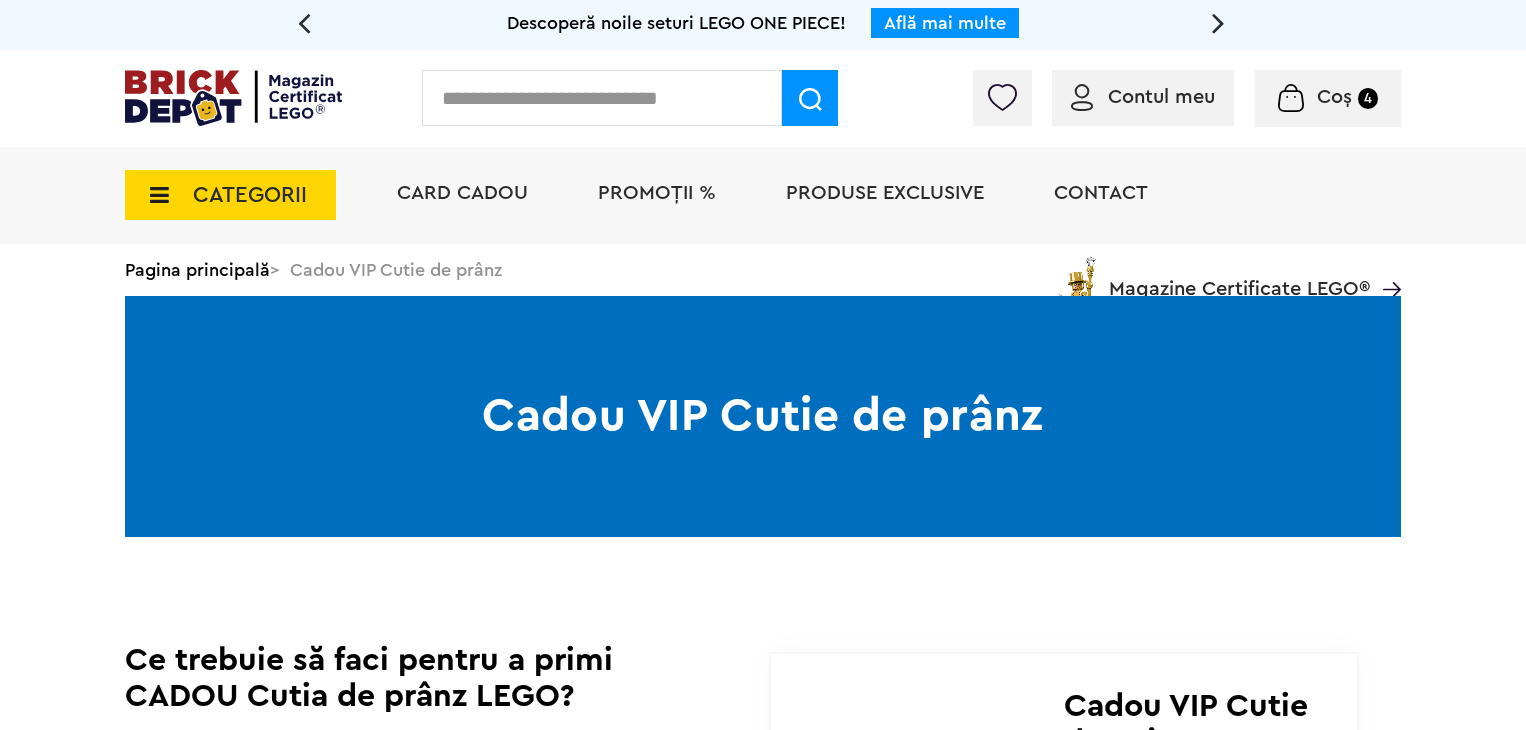 scroll, scrollTop: 0, scrollLeft: 0, axis: both 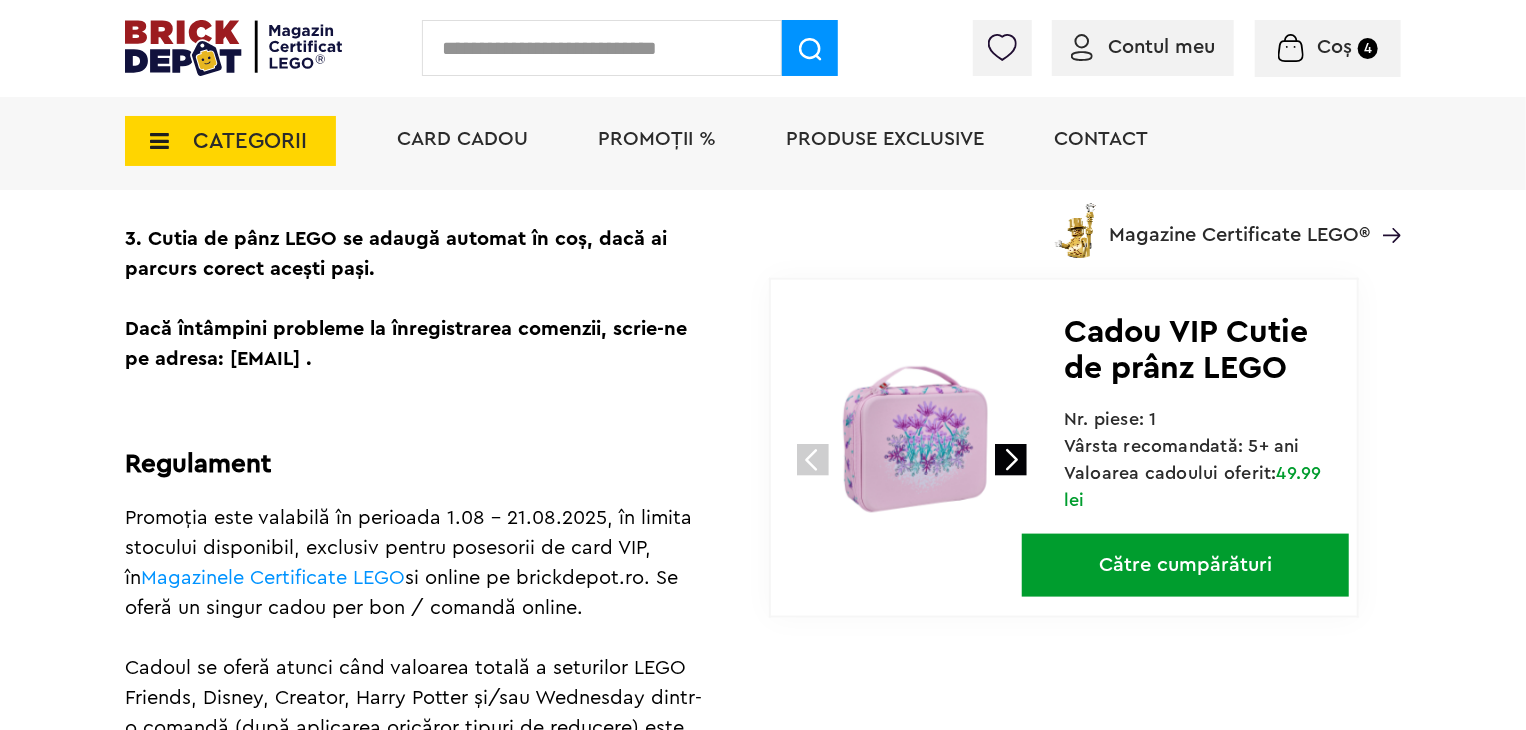 click on "Coș" at bounding box center (1334, 47) 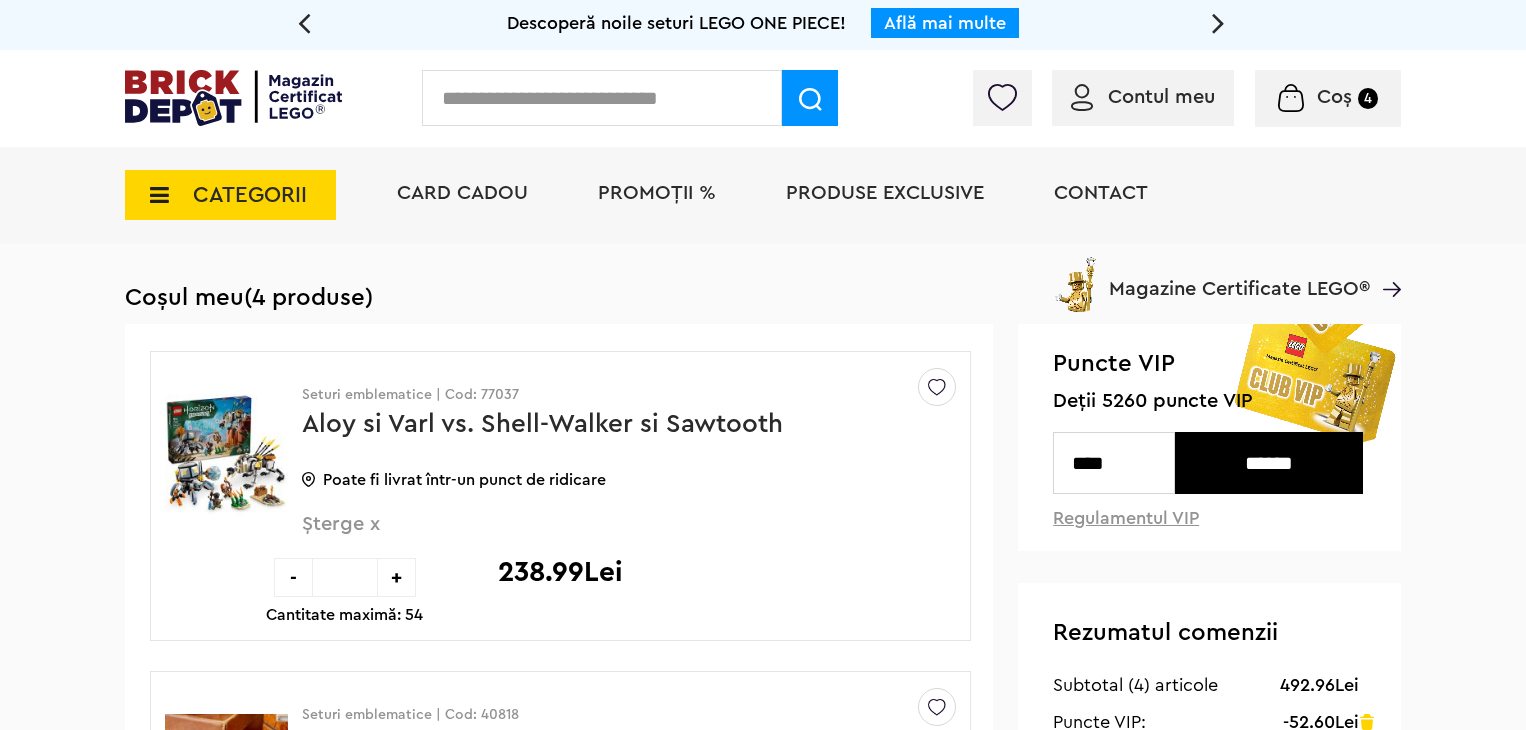 scroll, scrollTop: 0, scrollLeft: 0, axis: both 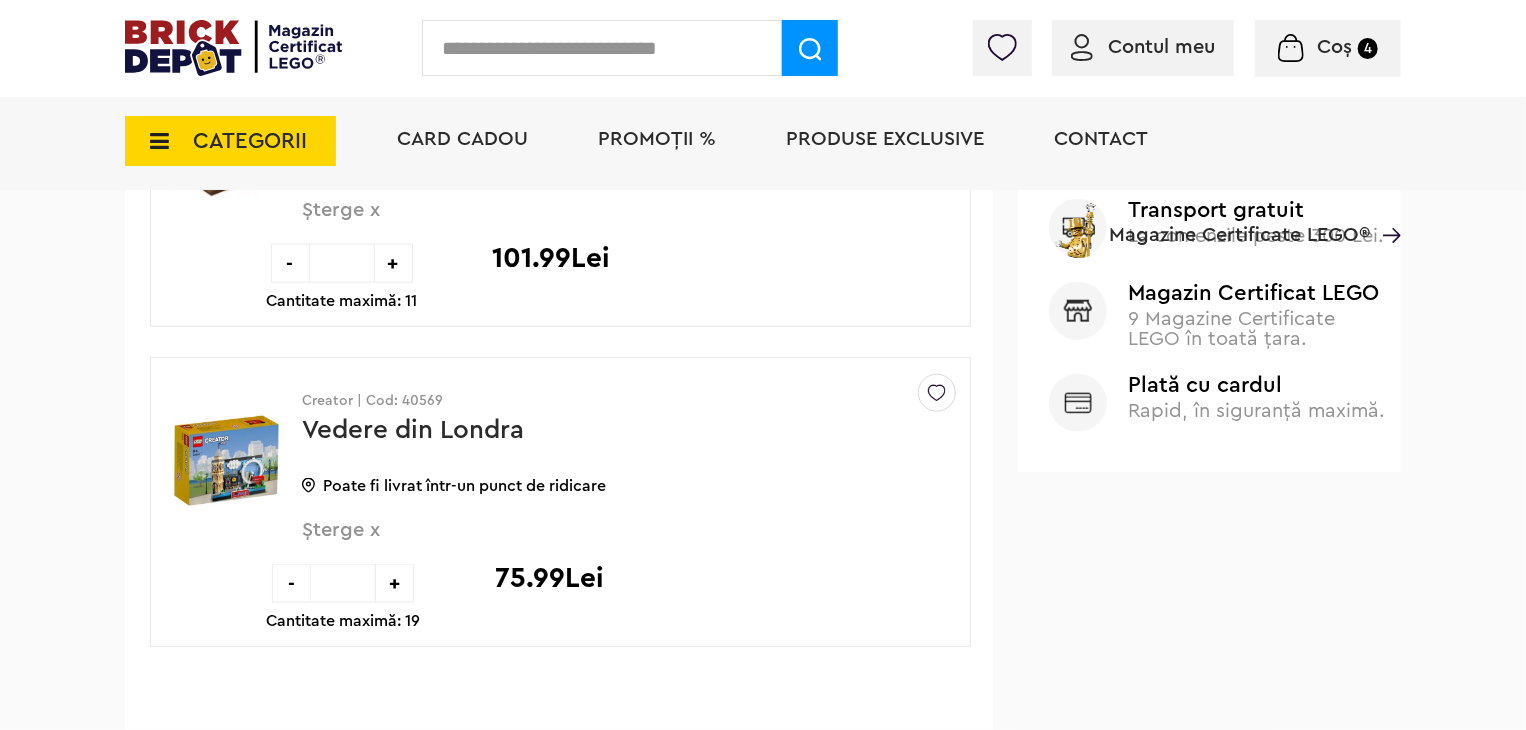 click on "Card Cadou    PROMOȚII %    Produse exclusive    Contact    Magazine Certificate LEGO®" at bounding box center [889, 175] 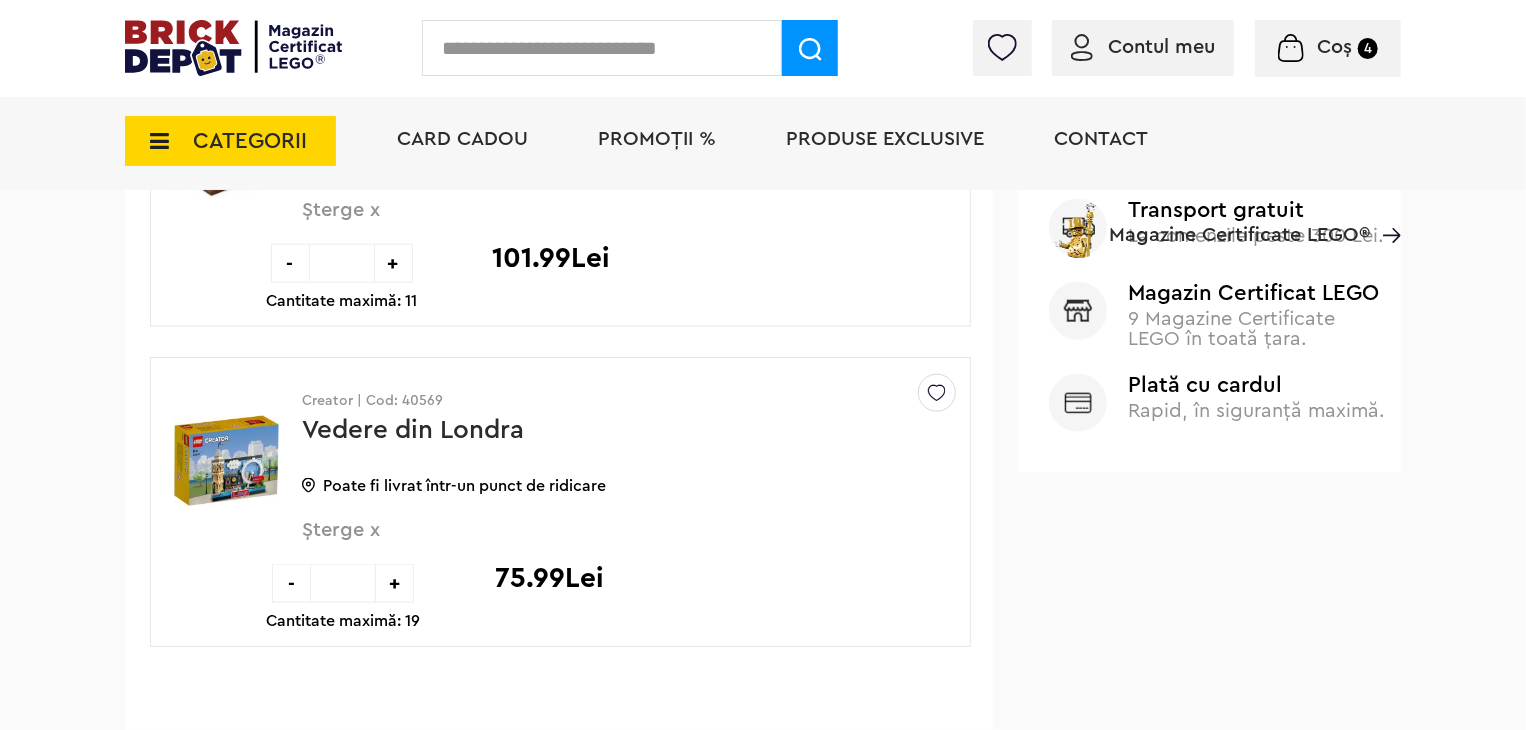 click on "+" at bounding box center (393, 263) 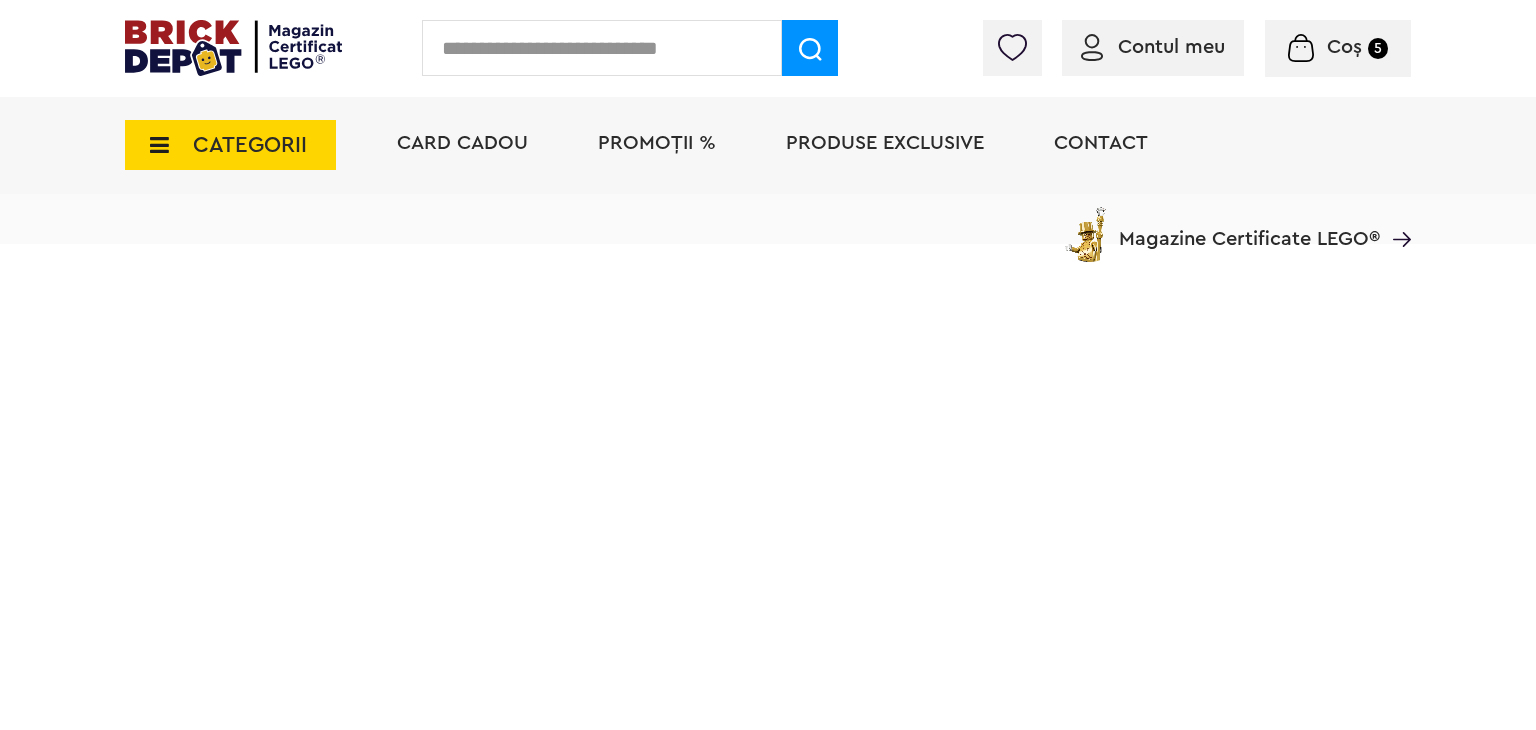 scroll, scrollTop: 0, scrollLeft: 0, axis: both 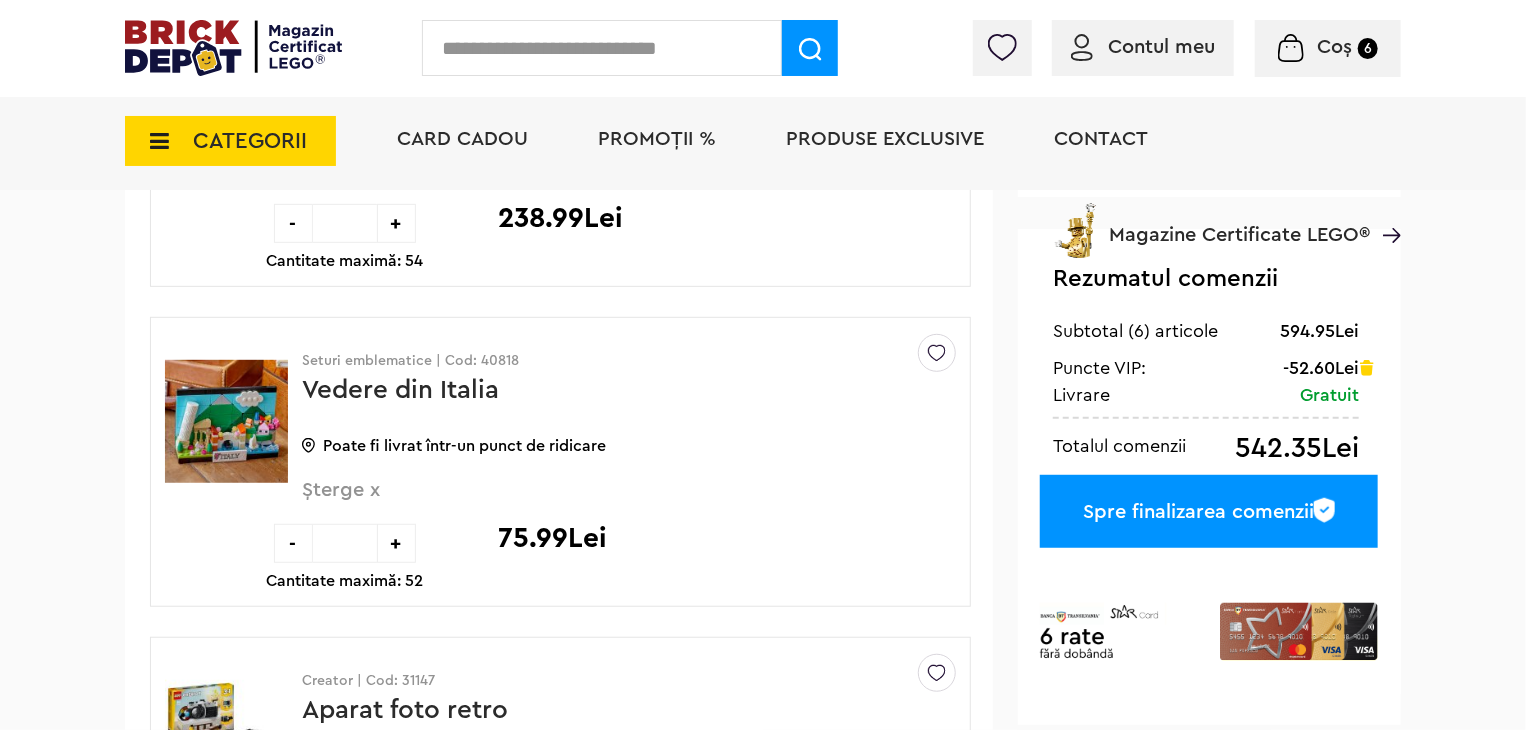 click on "Spre finalizarea comenzii" at bounding box center [1209, 511] 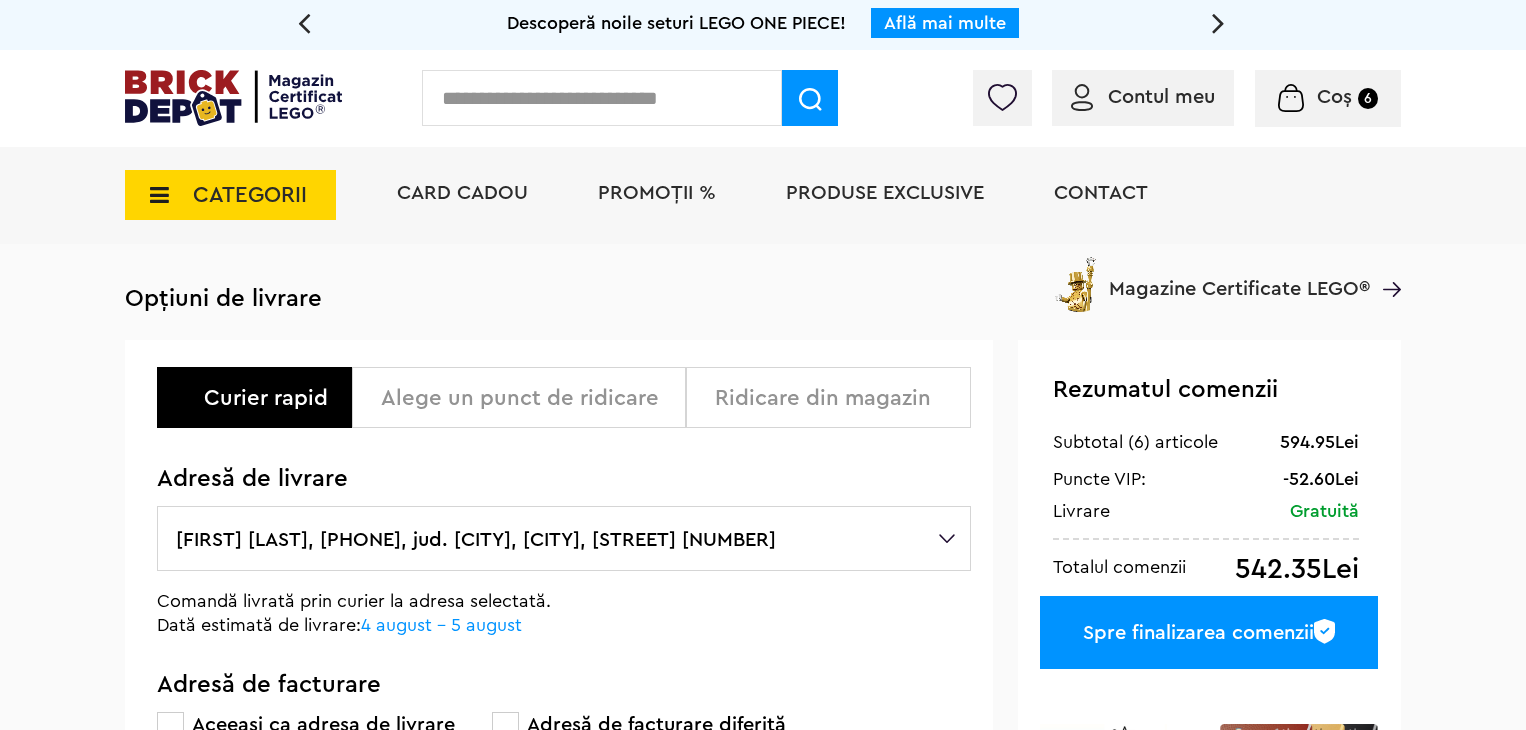 scroll, scrollTop: 0, scrollLeft: 0, axis: both 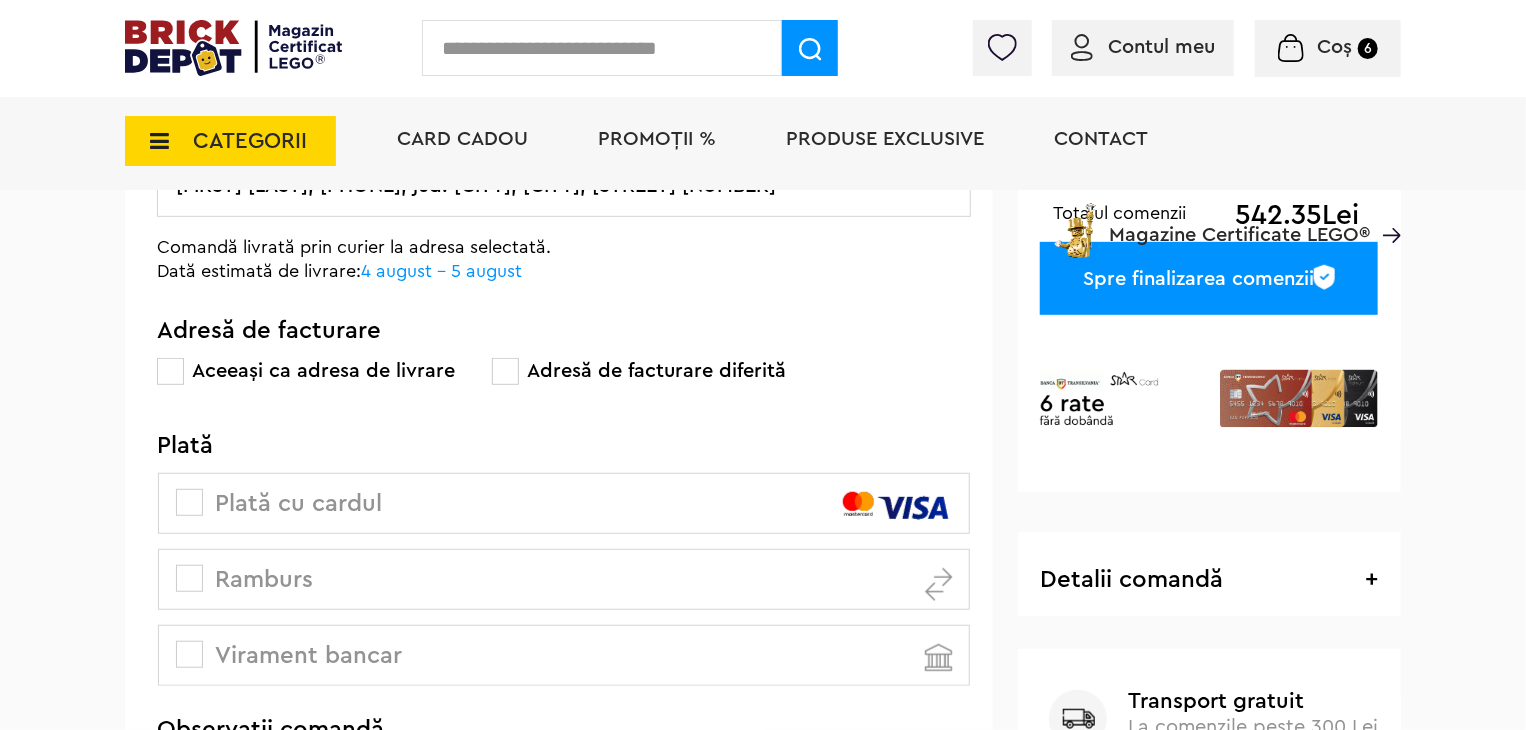 click at bounding box center (189, 578) 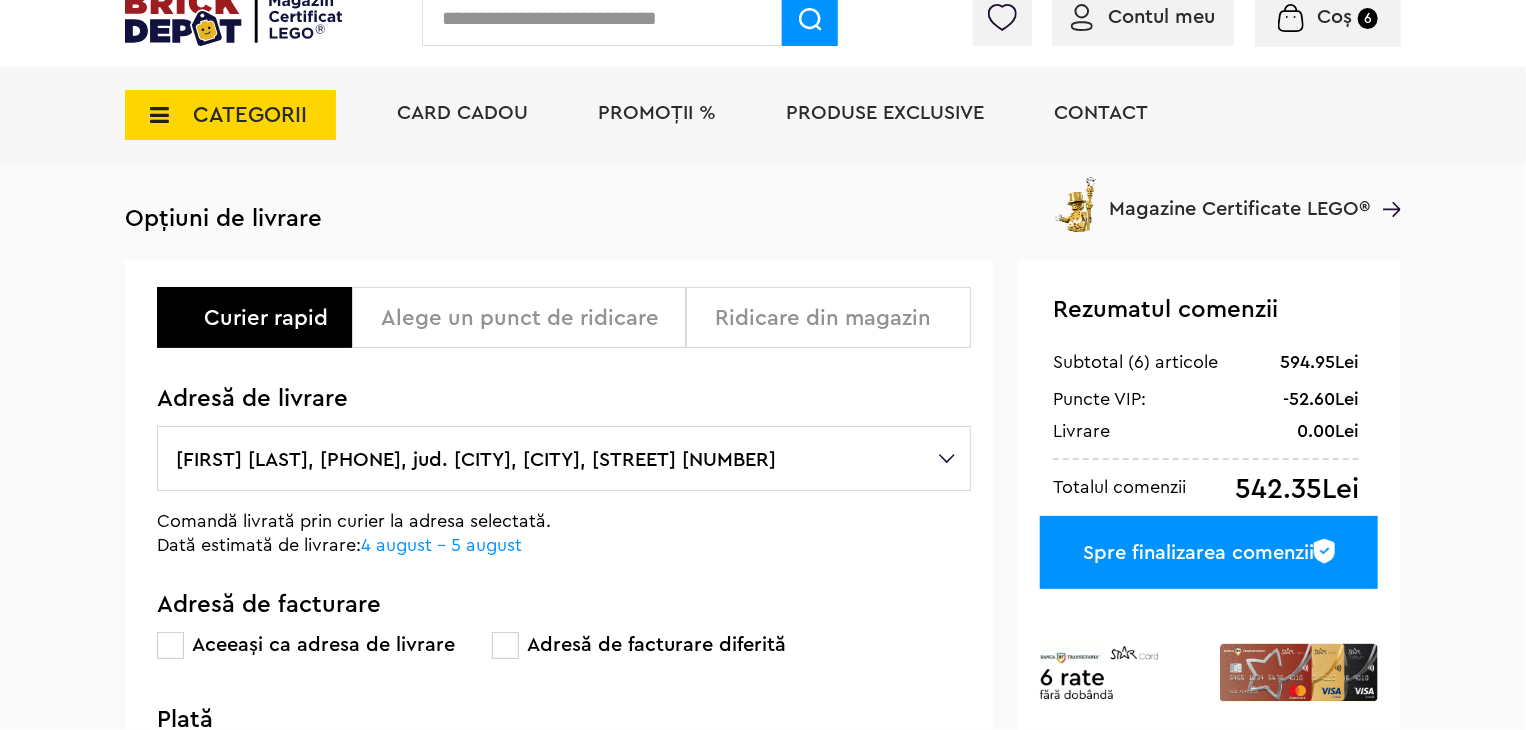 scroll, scrollTop: 0, scrollLeft: 0, axis: both 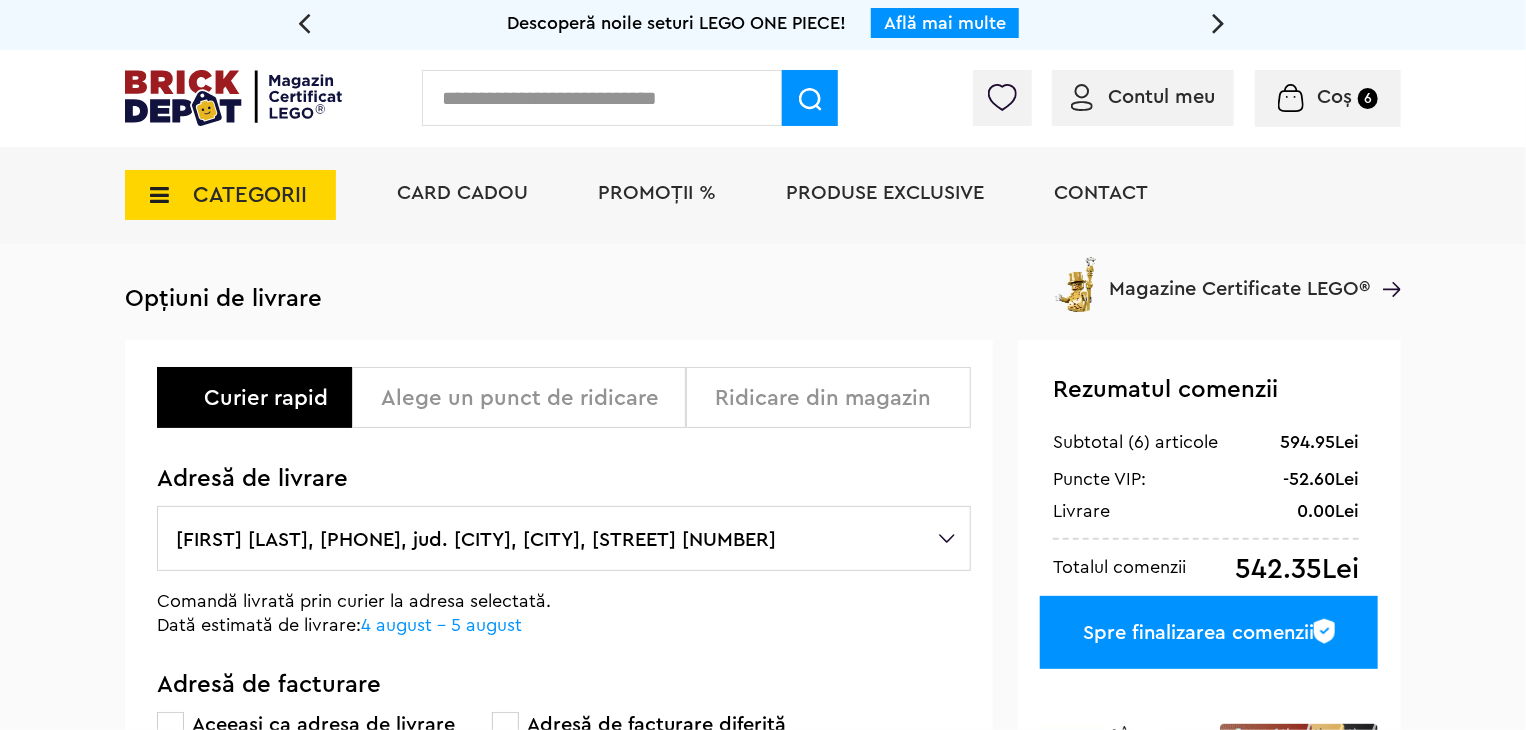 click on "Spre finalizarea comenzii" at bounding box center [1209, 632] 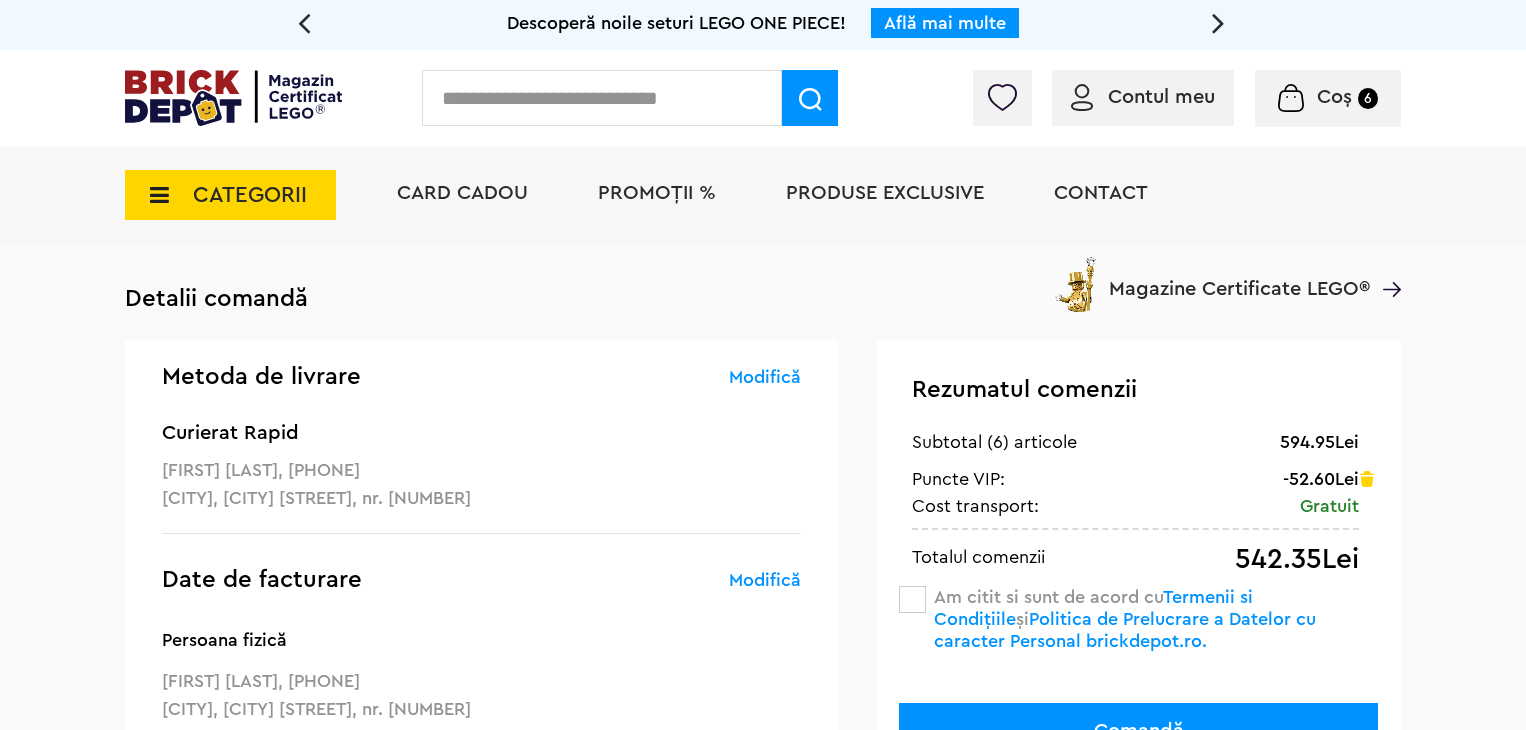 scroll, scrollTop: 0, scrollLeft: 0, axis: both 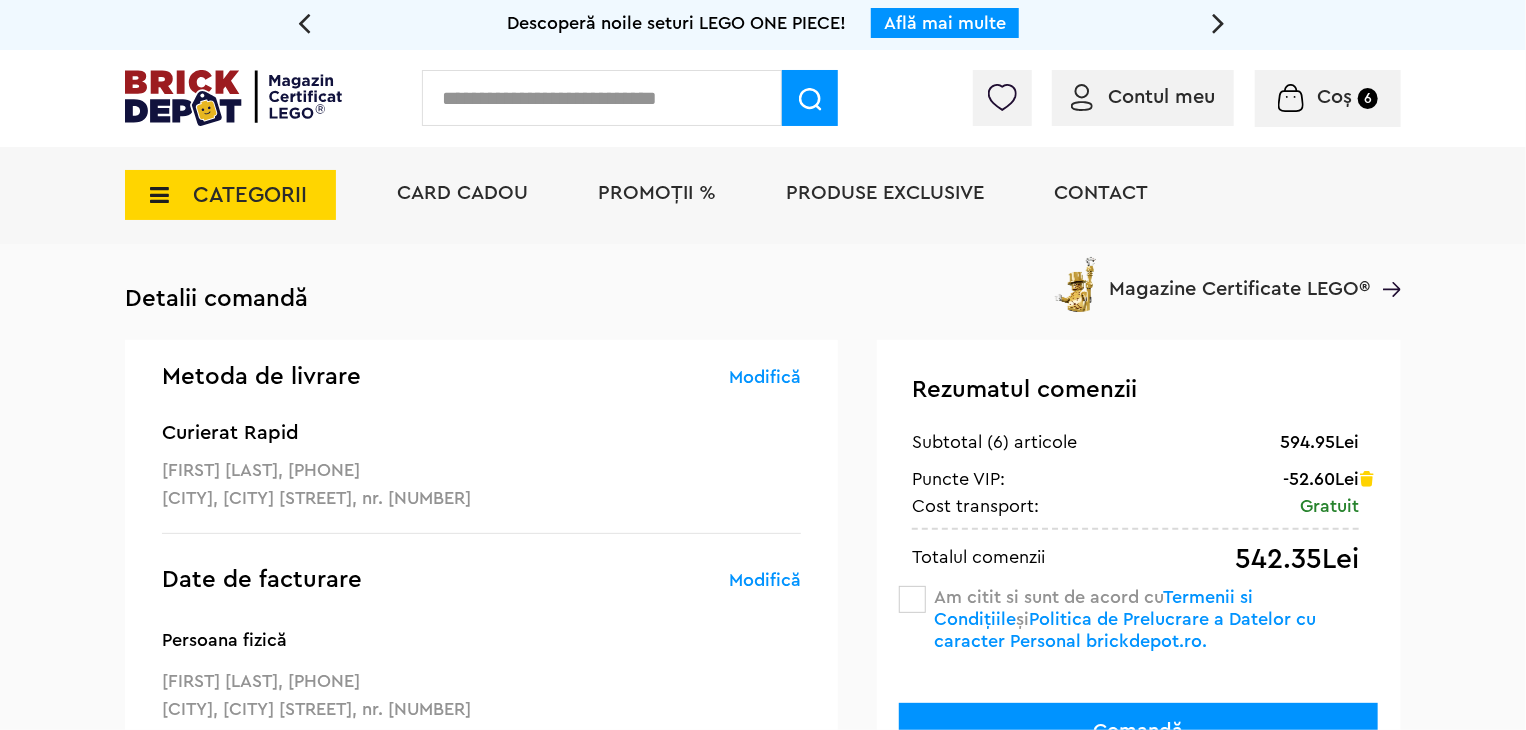 click at bounding box center (912, 599) 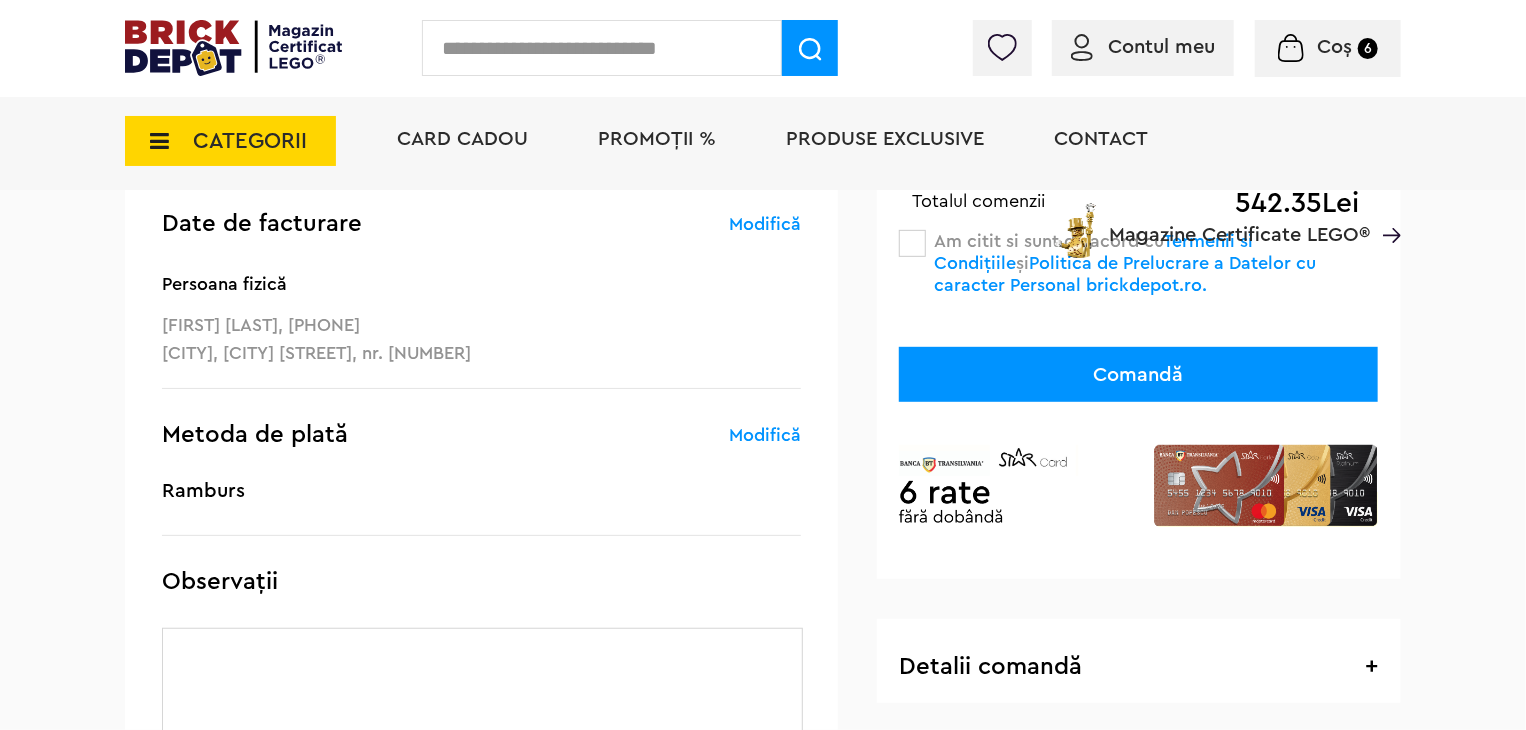 scroll, scrollTop: 300, scrollLeft: 0, axis: vertical 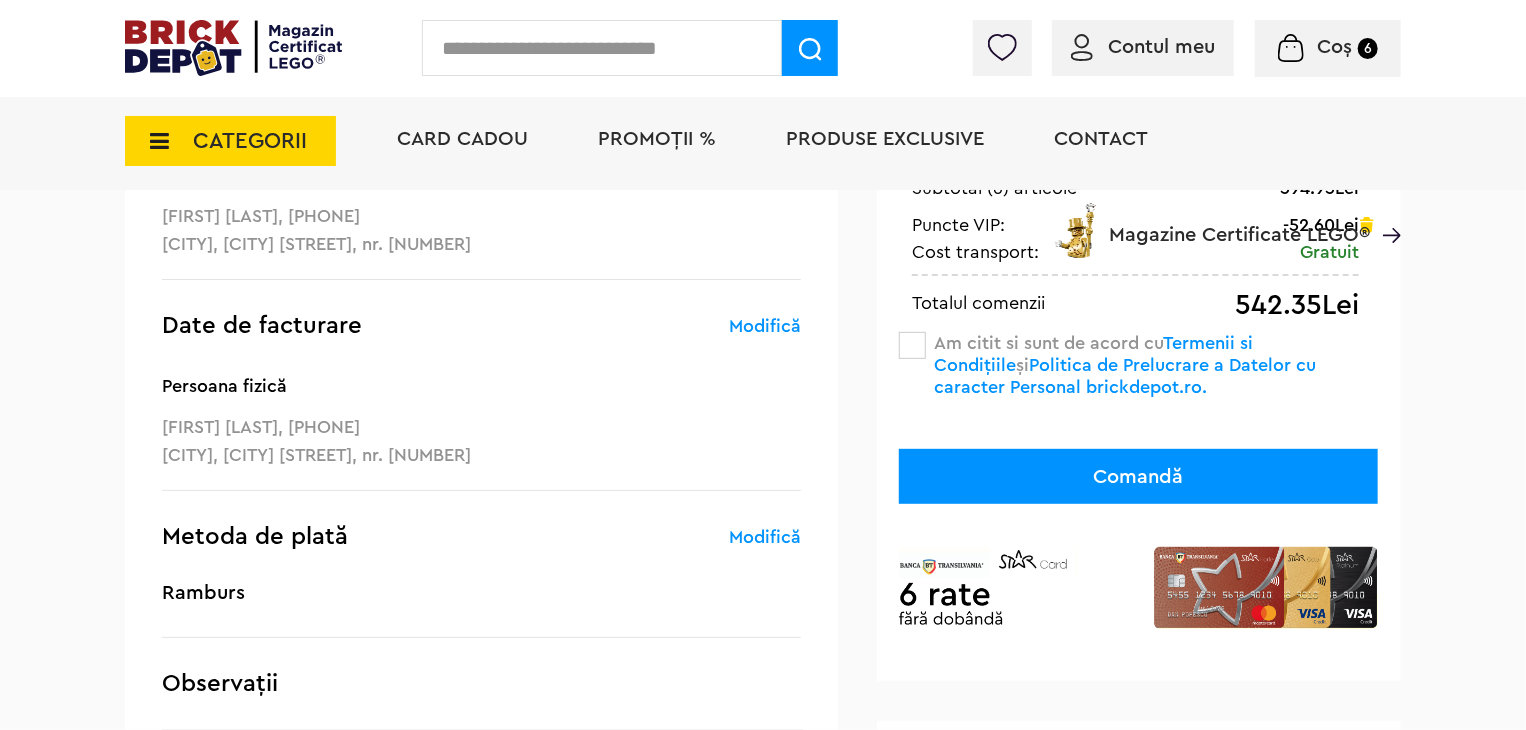 click on "Comandă" at bounding box center (1138, 476) 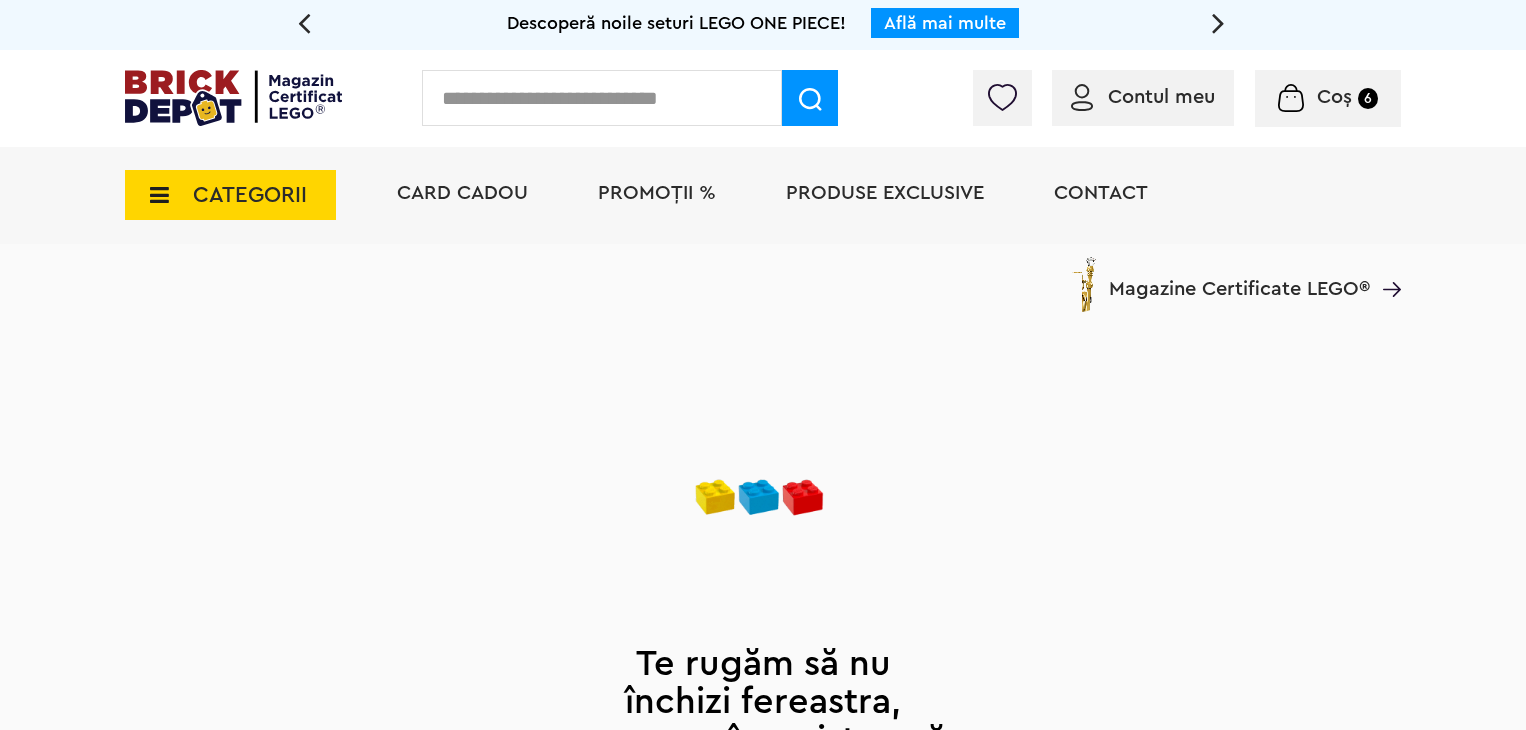 scroll, scrollTop: 0, scrollLeft: 0, axis: both 